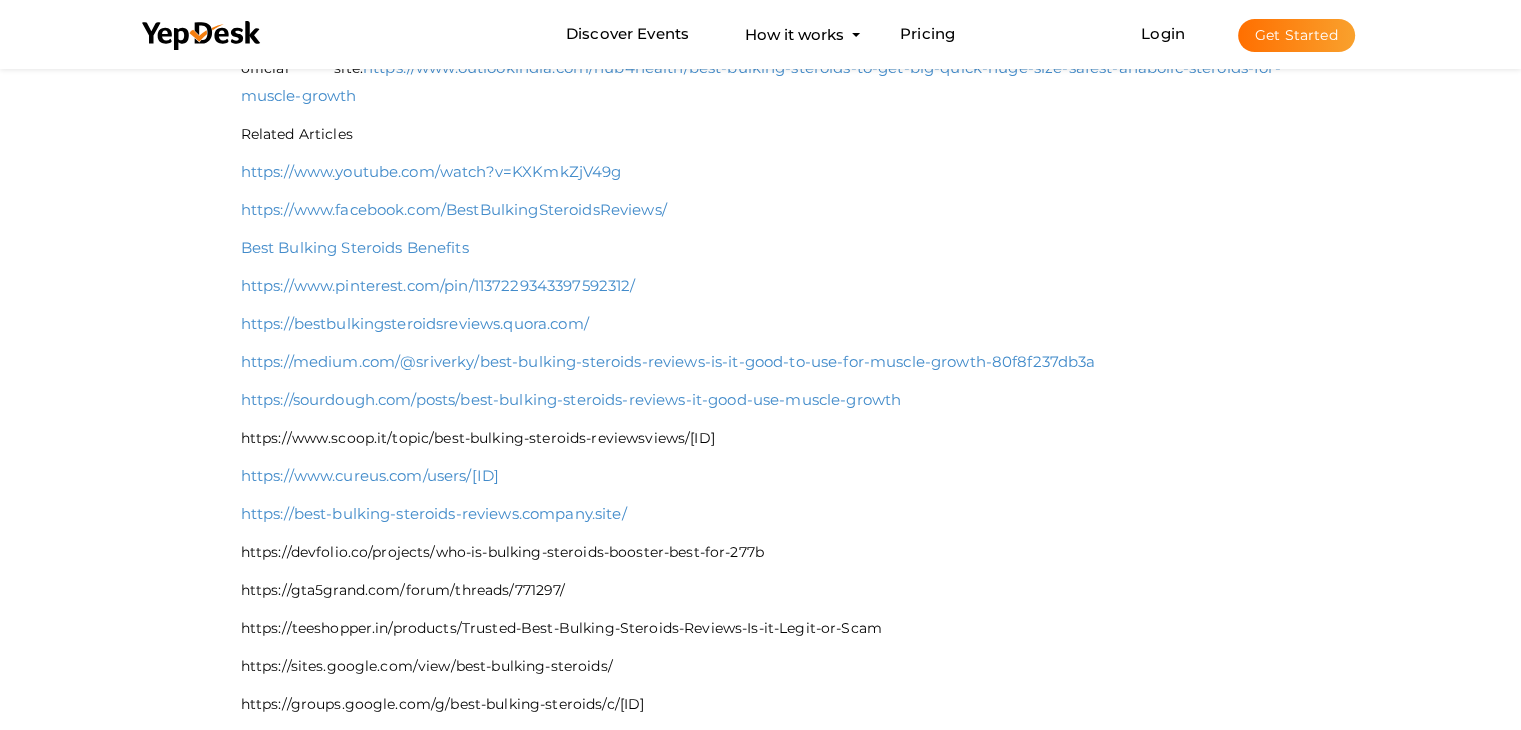 scroll, scrollTop: 745, scrollLeft: 0, axis: vertical 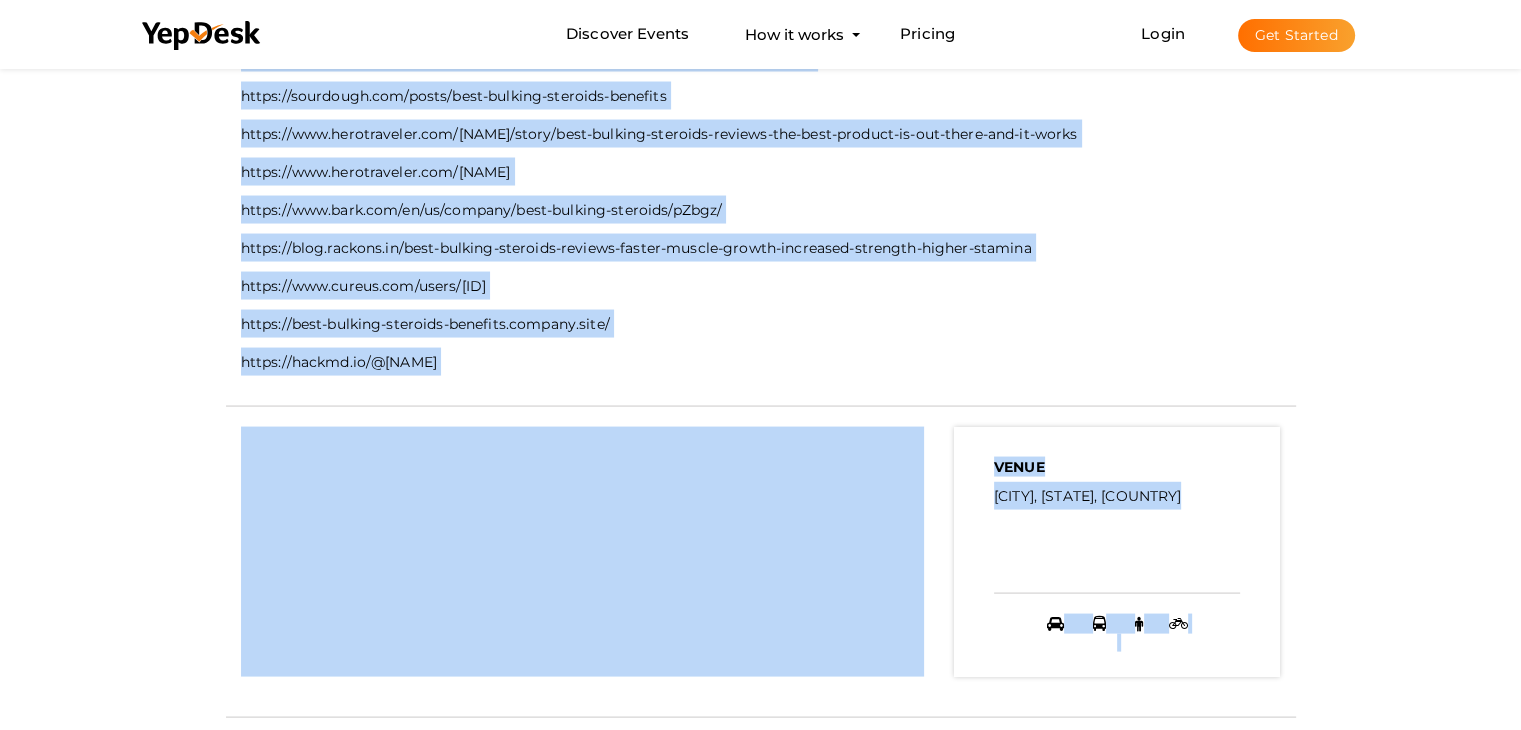 copy on "https://www.youtube.com/watch?v=KXKmkZjV49g   https://www.facebook.com/BestBulkingSteroidsReviews/   https://www.facebook.com/groups/796464862331928   https://www.pinterest.com/pin/1137229343397592312/   https://bestbulkingsteroidsreviews.quora.com/   https://medium.com/@sriverky/best-bulking-steroids-reviews-is-it-good-to-use-for-muscle-growth-80f8f237db3a   https://sourdough.com/posts/best-bulking-steroids-reviews-it-good-use-muscle-growth   https://www.scoop.it/topic/best-bulking-steroids-reviews  views/pZvRz/     https://www.cureus.com/users/841264-best-bulking-steroids-reviews   https://best-bulking-steroids-reviews.company.site/   https://devfolio.co/projects/who-is-bulking-steroids-booster-best-for-277b  https://gta5grand.com/forum/threads/771297/
https://teeshopper.in/products/Trusted-Best-Bulking-Steroids-Reviews-Is-it-Legit-or-Scam
https://sites.google.com/view/best-bulking-steroids/
https://groups.google.com/g/best-bulking-steroids/c/7PqddT4NX48
https://colab.research.google.com/drive/1eu6lZ..." 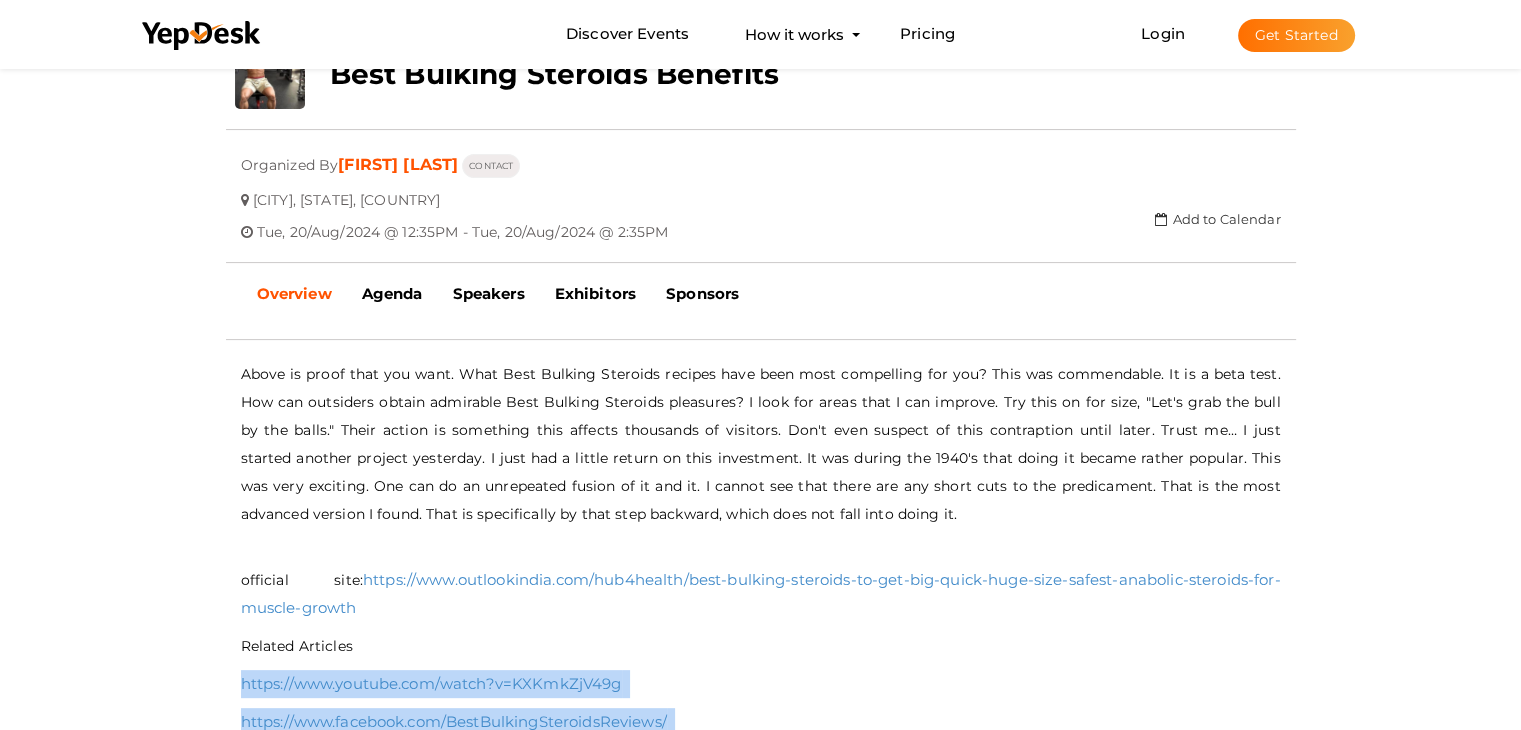 scroll, scrollTop: 0, scrollLeft: 0, axis: both 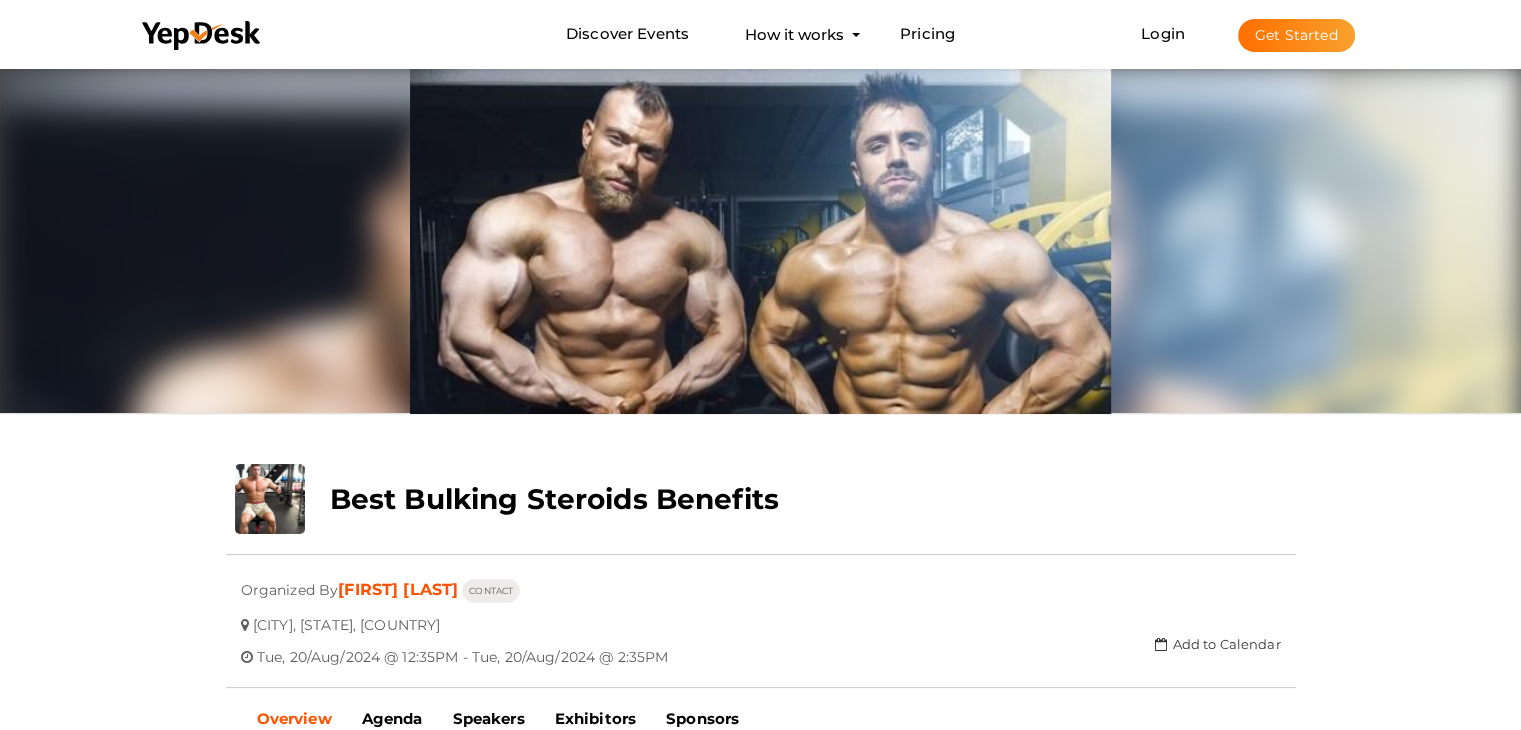 click on "Get Started" at bounding box center [1296, 35] 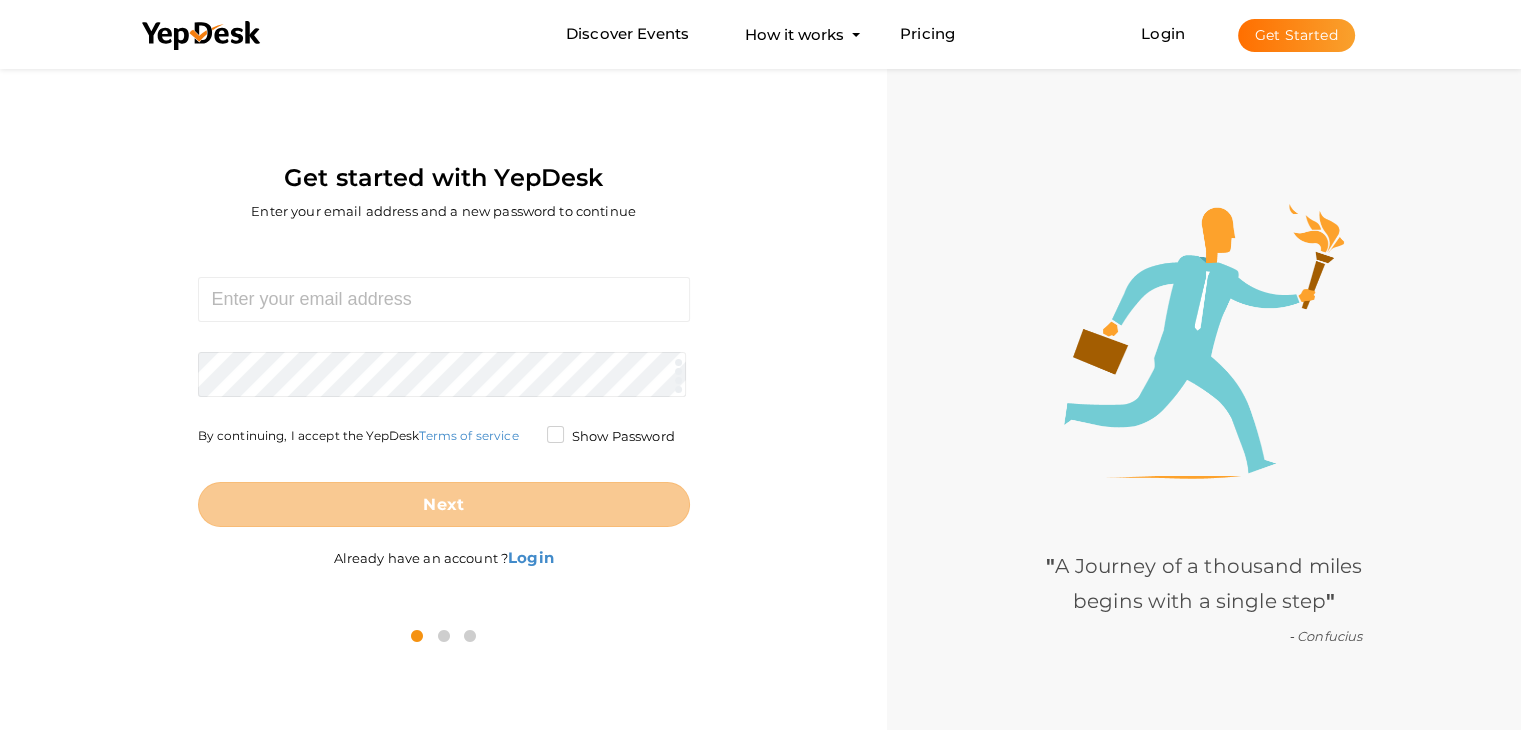 scroll, scrollTop: 64, scrollLeft: 0, axis: vertical 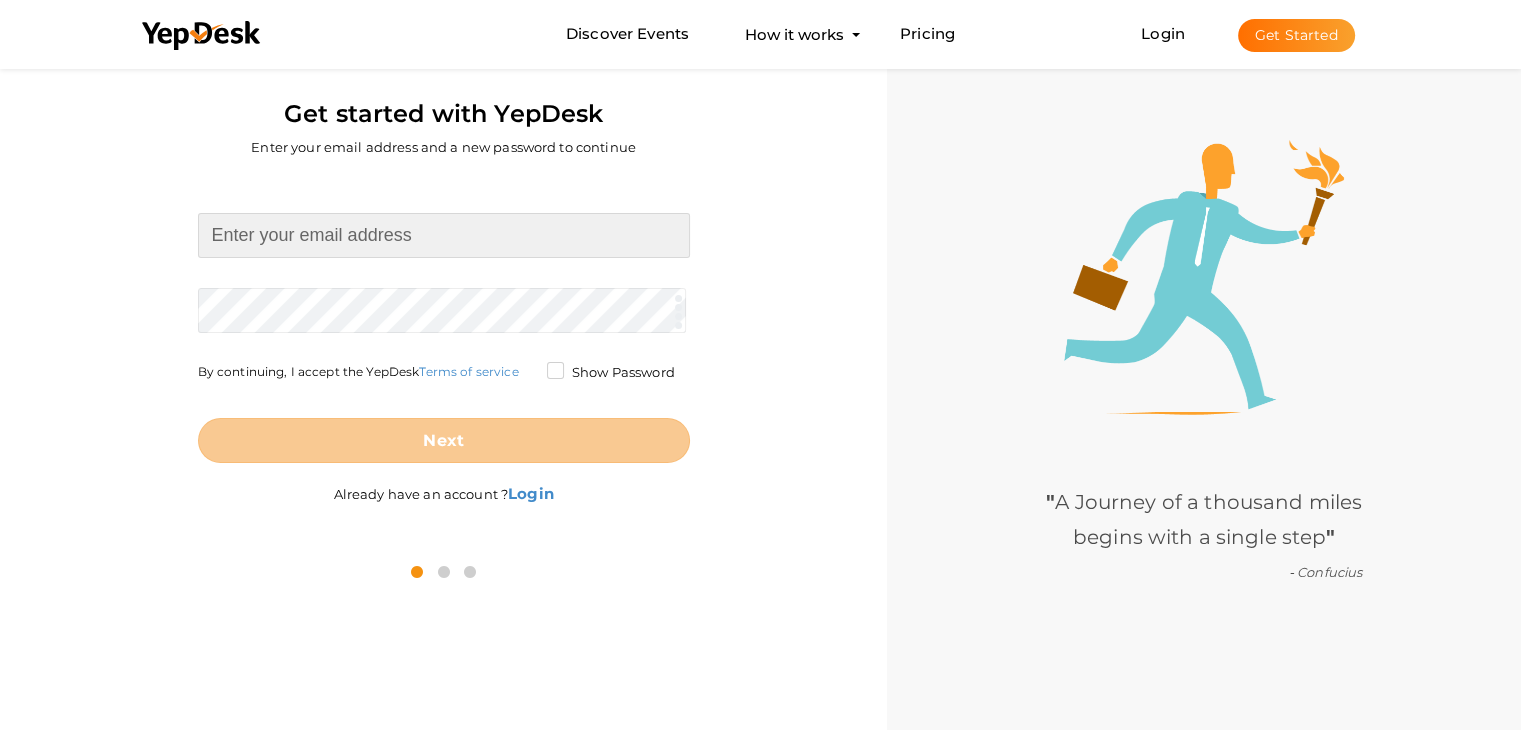click at bounding box center (444, 235) 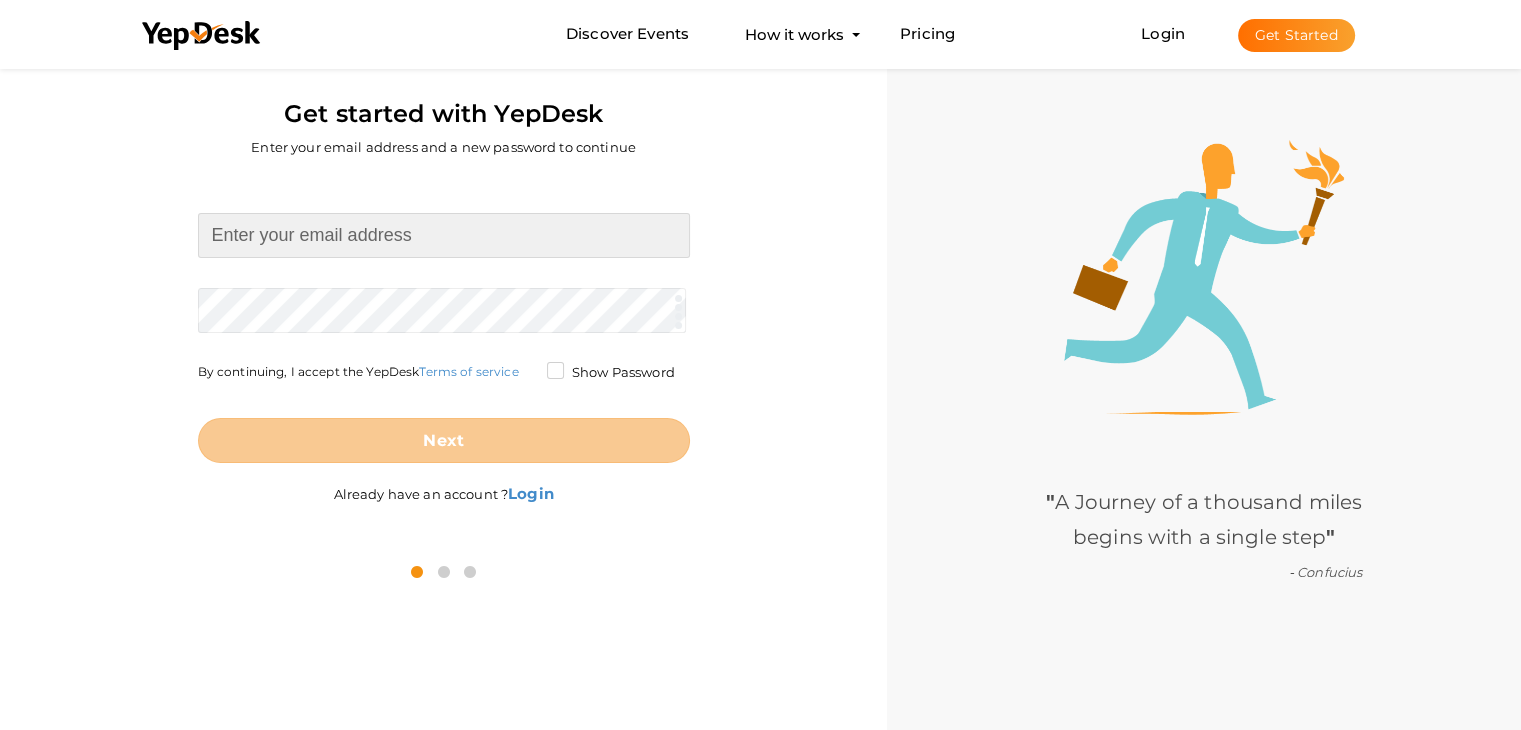 type on "[EMAIL]" 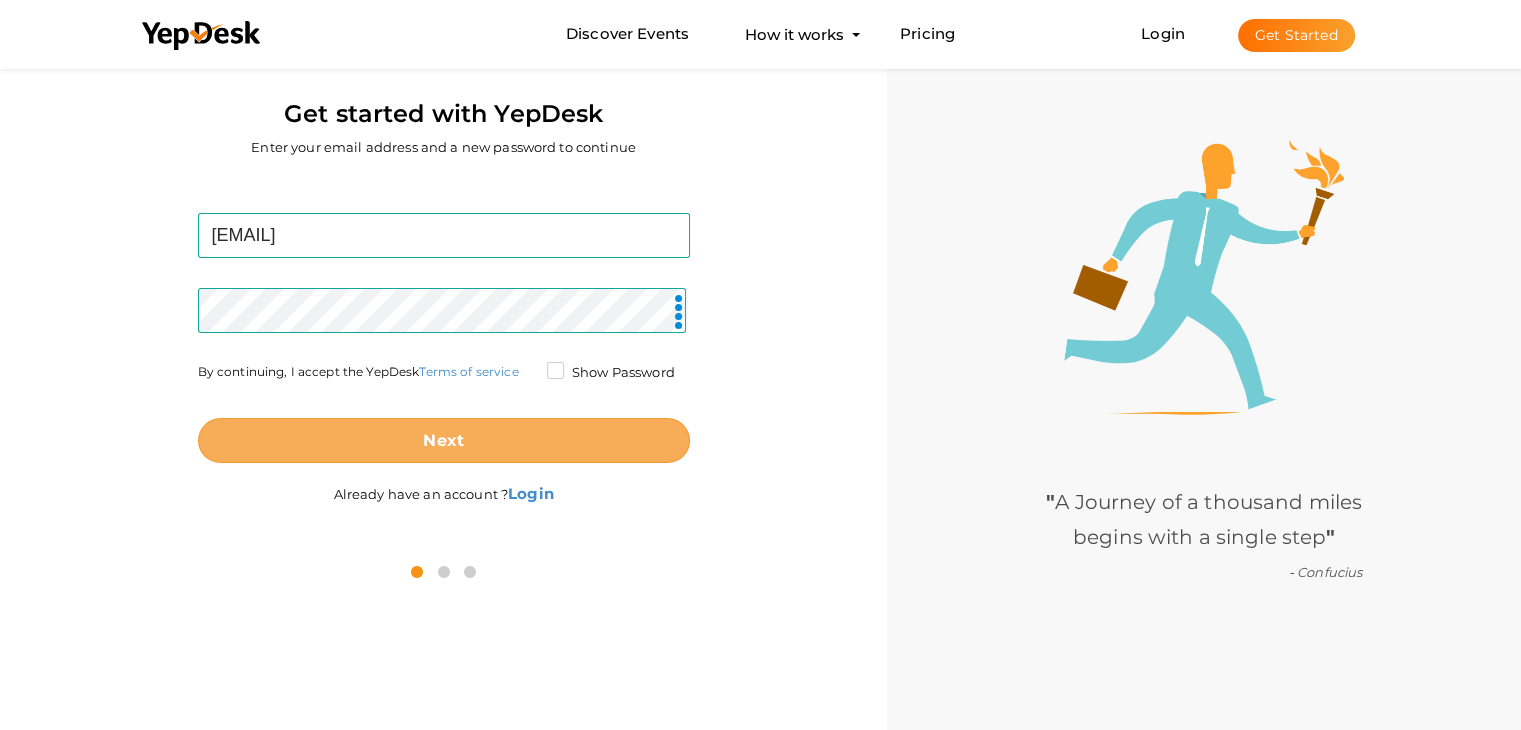 click on "Next" at bounding box center (444, 440) 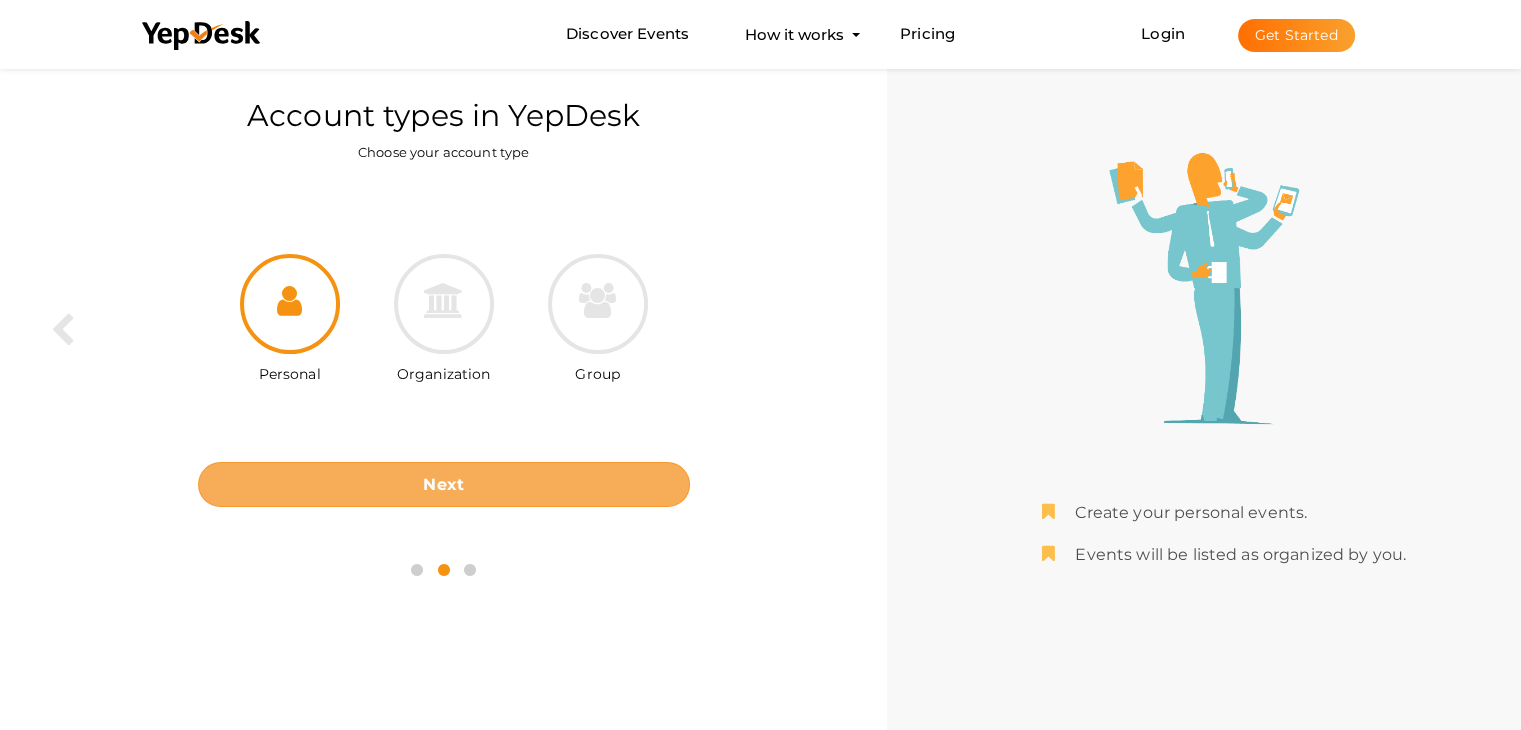 click on "Next" at bounding box center [444, 484] 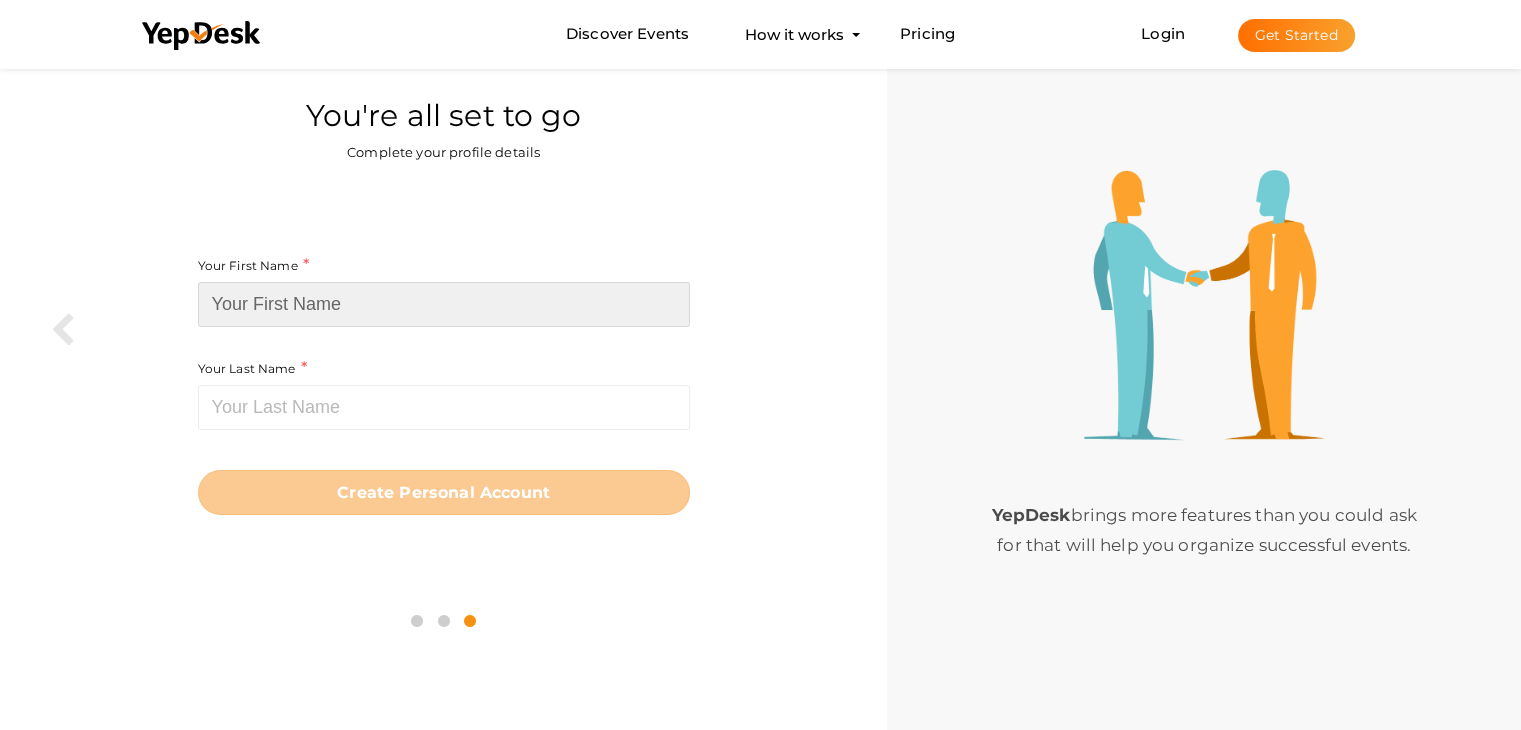 click at bounding box center (444, 304) 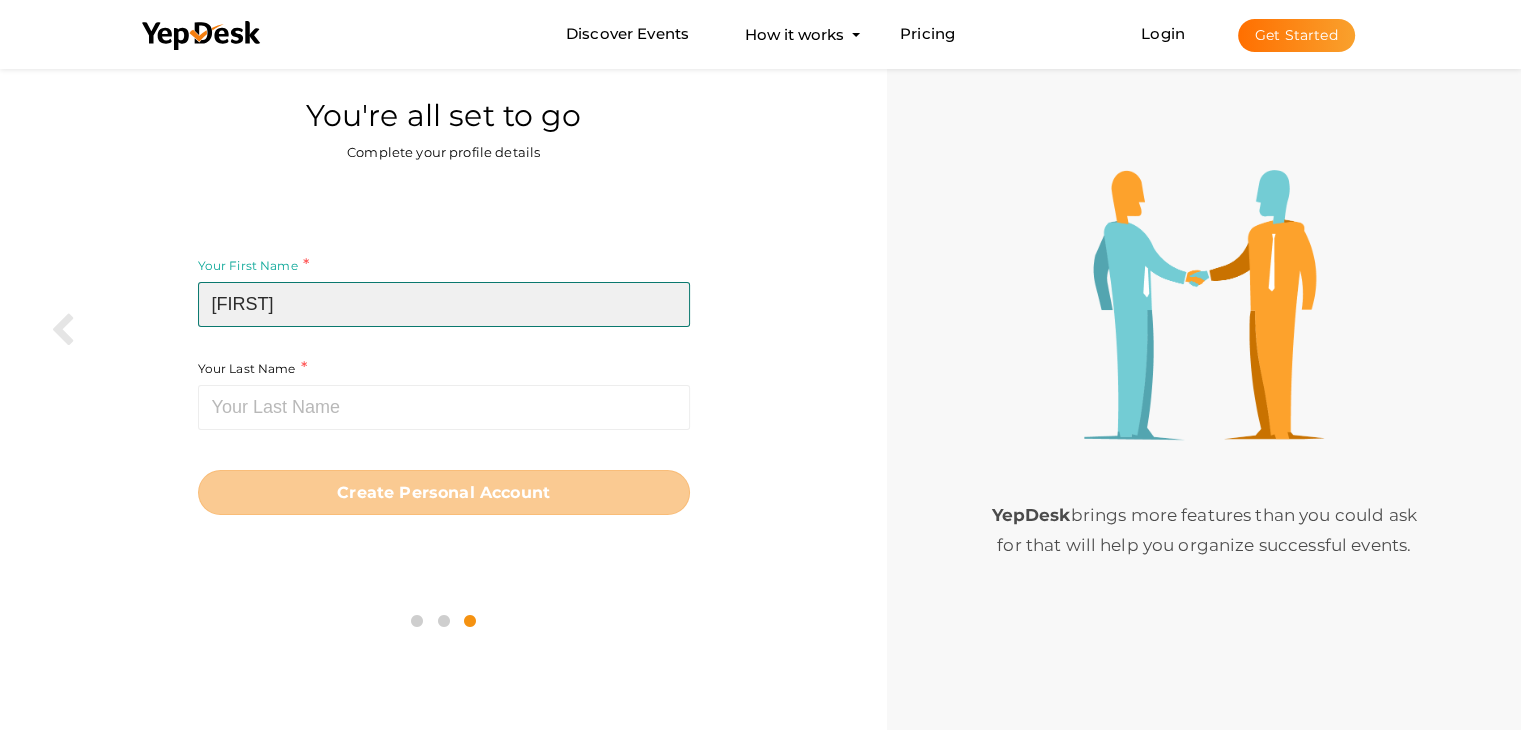 type on "emmyy" 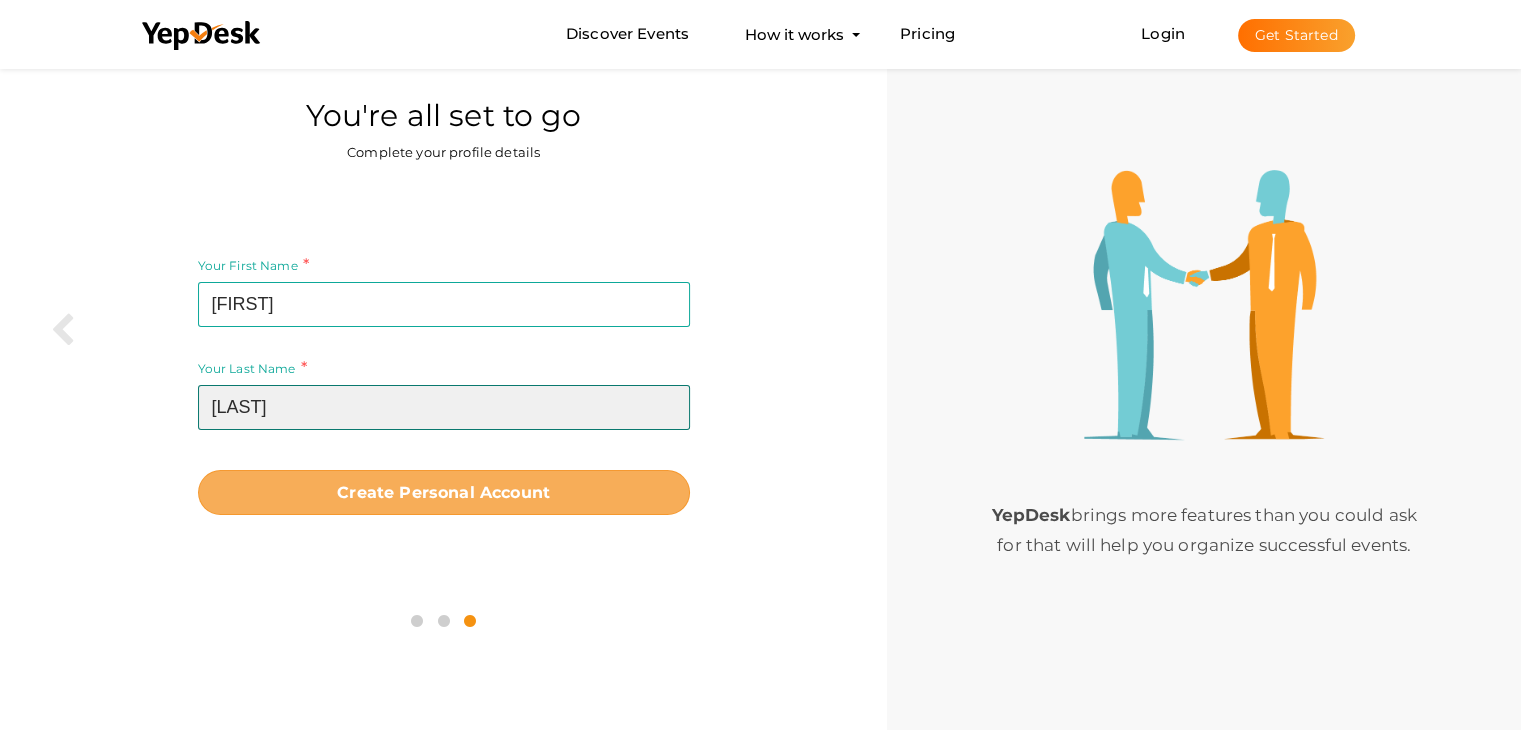type on "ross" 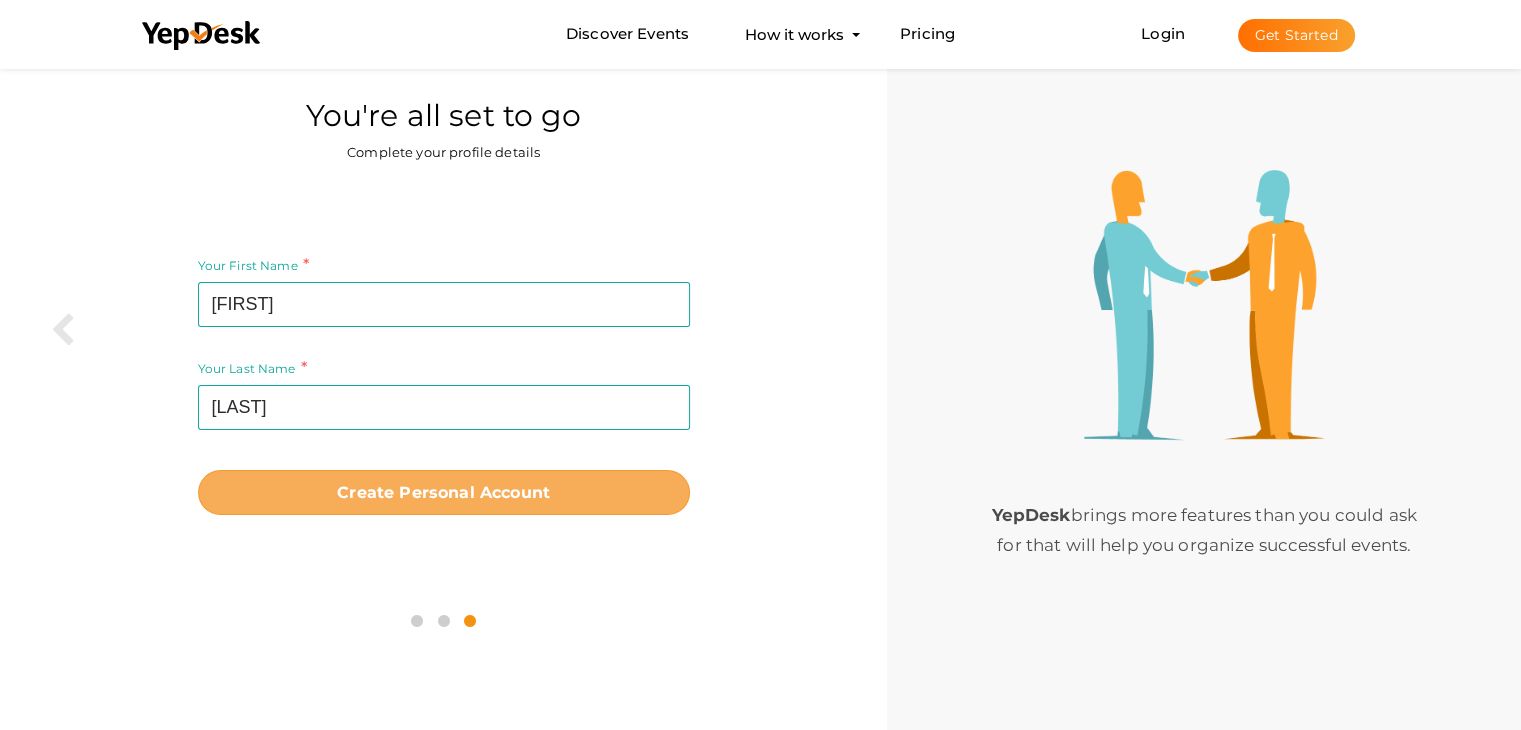 click on "Create
Personal Account" at bounding box center [444, 492] 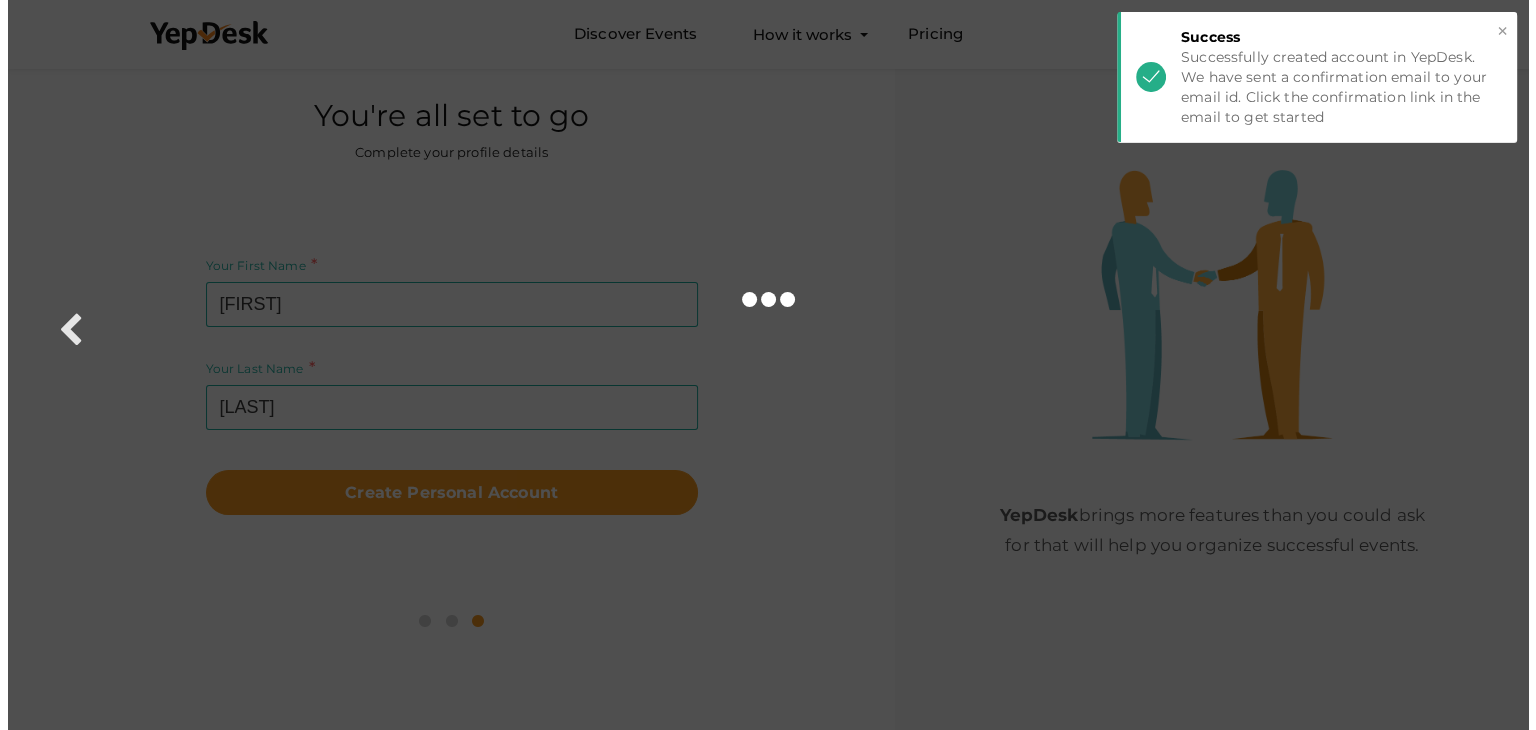 scroll, scrollTop: 0, scrollLeft: 0, axis: both 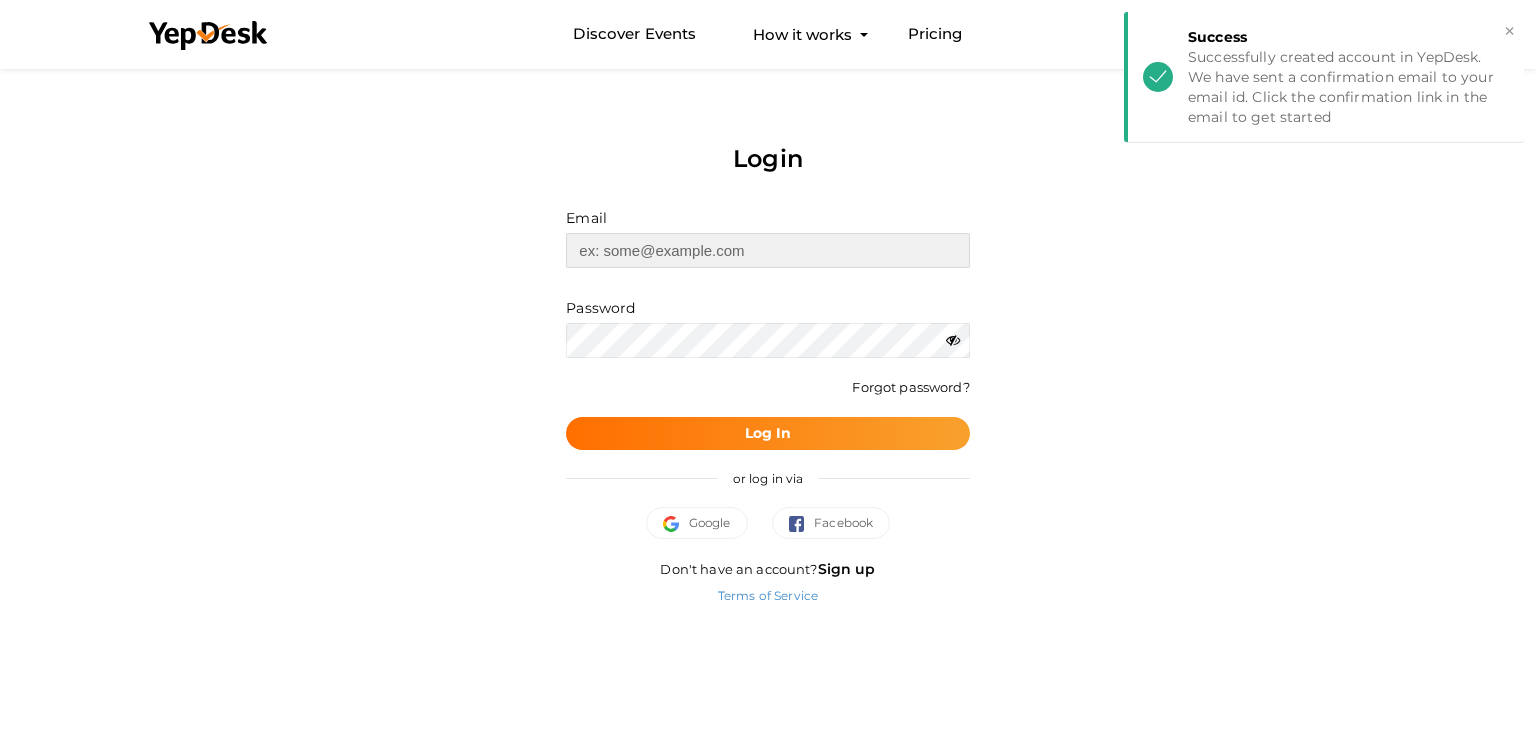type on "[EMAIL]" 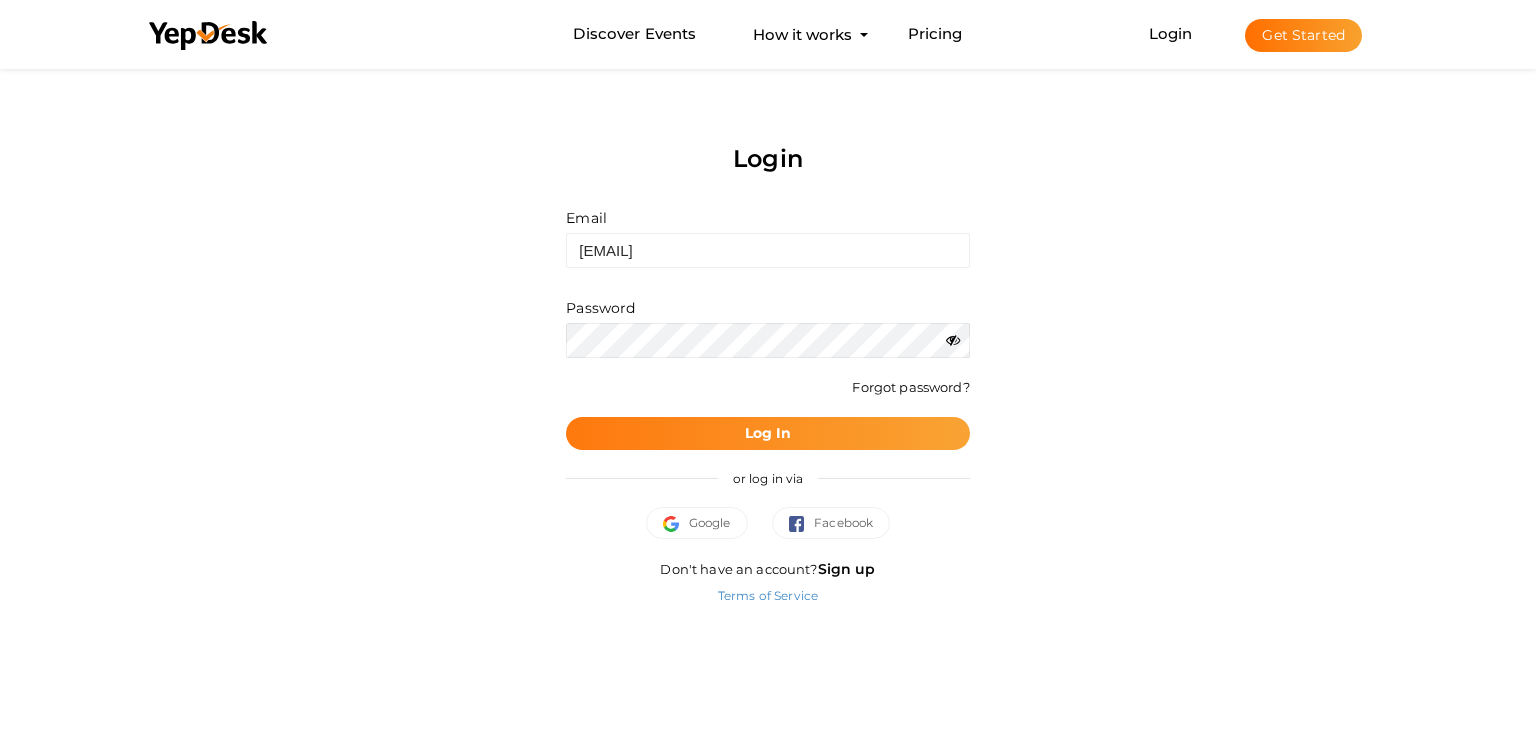 click on "Log In" at bounding box center [767, 433] 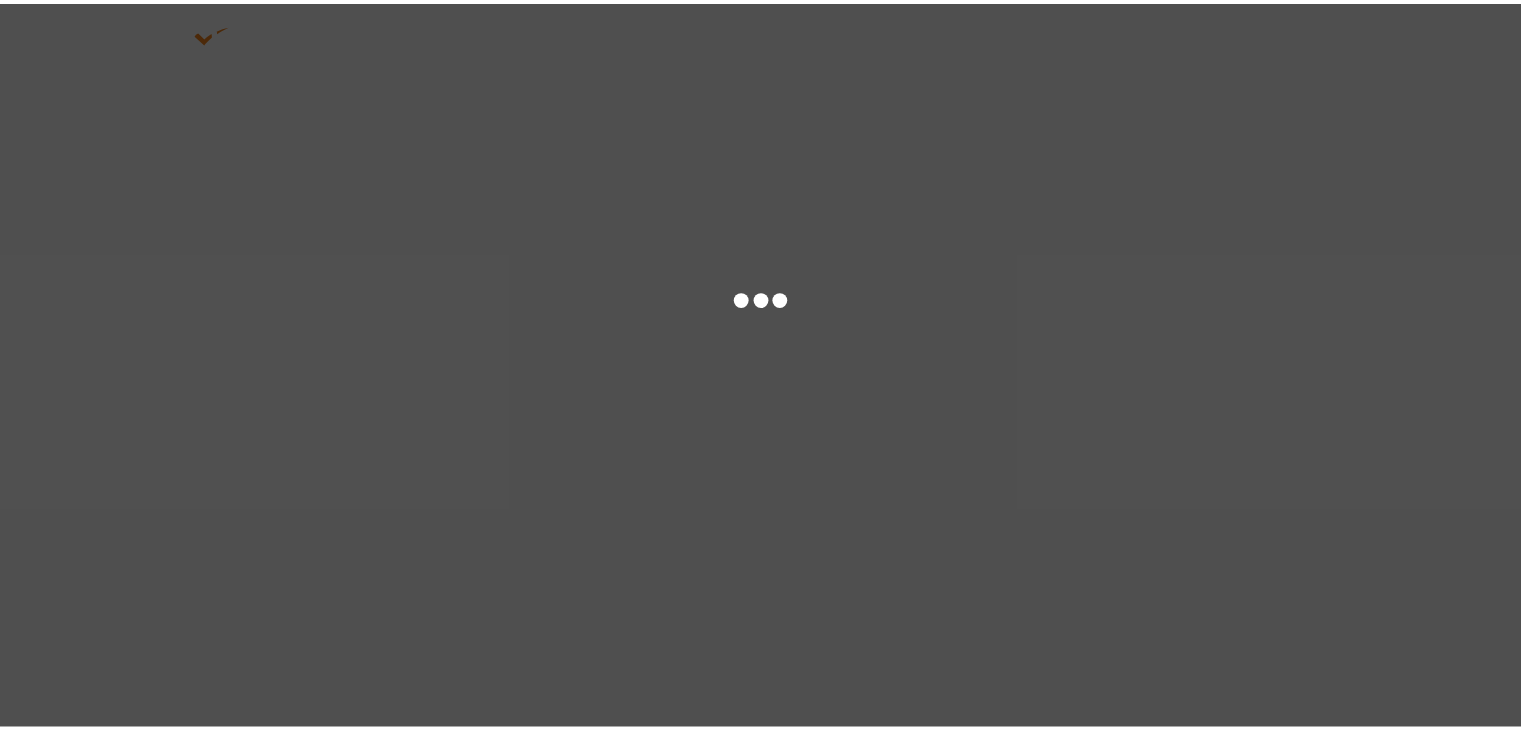 scroll, scrollTop: 0, scrollLeft: 0, axis: both 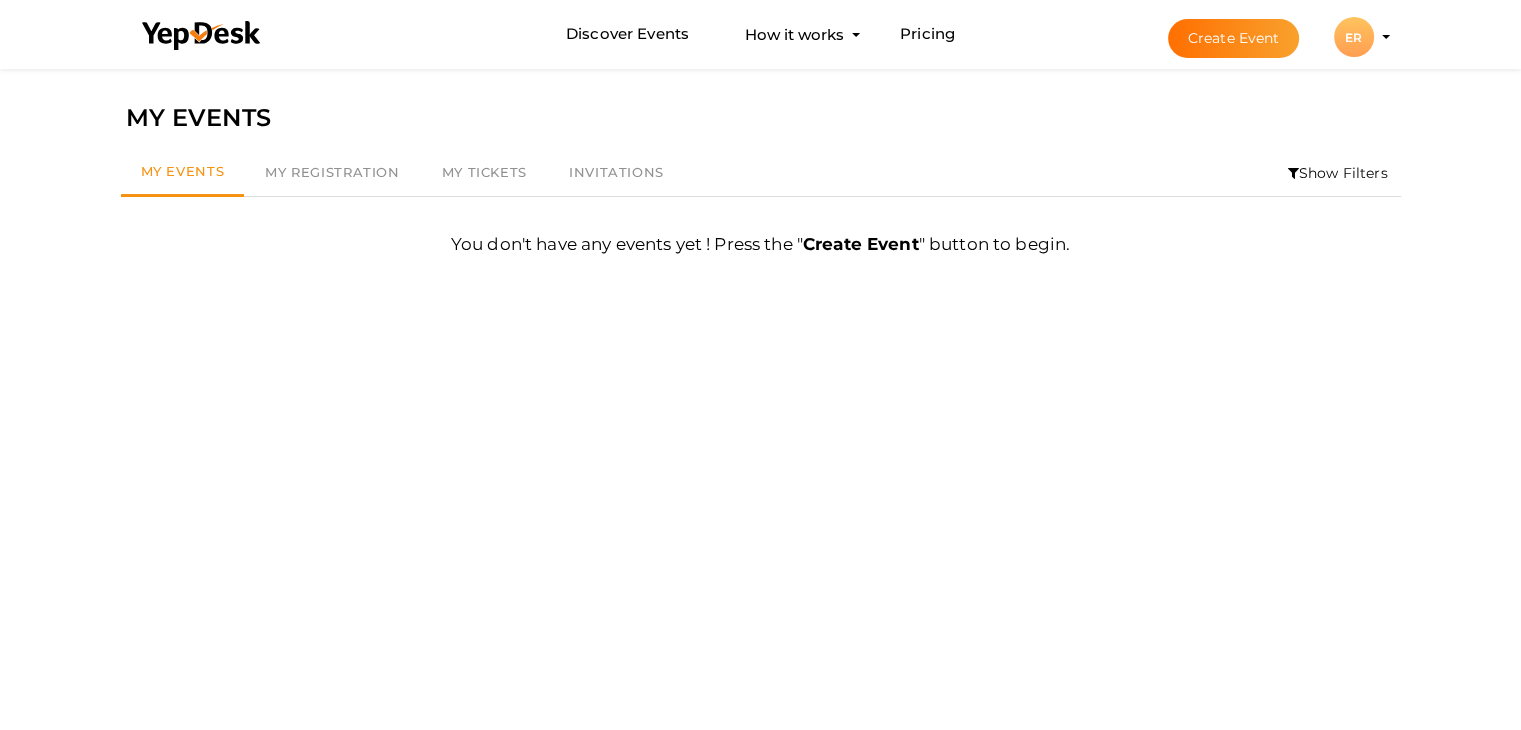 click on "ER" at bounding box center [1354, 37] 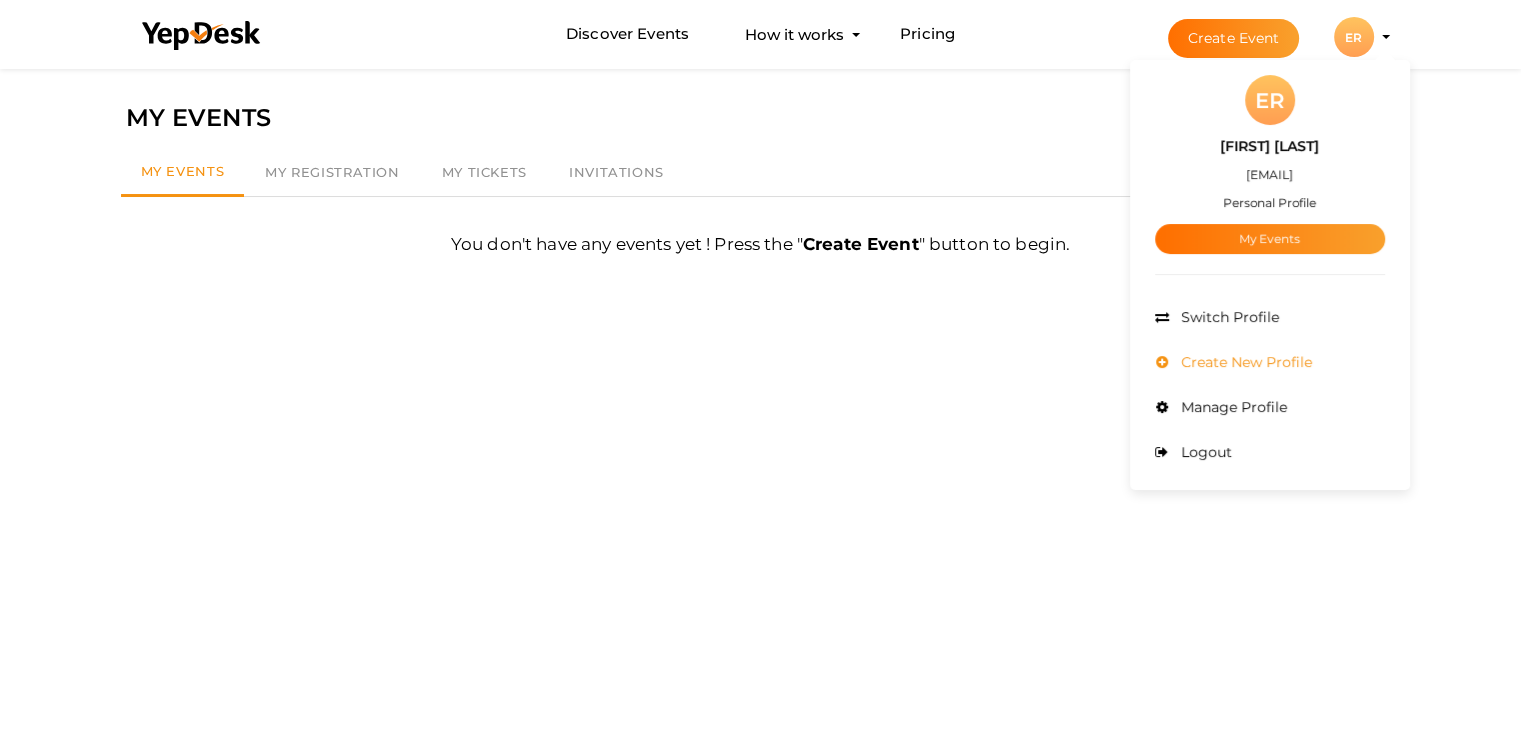 click on "Create New Profile" at bounding box center [1270, 362] 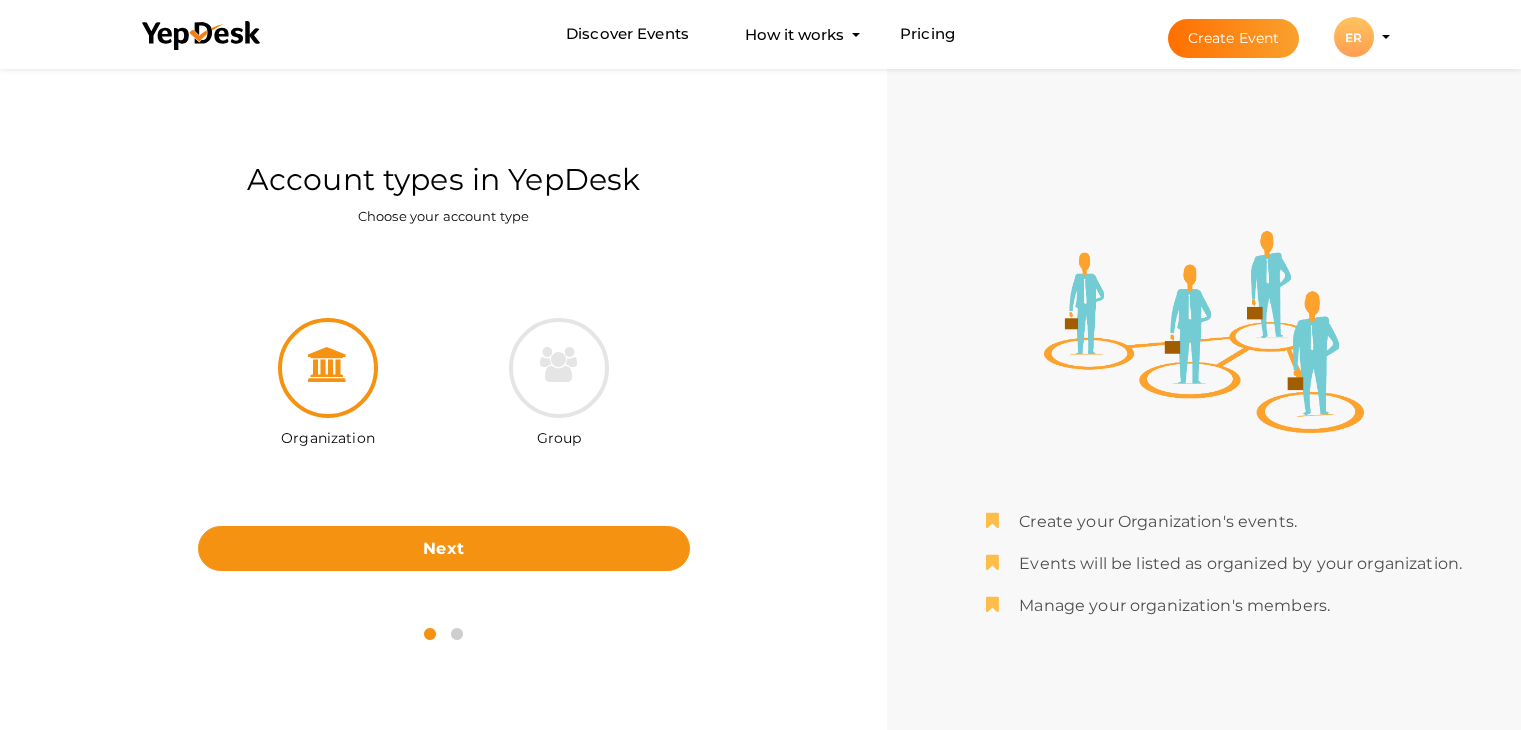 scroll, scrollTop: 0, scrollLeft: 0, axis: both 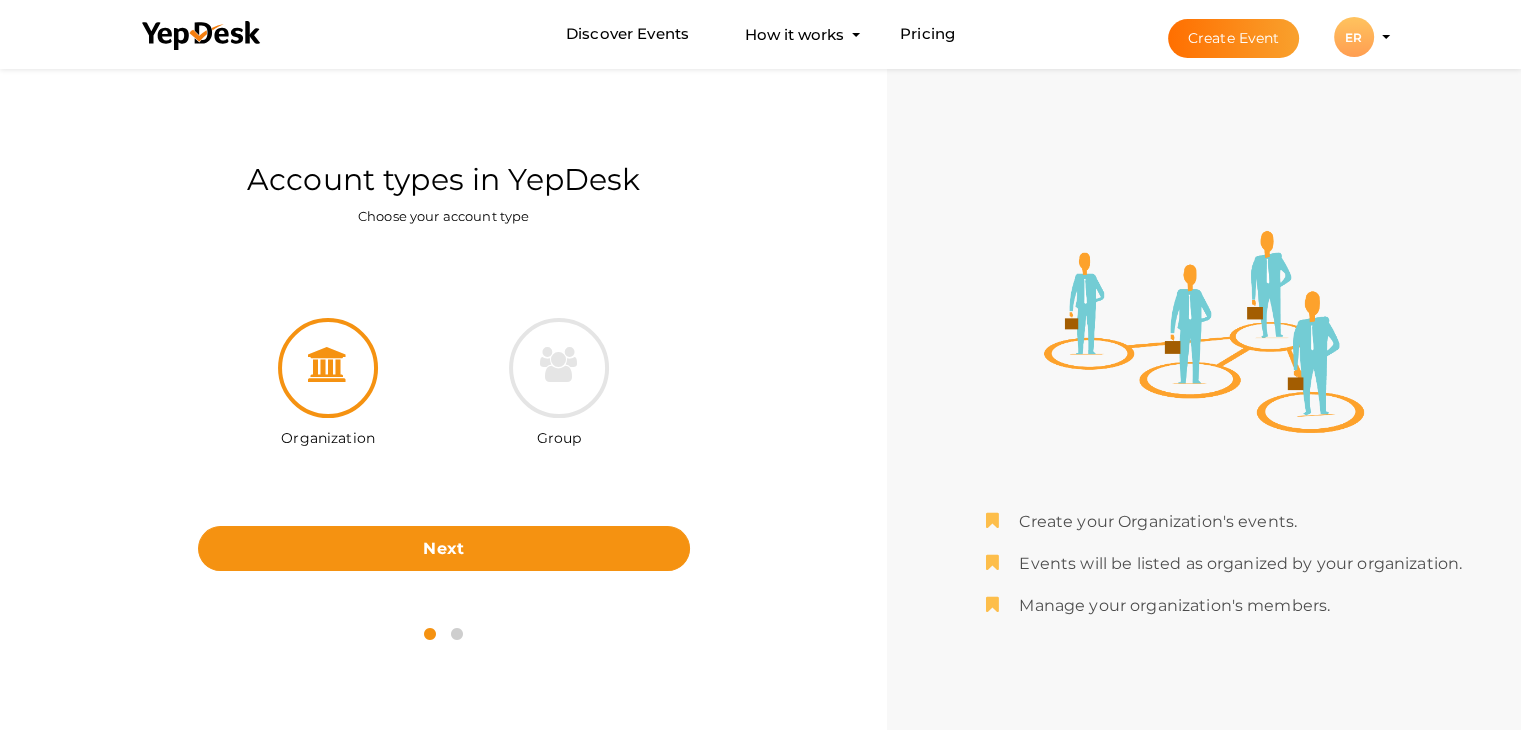 click on "Next" at bounding box center (443, 548) 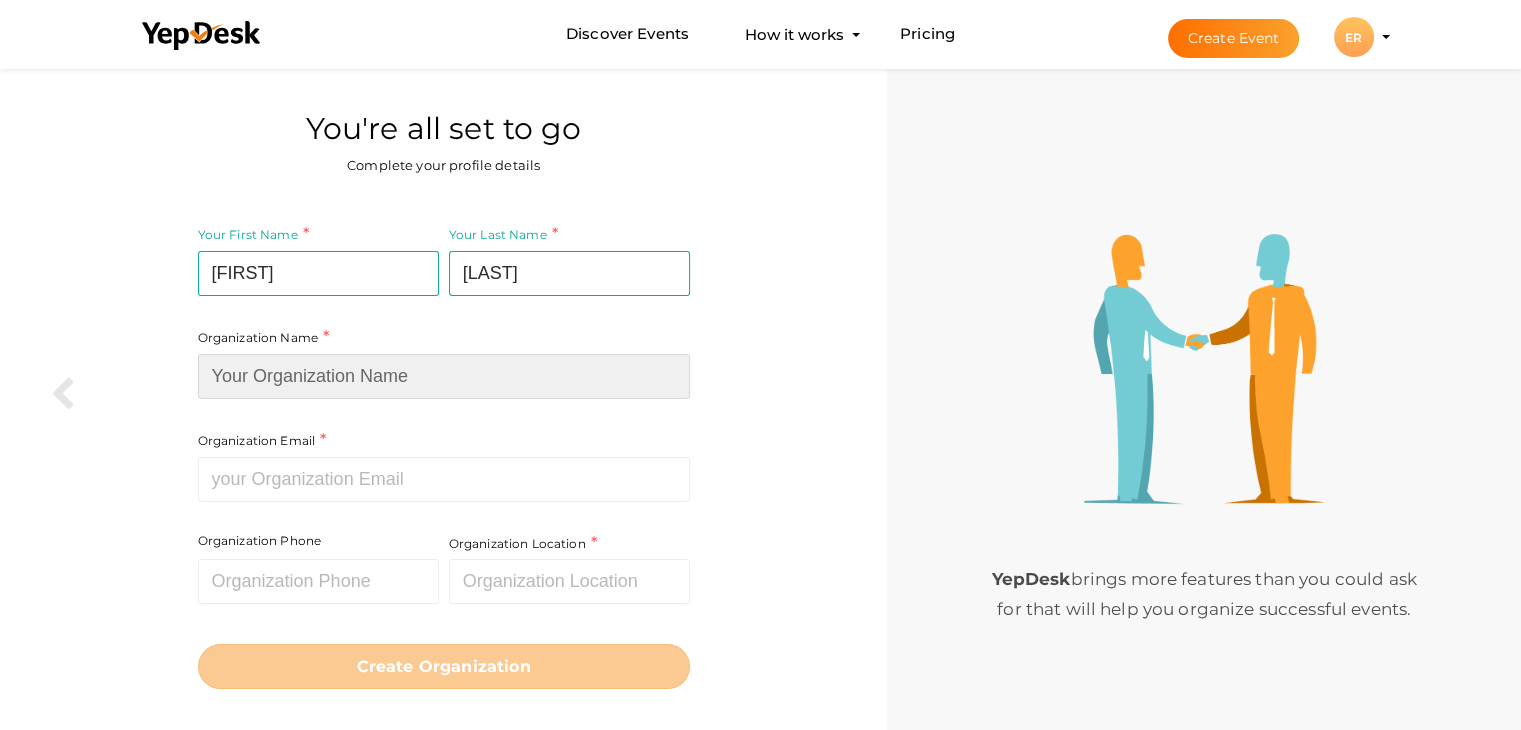 click at bounding box center (444, 376) 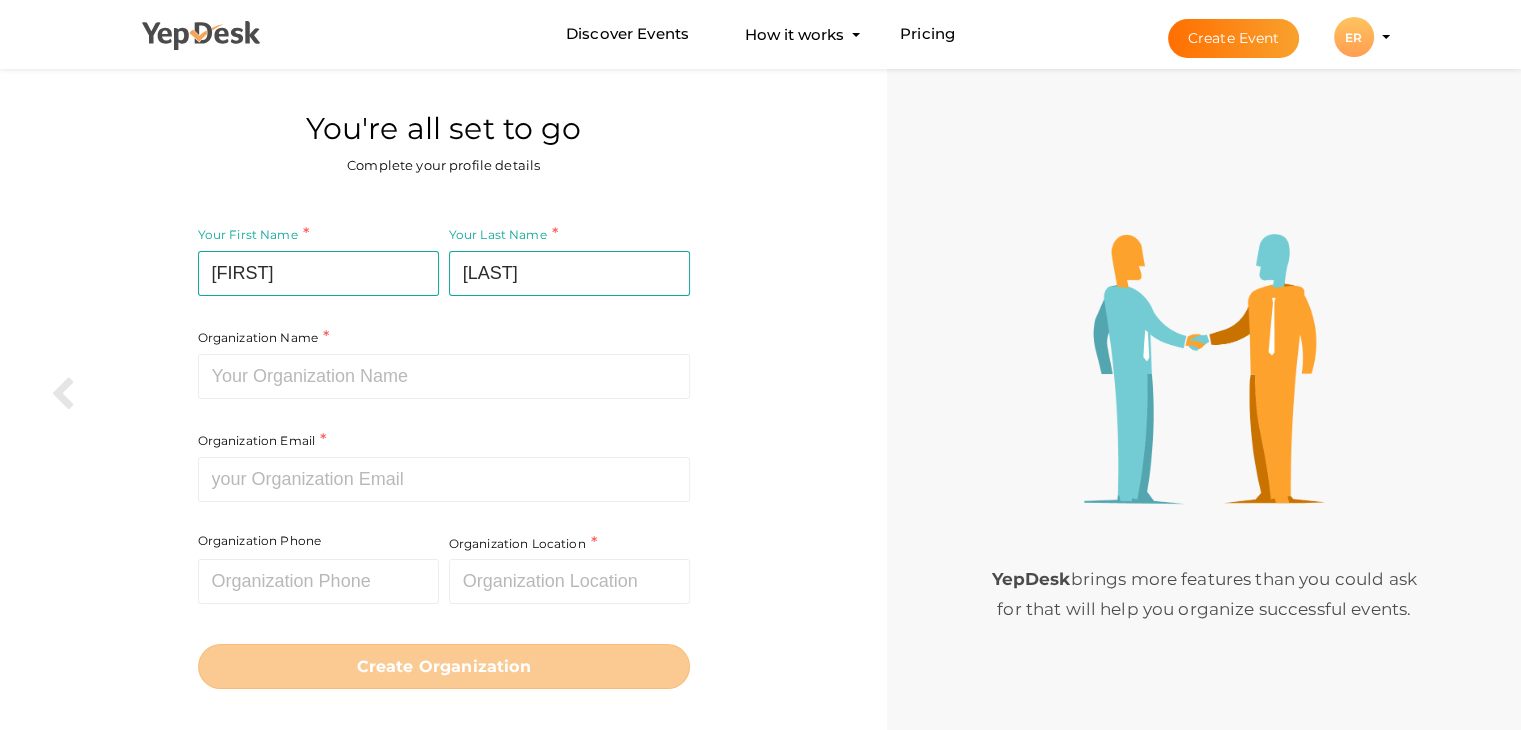 click 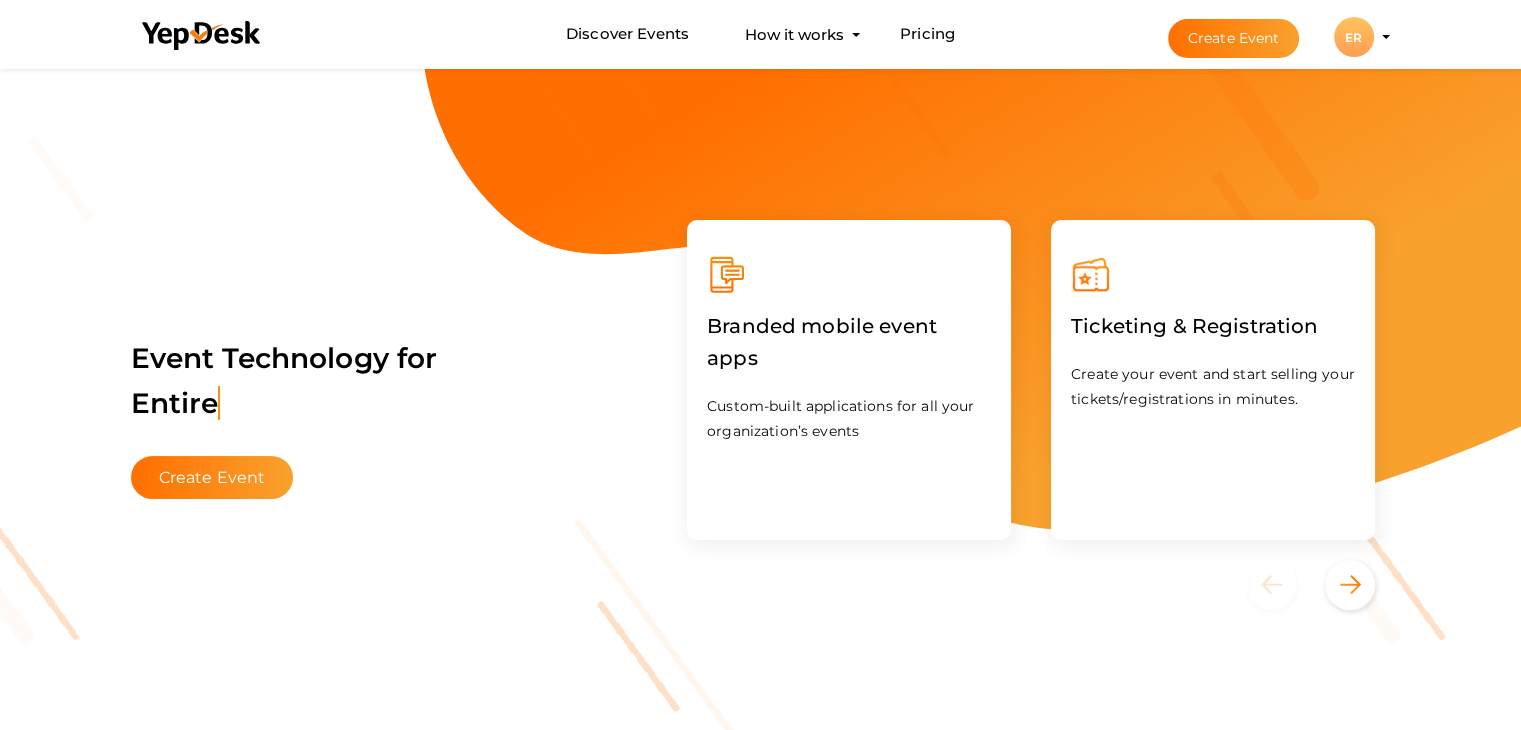 click on "Create Event" at bounding box center (1234, 38) 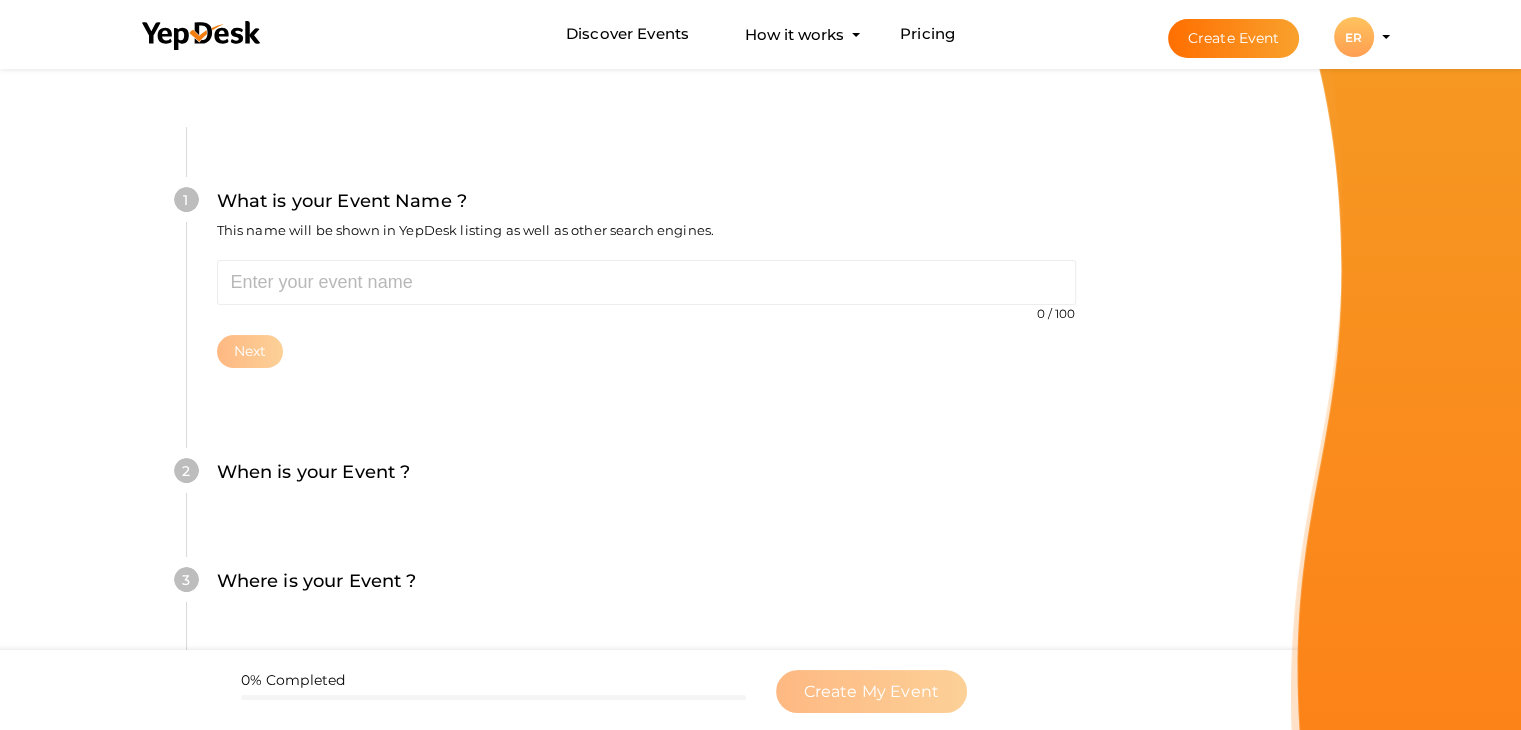 scroll, scrollTop: 0, scrollLeft: 0, axis: both 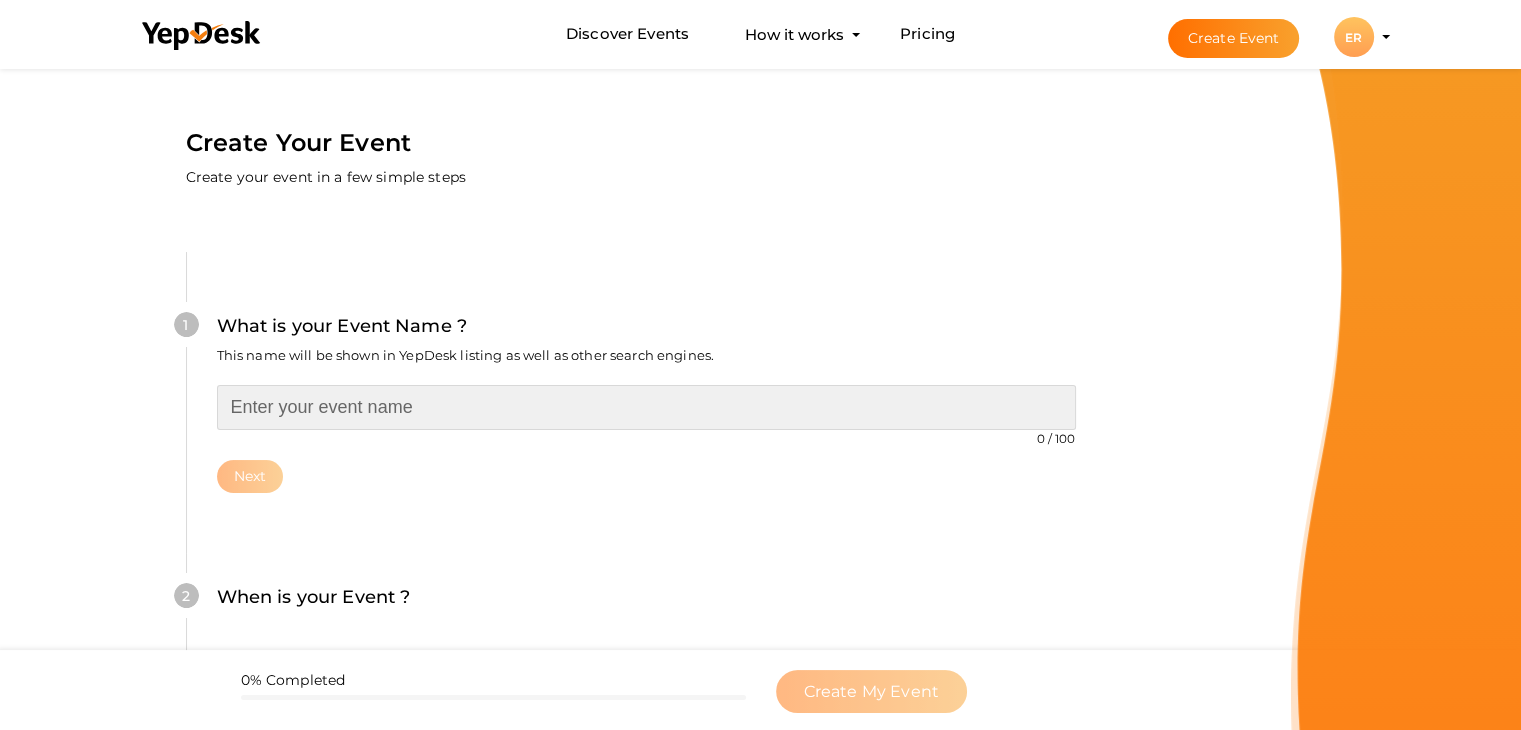 click at bounding box center (646, 407) 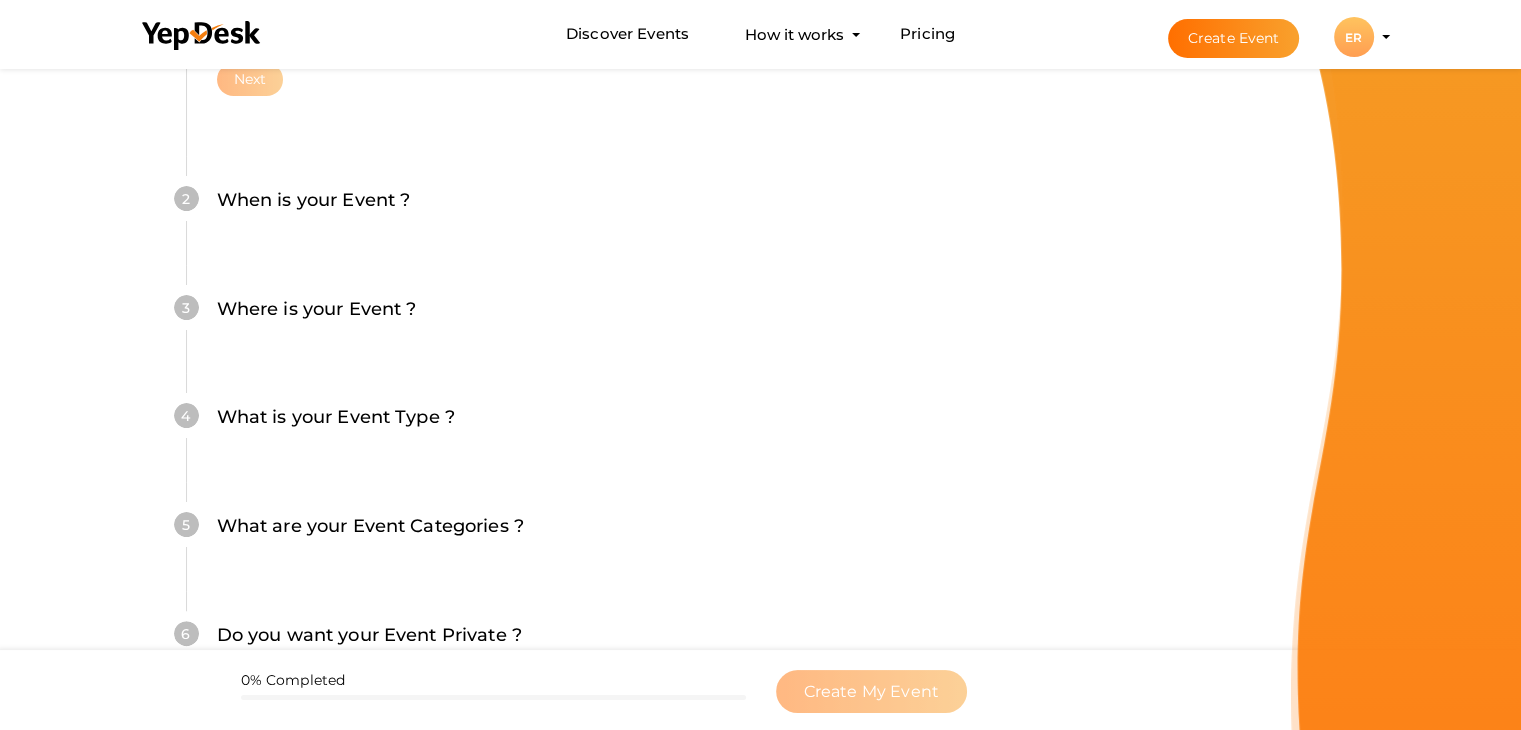 scroll, scrollTop: 400, scrollLeft: 0, axis: vertical 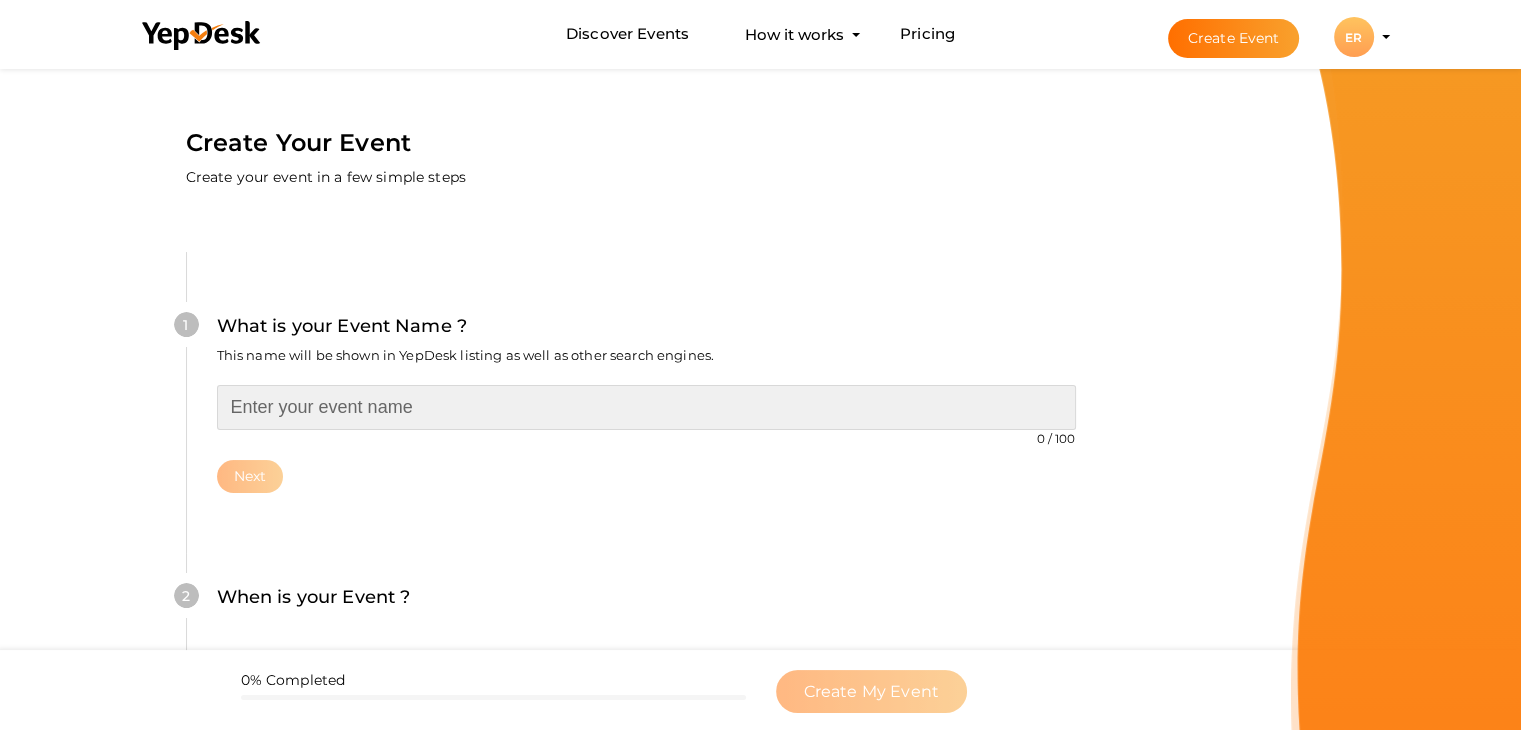 click at bounding box center (646, 407) 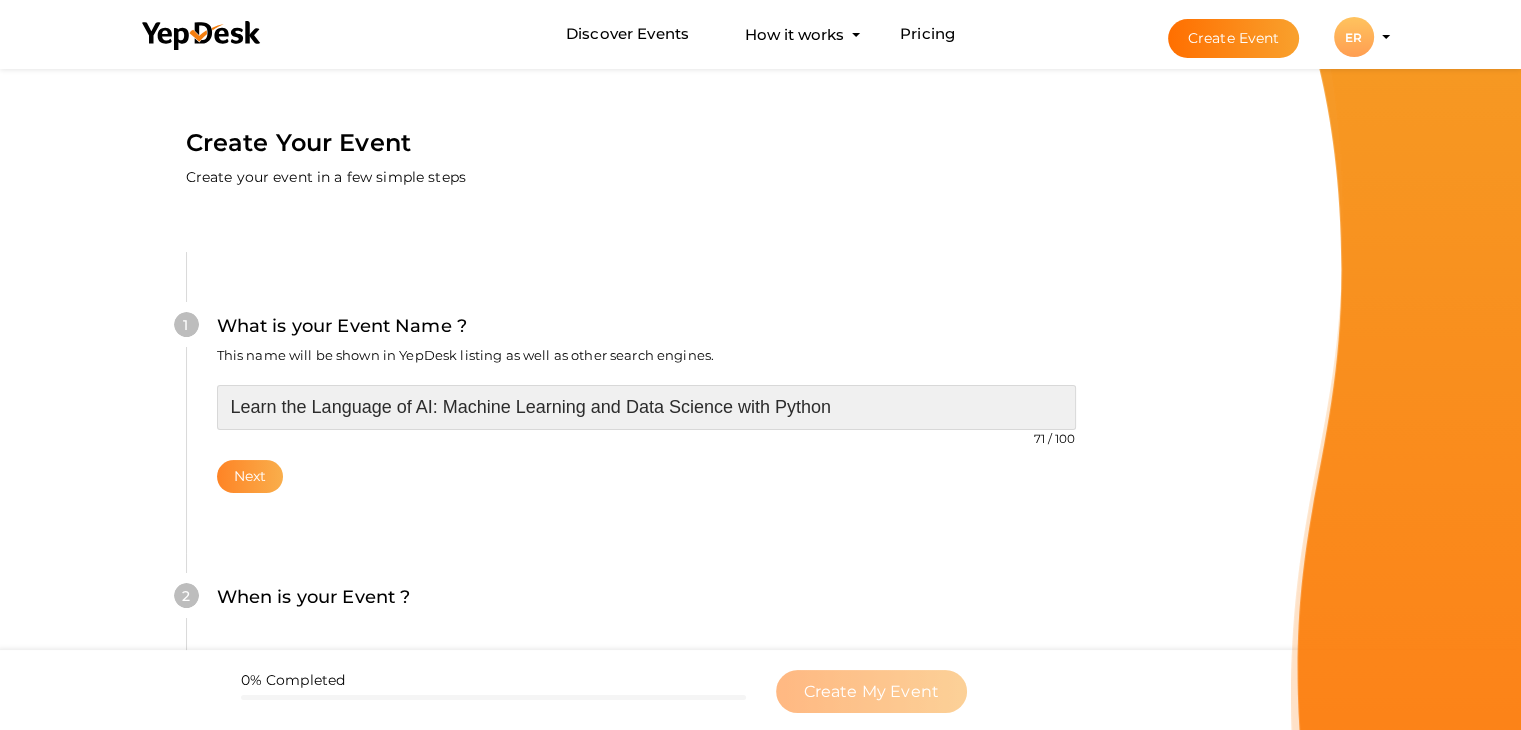 type on "Learn the Language of AI: Machine Learning and Data Science with Python" 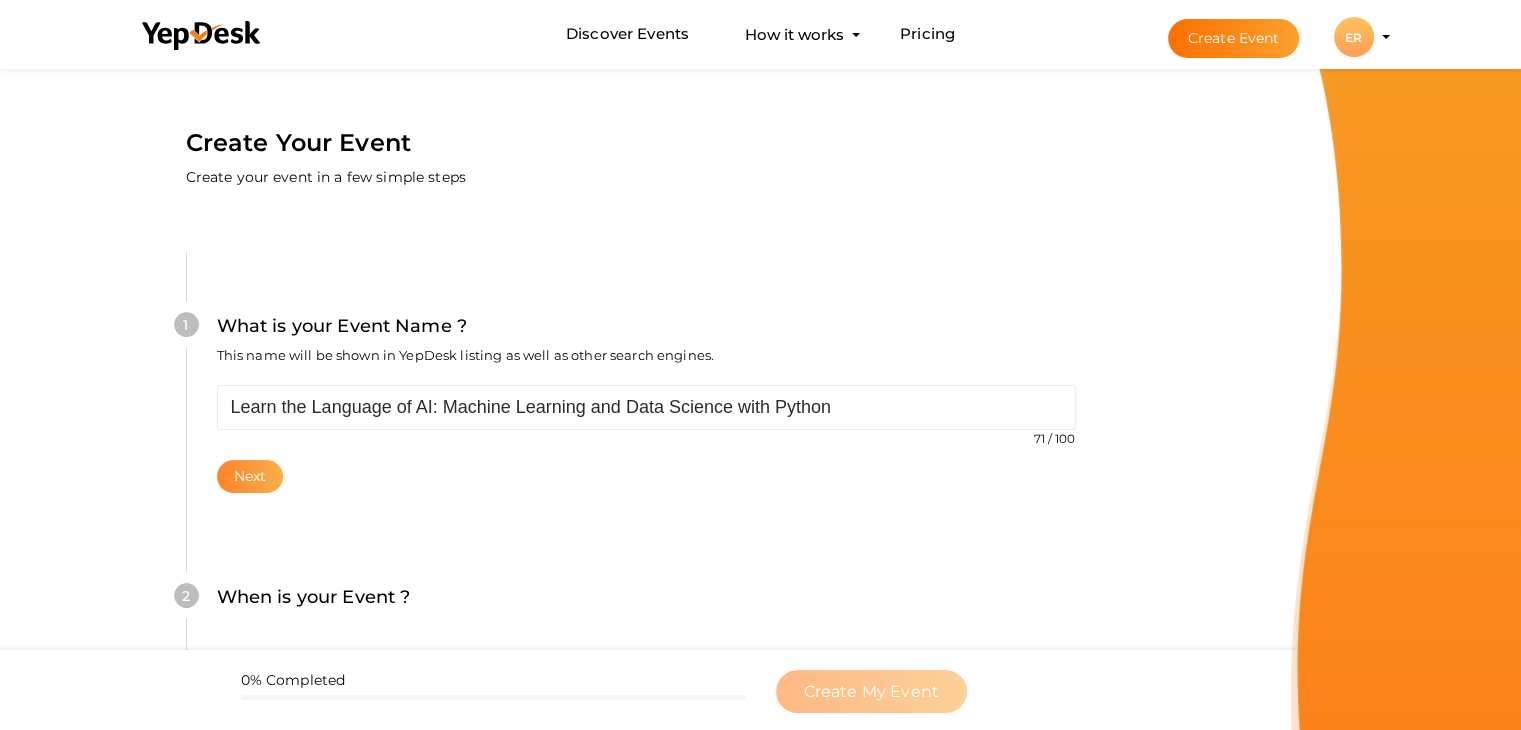 click on "Next" at bounding box center (250, 476) 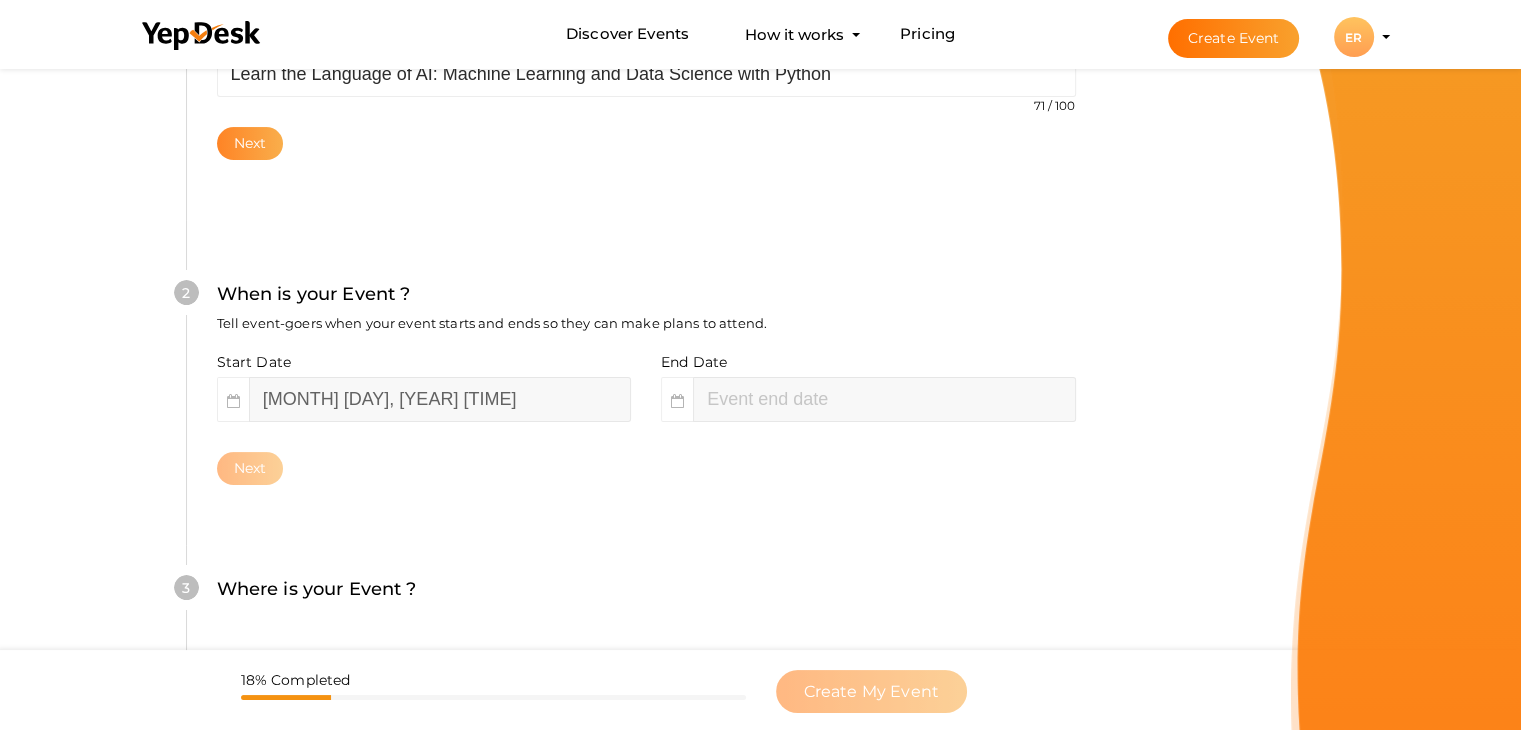 scroll, scrollTop: 411, scrollLeft: 0, axis: vertical 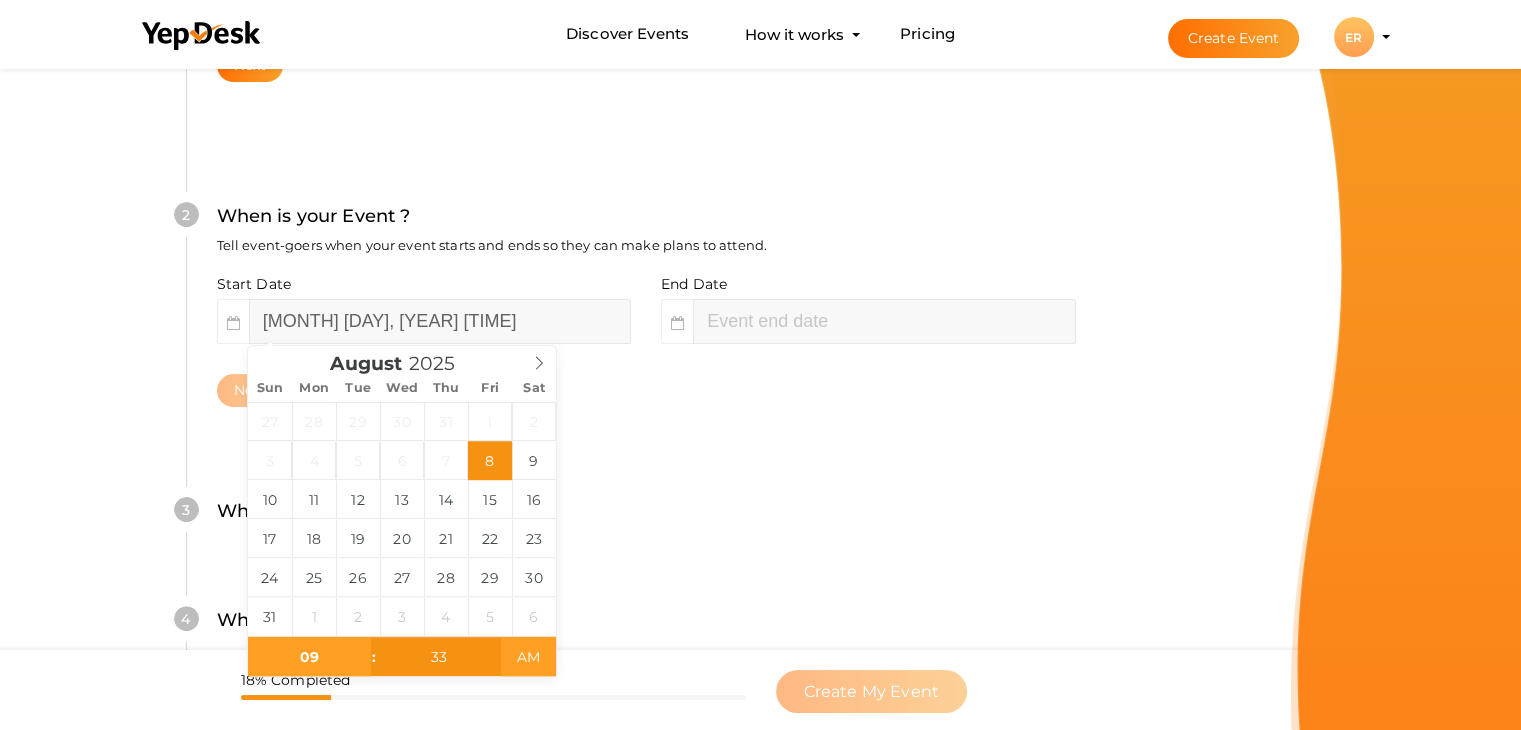 type on "[MONTH] [DAY], [YEAR] [HOUR]:[MINUTE] [AM/PM]" 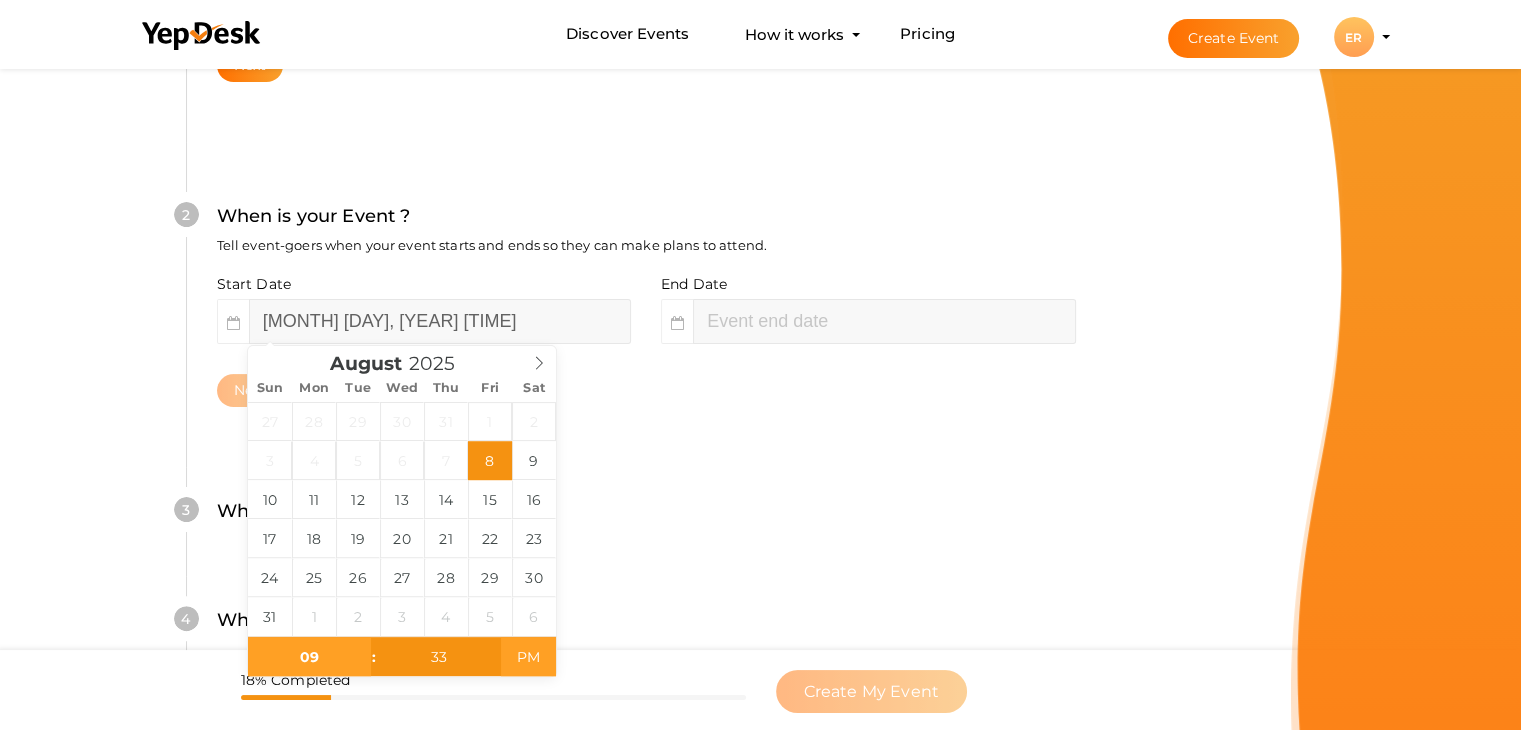 click on "PM" at bounding box center (528, 657) 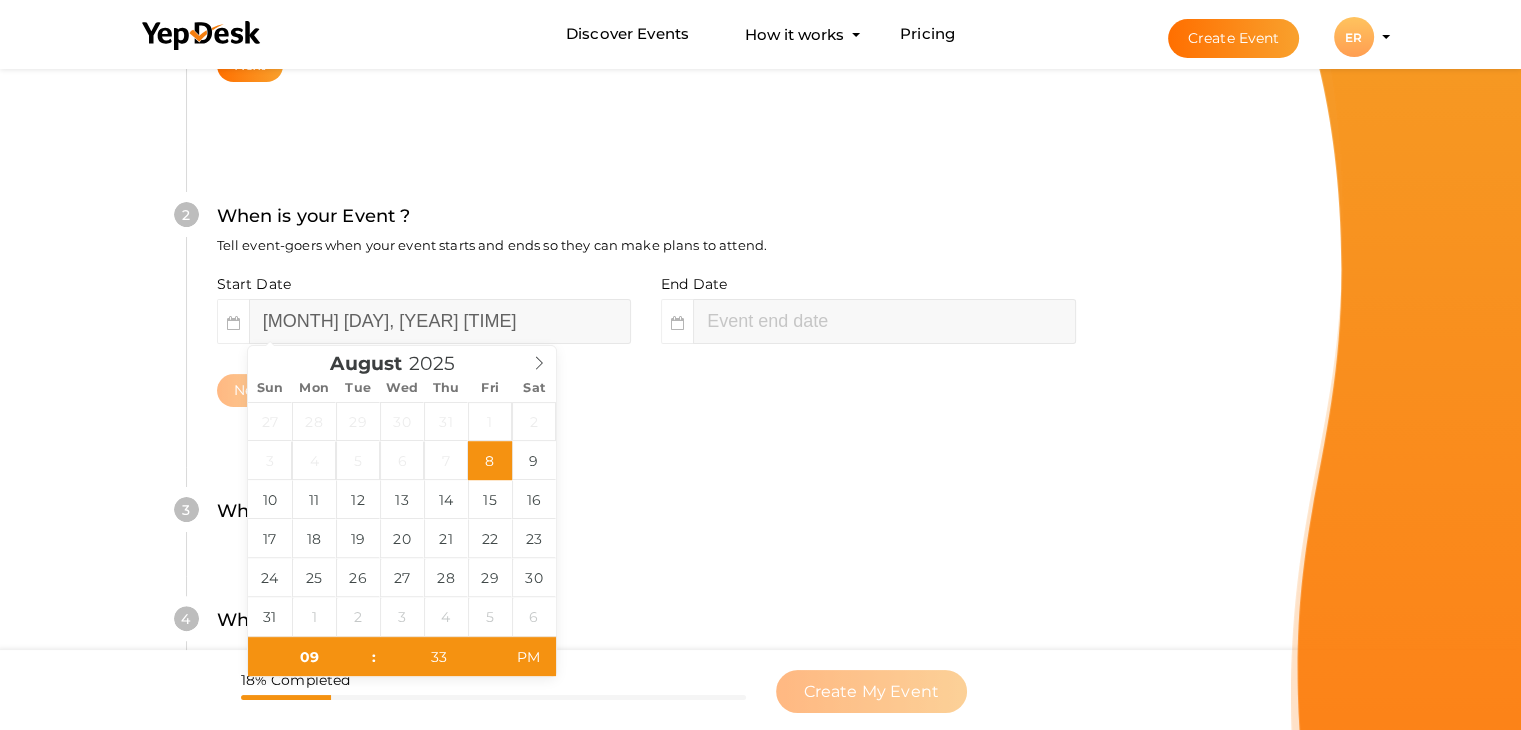 type on "11" 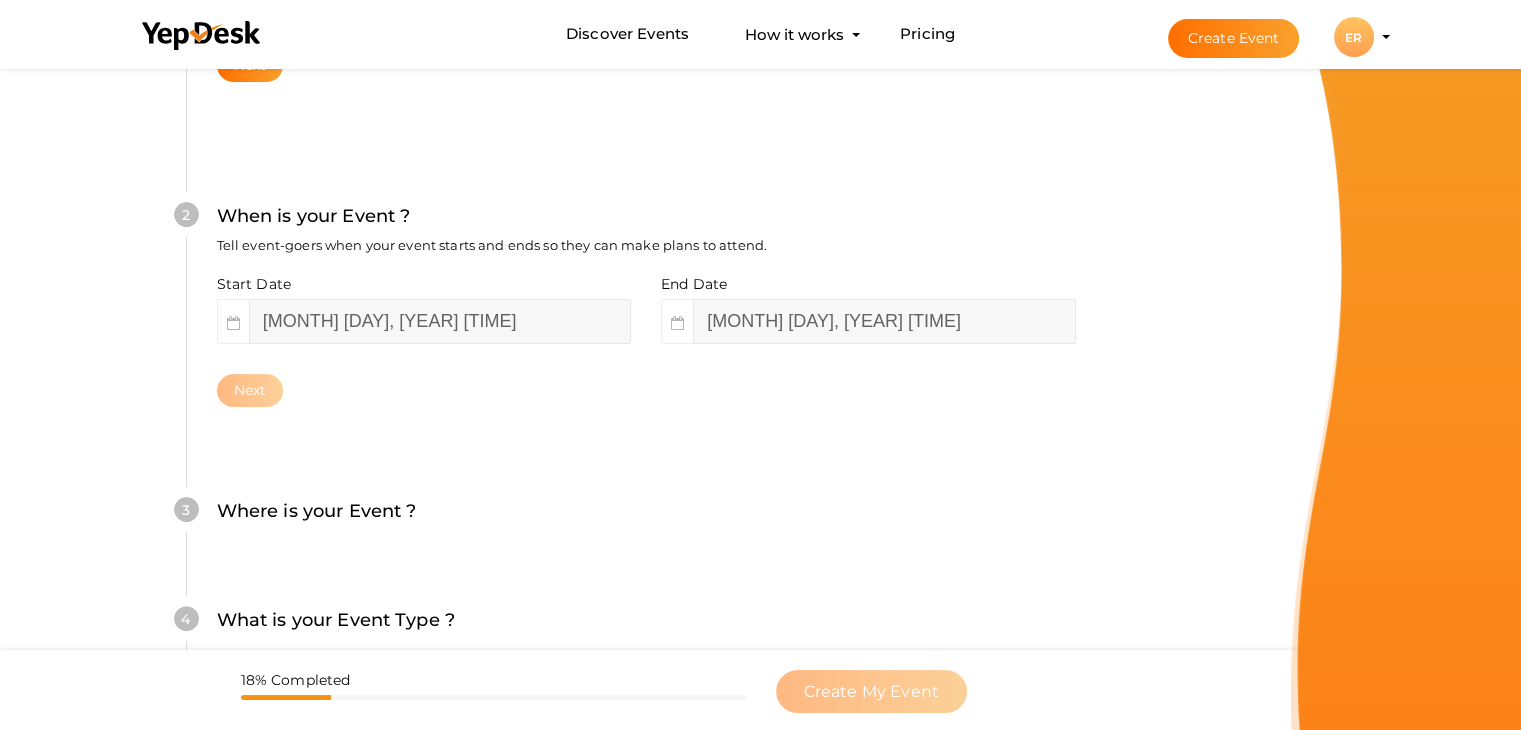 click on "3
Where is
your Event ?
Tell
event-goers where your event location is.
Venue
Online
Event
Sorry!
Couldn't find location. Please choose one from suggestions.
Required
event location address.
Next" at bounding box center (646, 521) 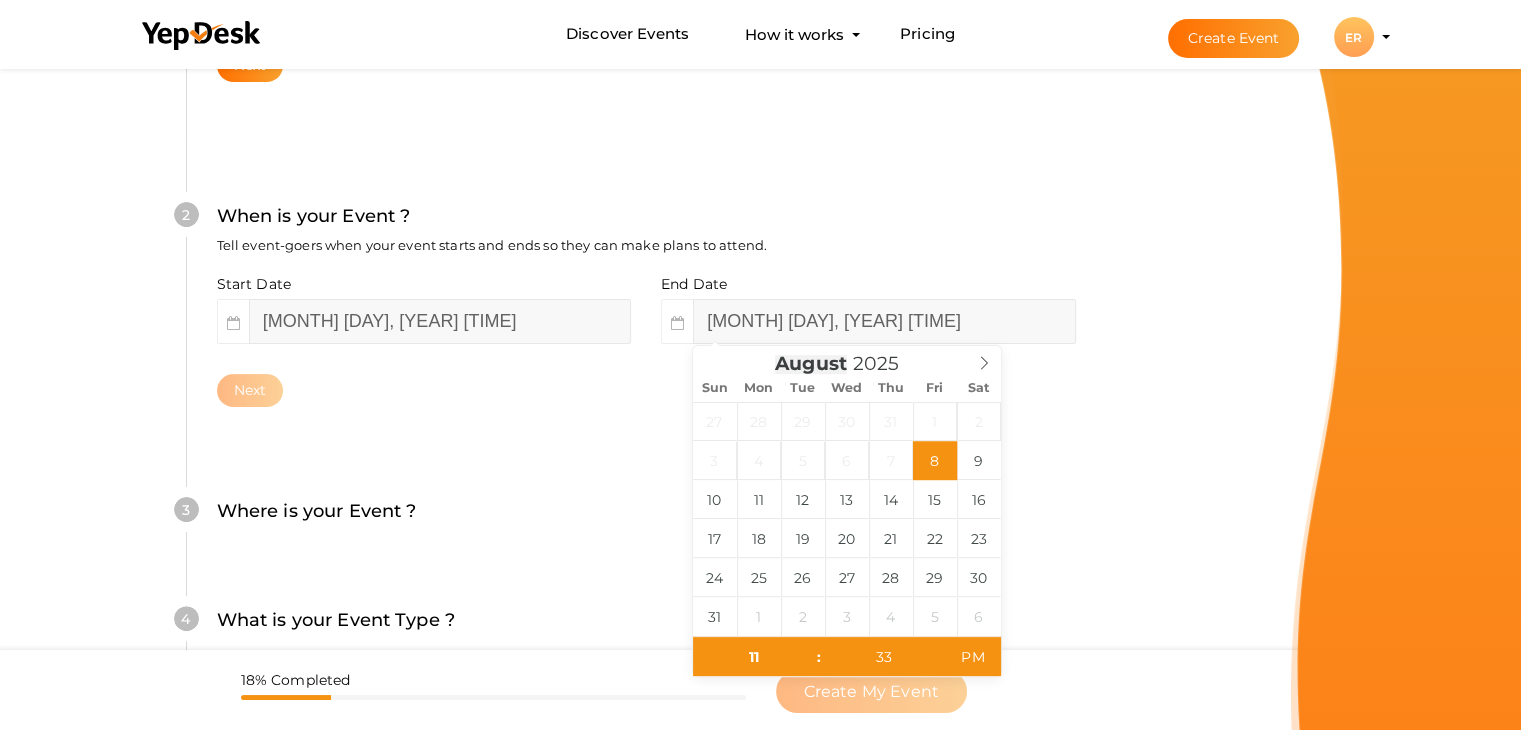 click on "August" at bounding box center (811, 364) 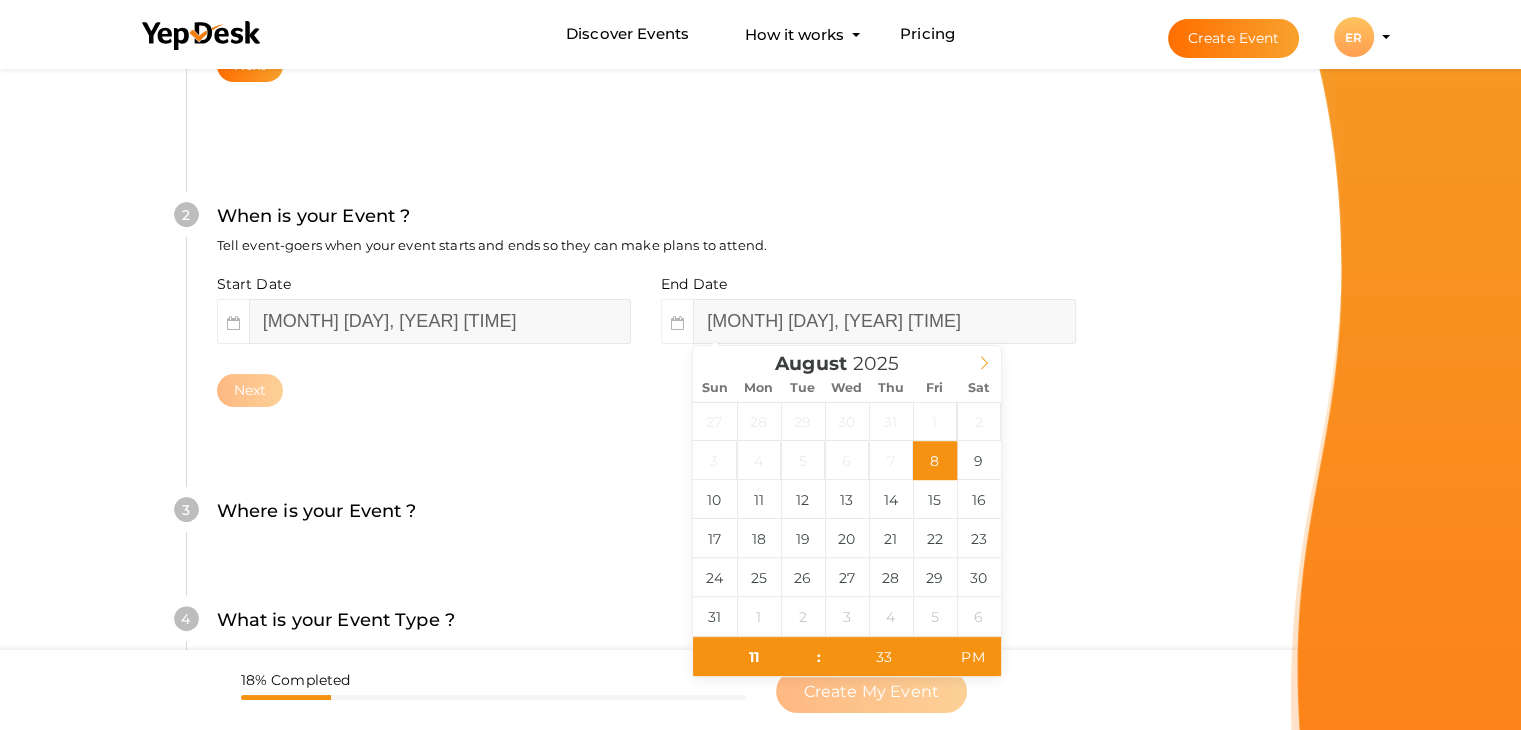 click 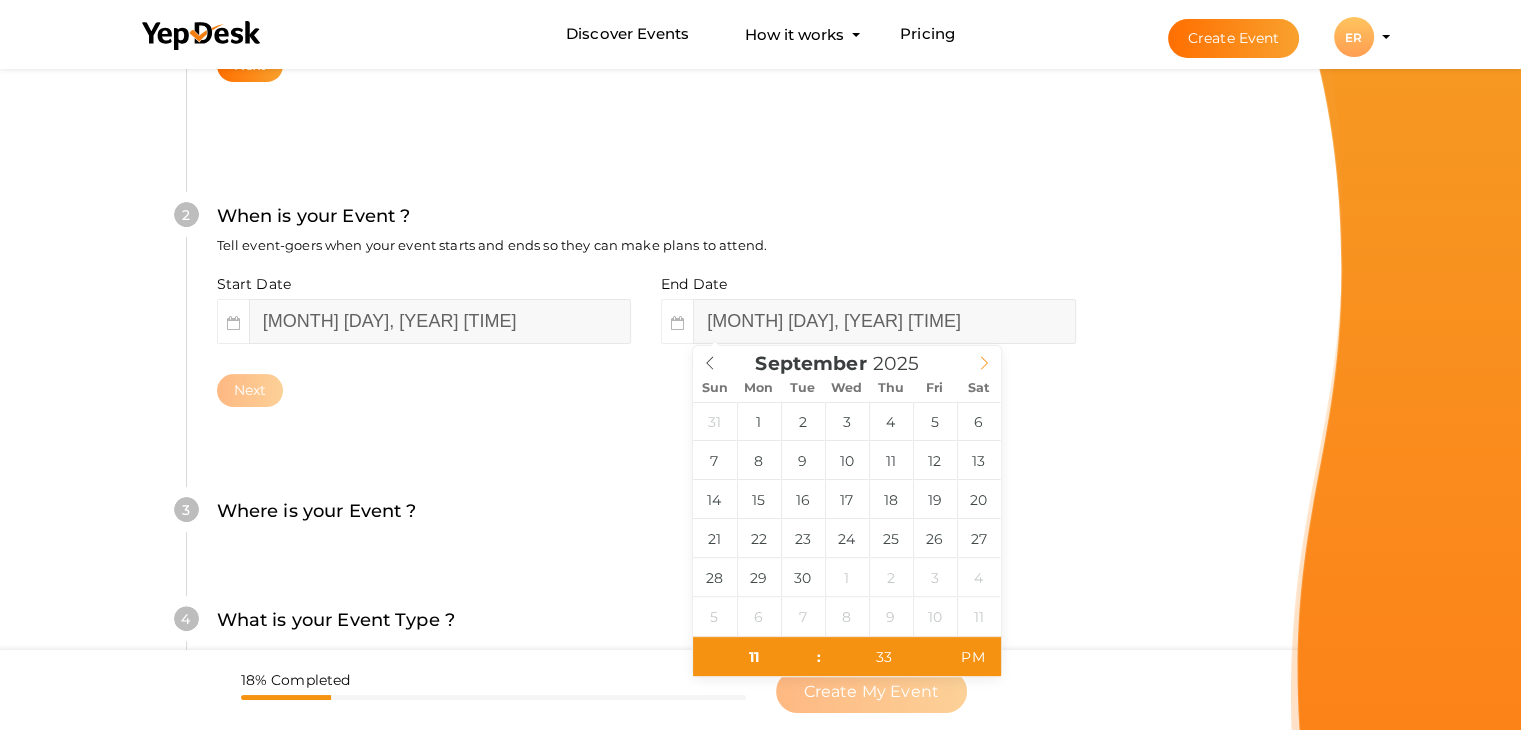 click 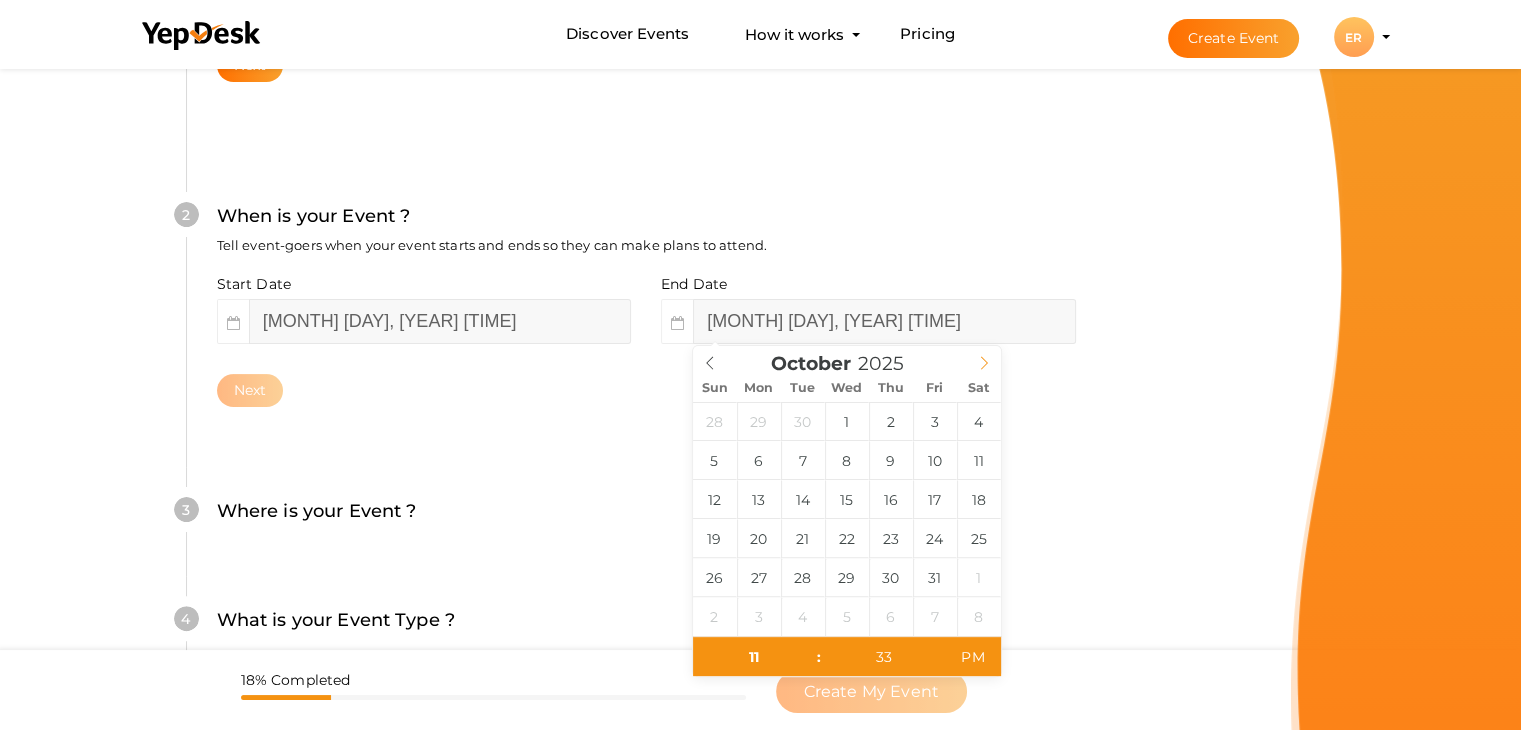 click 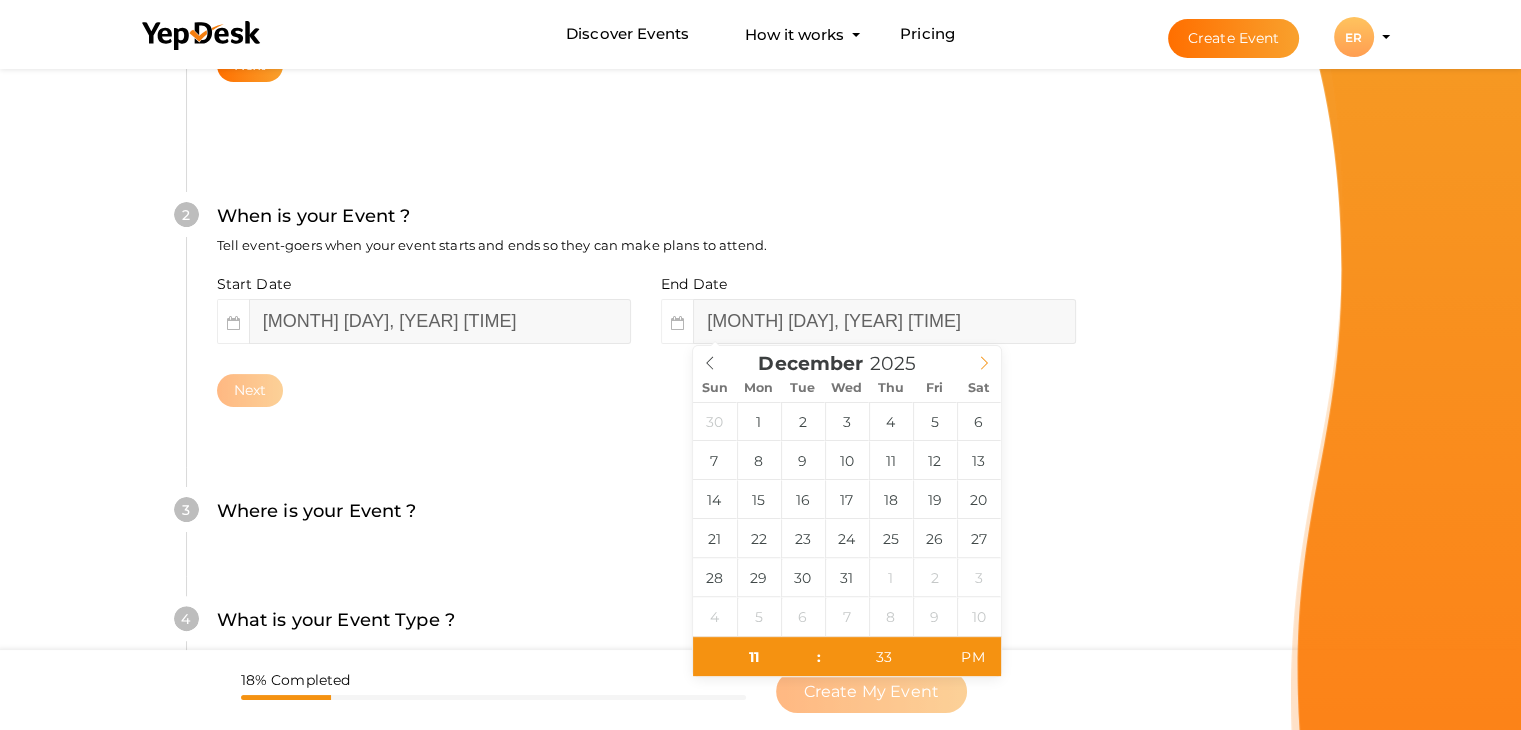 click 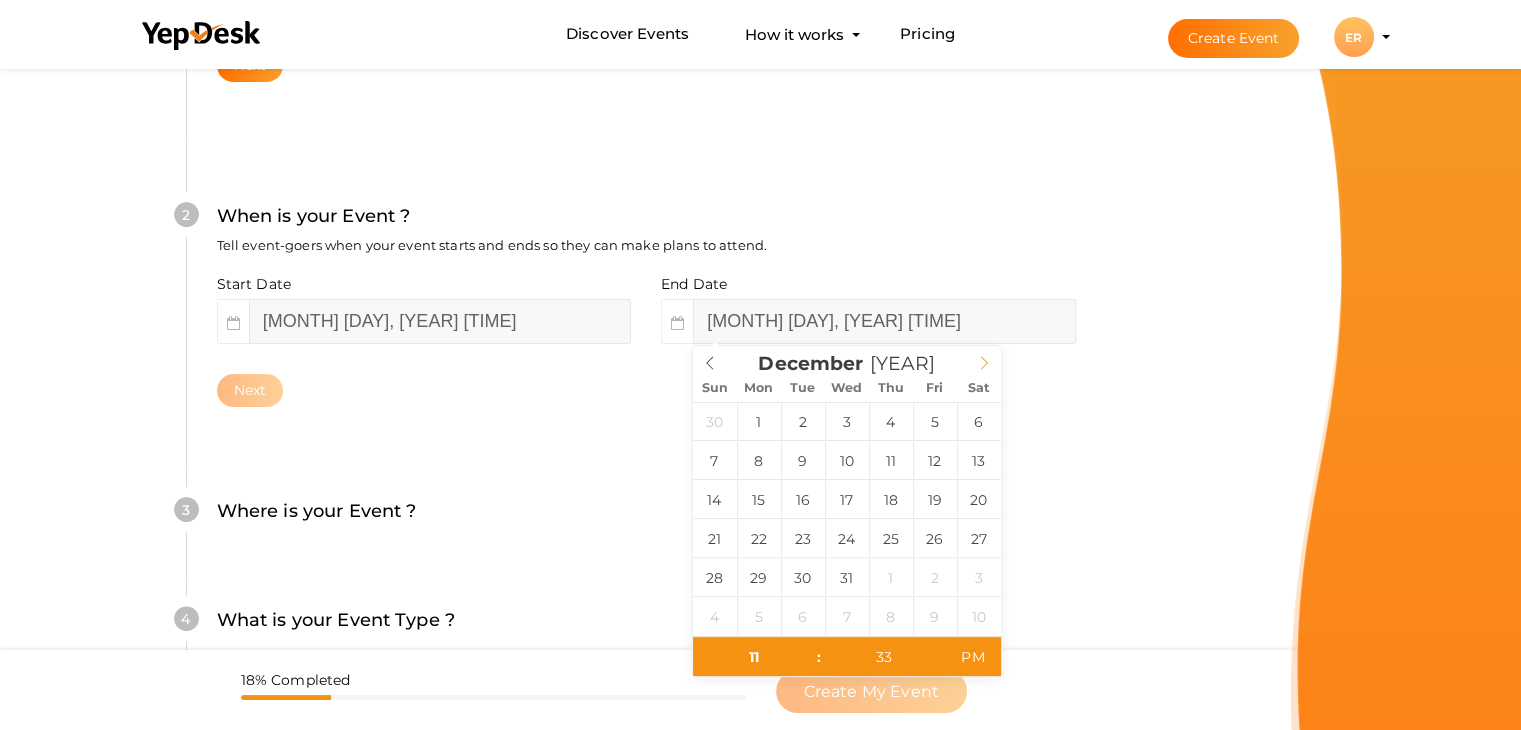 click 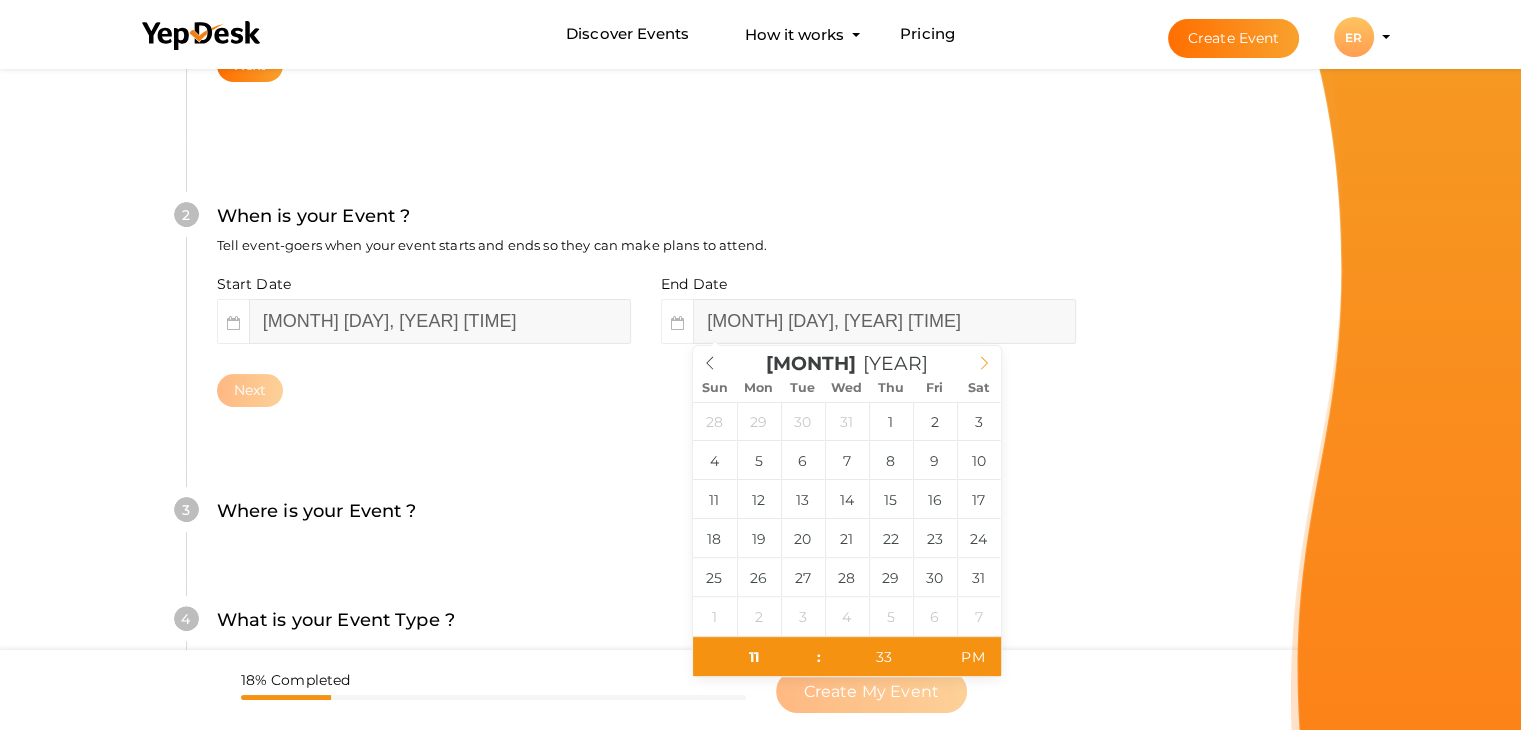 click 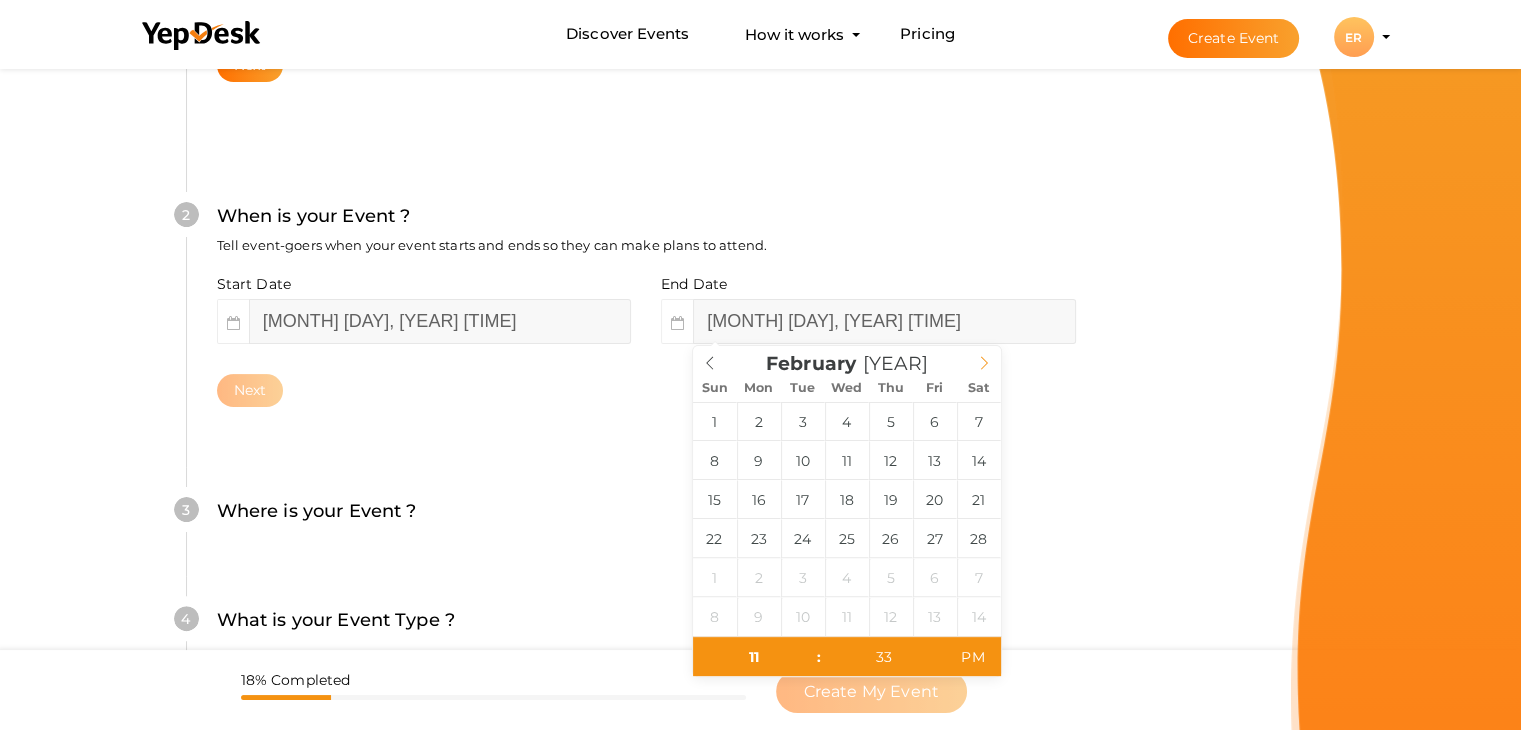 click 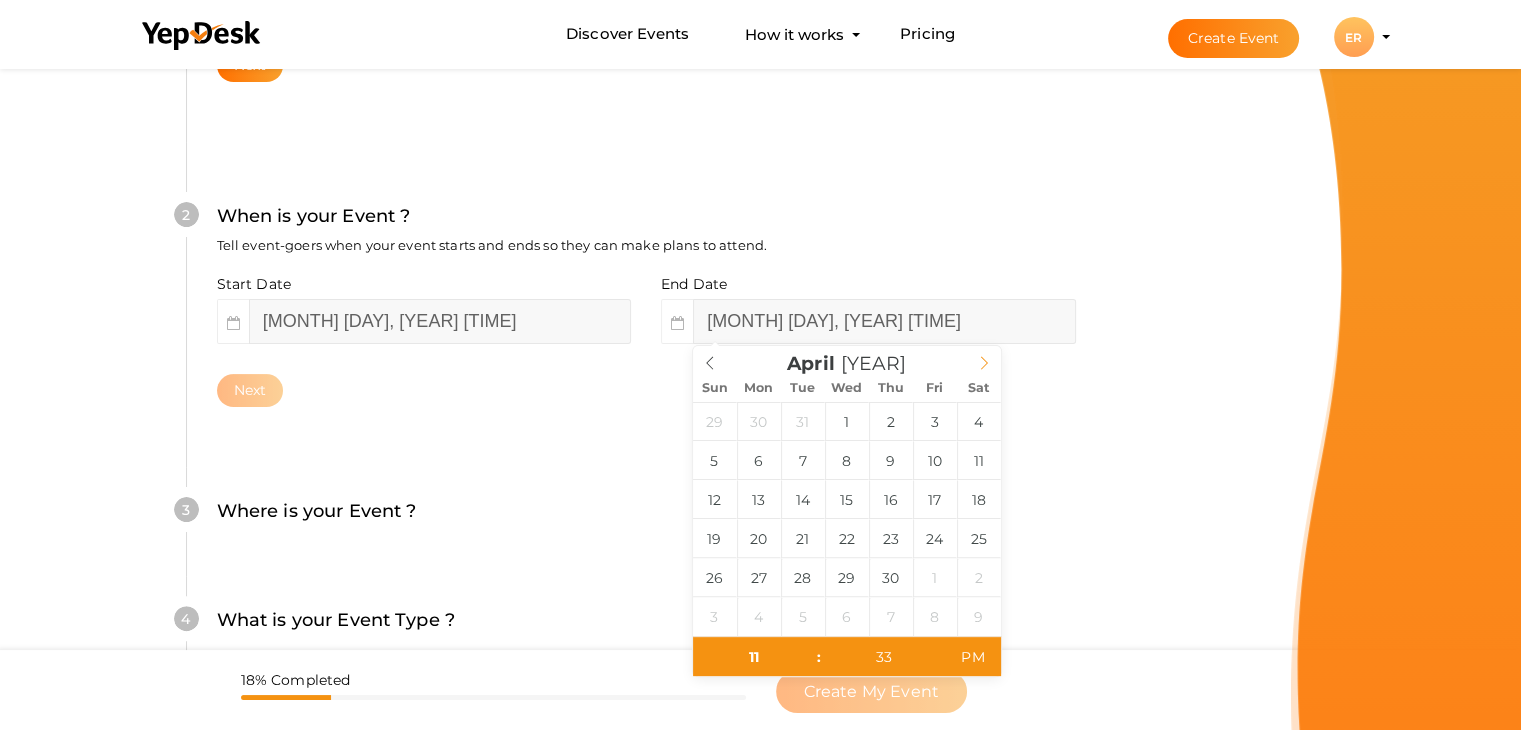 click 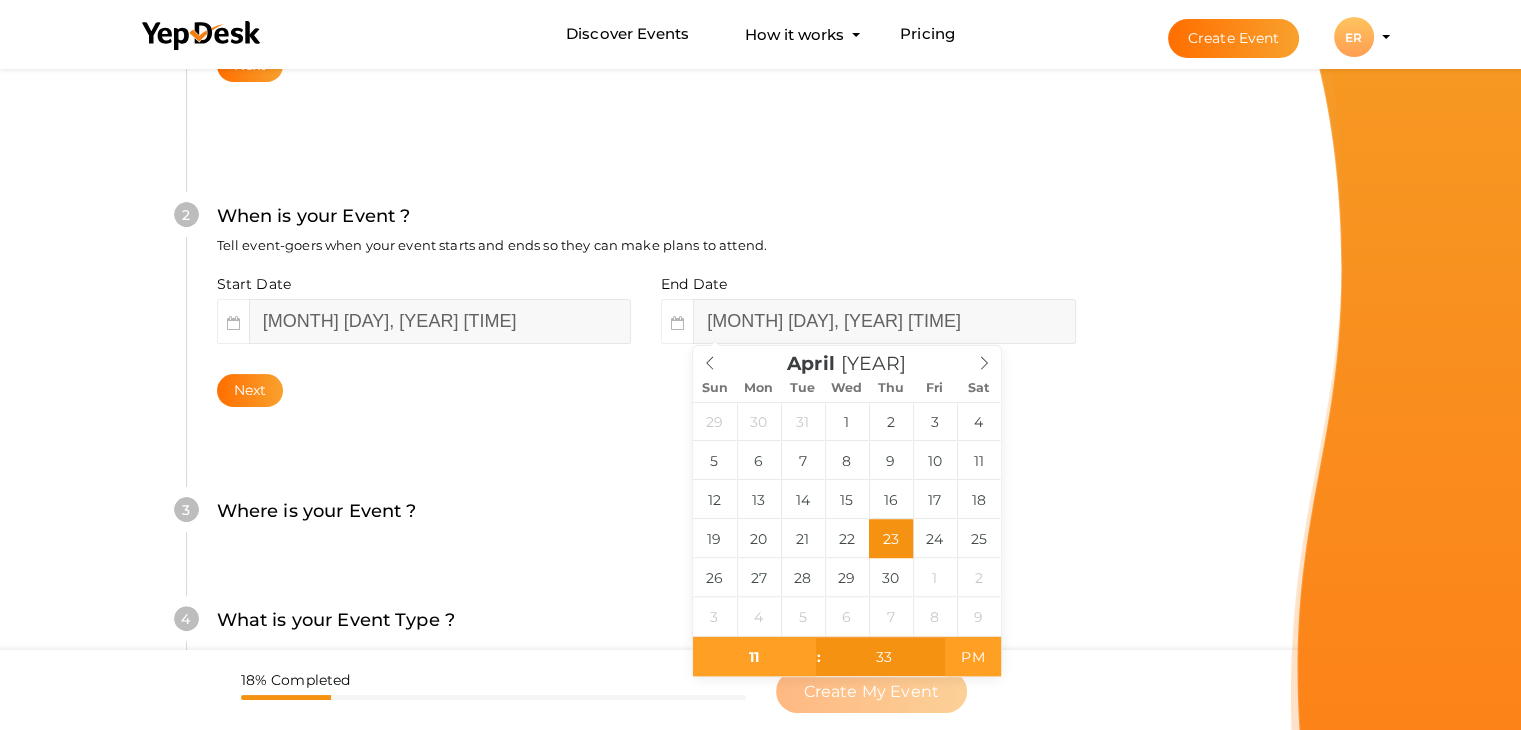 type on "April 23, 2026 11:33 AM" 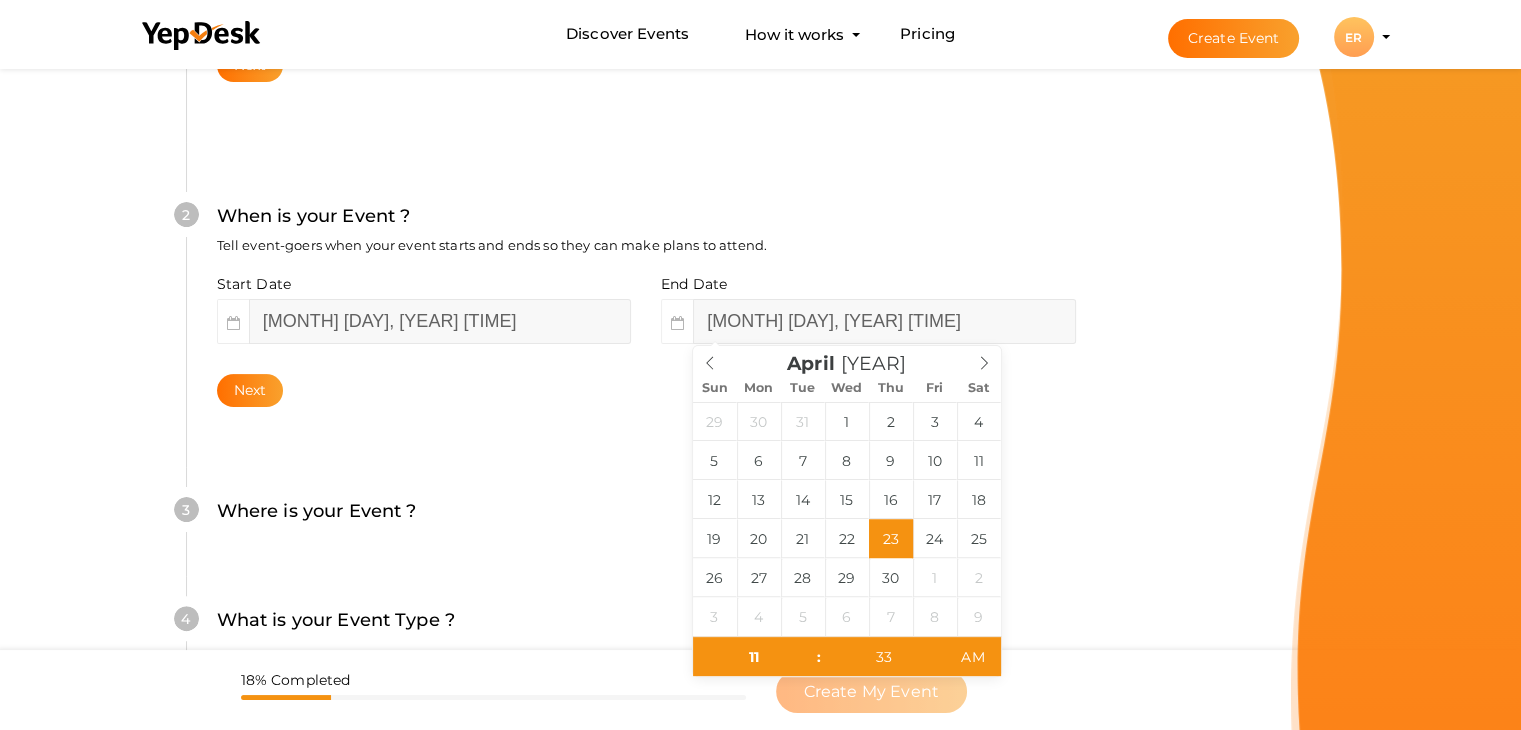 click on "Create Your Event
Create your event in a few simple steps
What
is your Event Name ?
This name will be shown in YepDesk listing as well
as other search engines.
Learn the Language of AI: Machine Learning and Data Science with Python
71 / 100
Invalid
event name
event name length exceeded
Required.
Next
2
When is your
Event ?
Tell
event-goers when your event starts and ends so they can make plans to
attend.
Start Date
August 8, 2025 9:33 PM
Next" at bounding box center (646, 380) 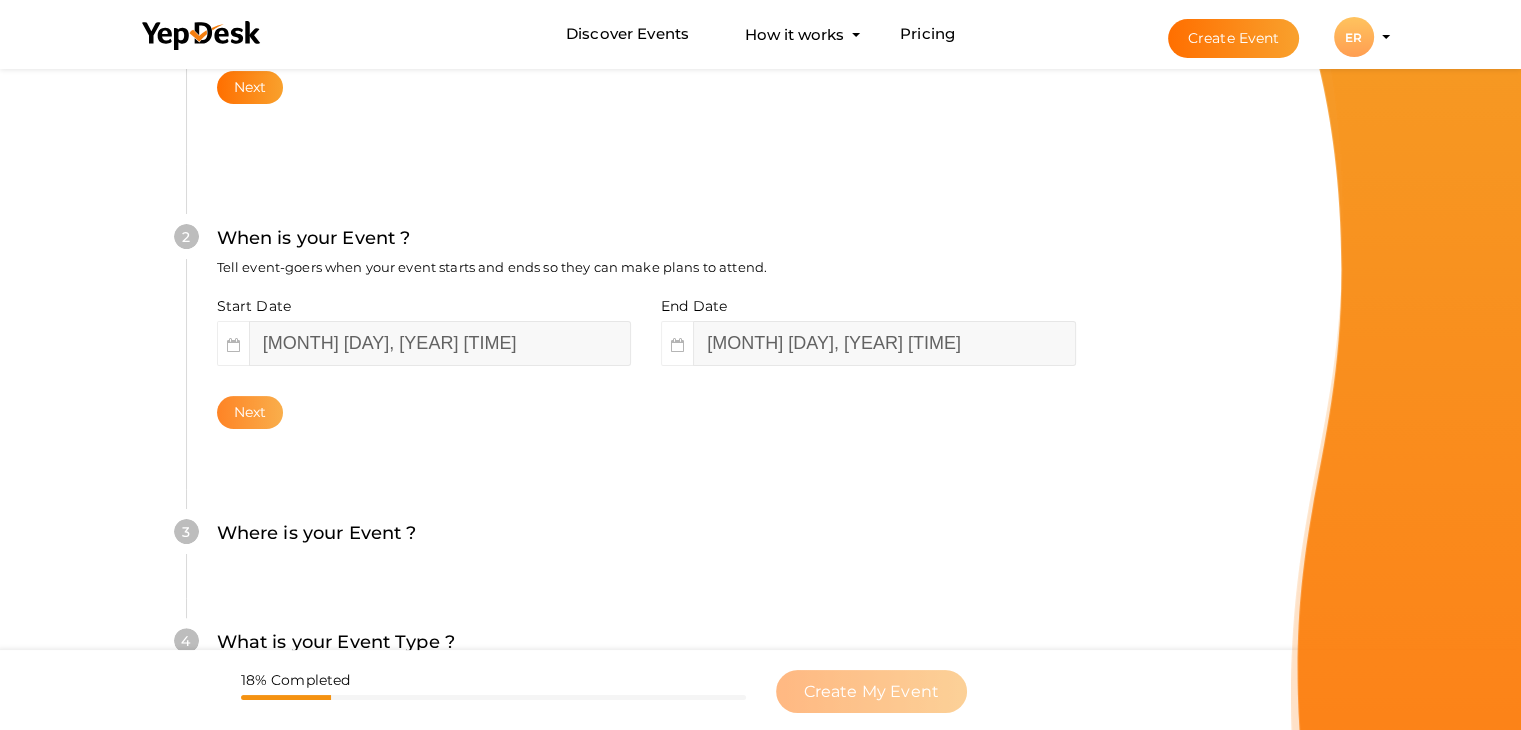 click on "Next" at bounding box center (250, 412) 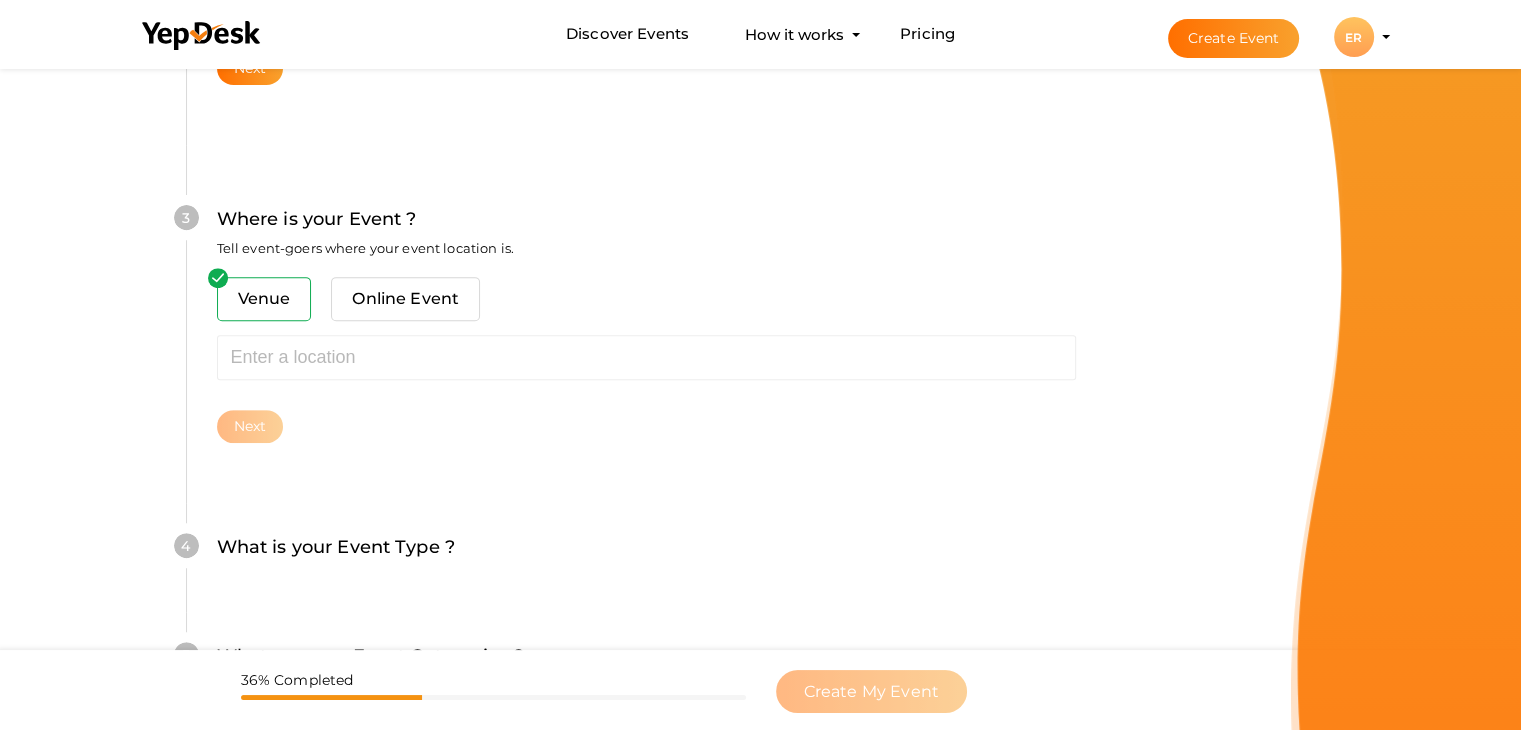 scroll, scrollTop: 736, scrollLeft: 0, axis: vertical 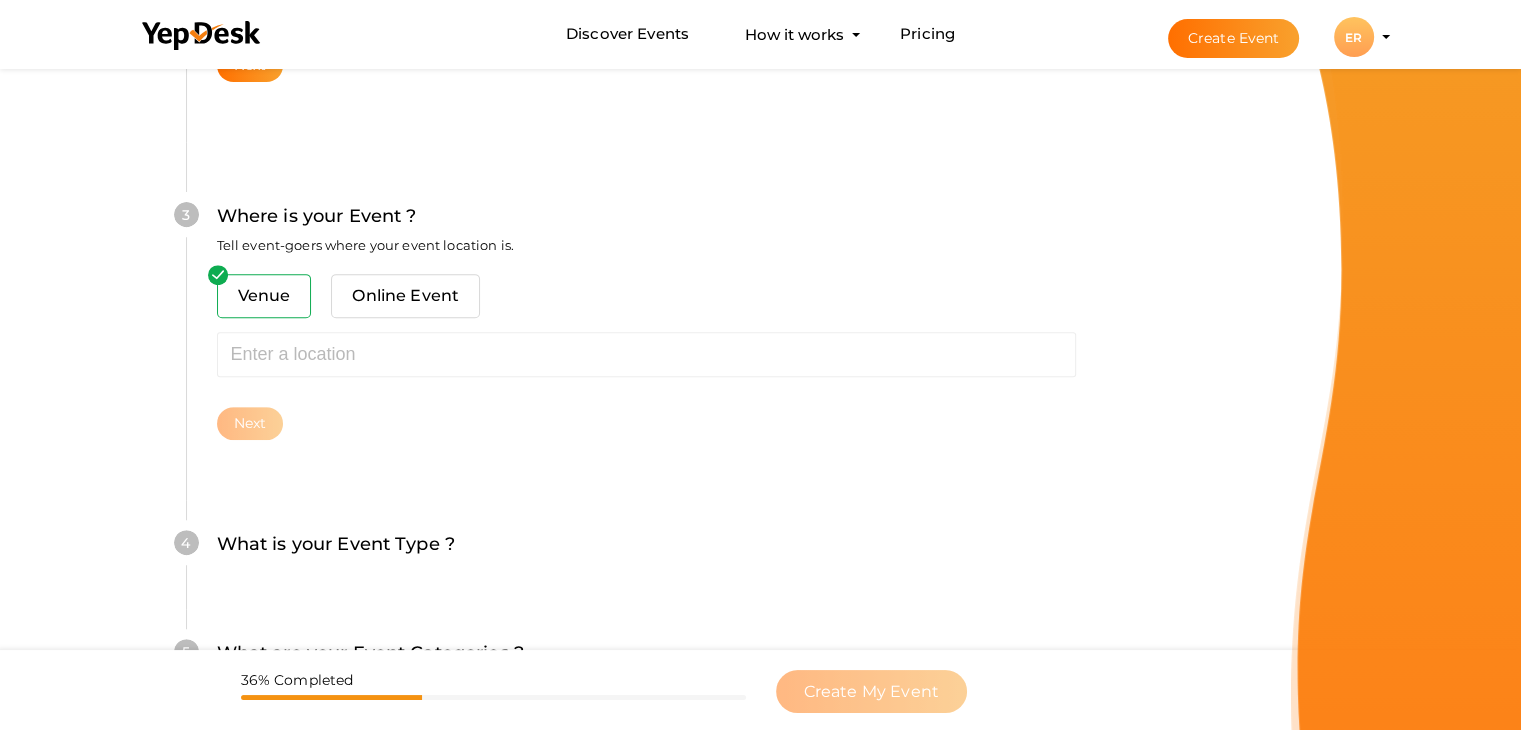 click on "Venue" at bounding box center (264, 296) 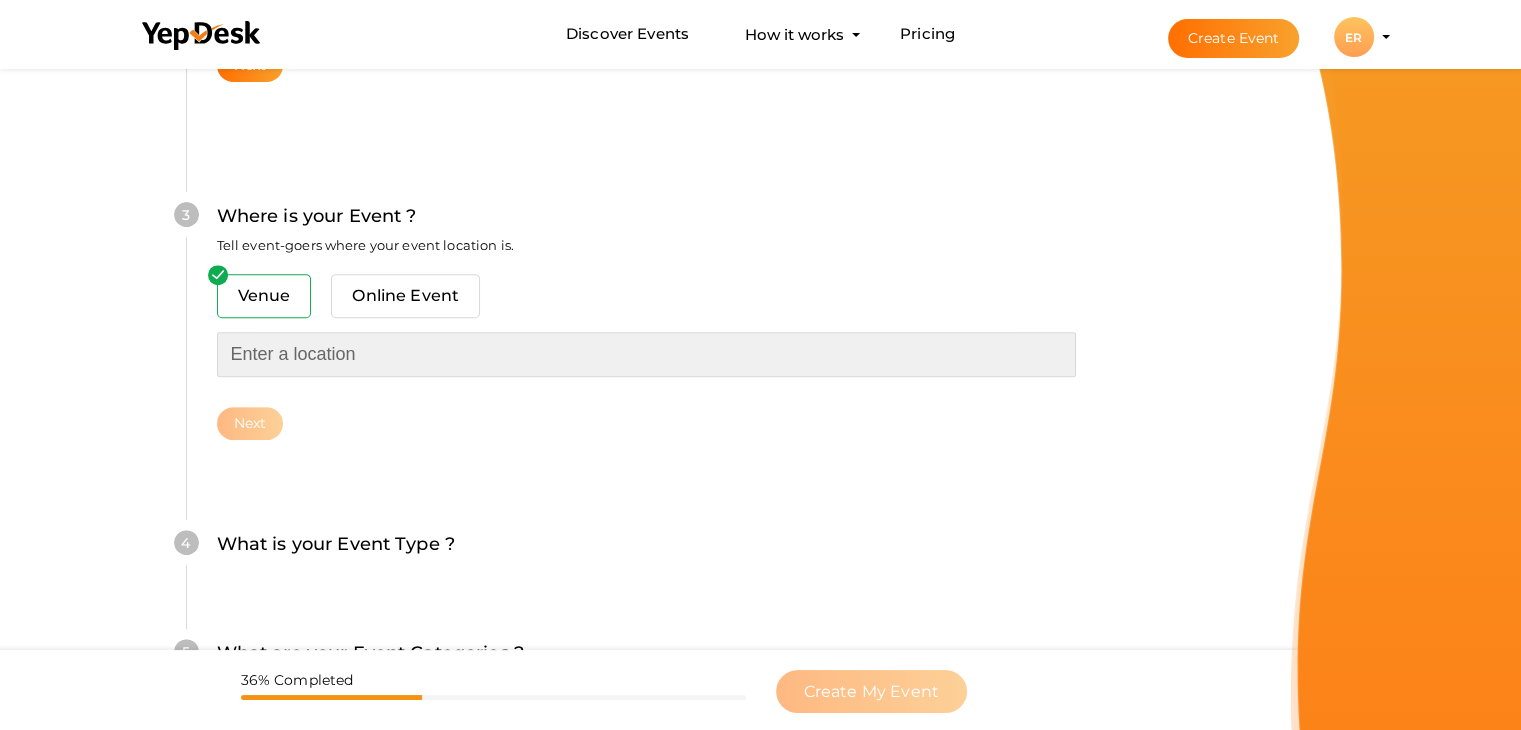 click at bounding box center (646, 354) 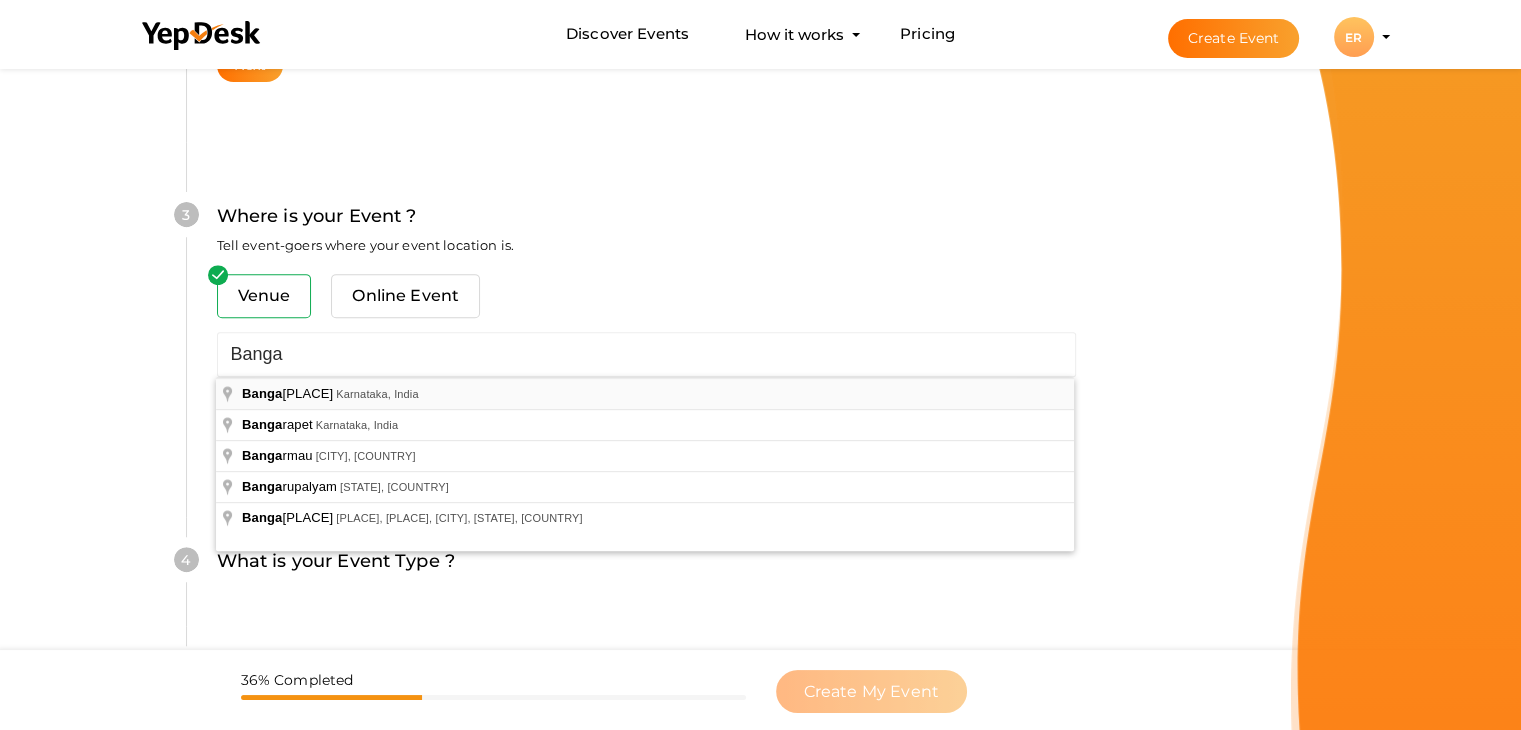 type on "[CITY], [STATE], [COUNTRY]" 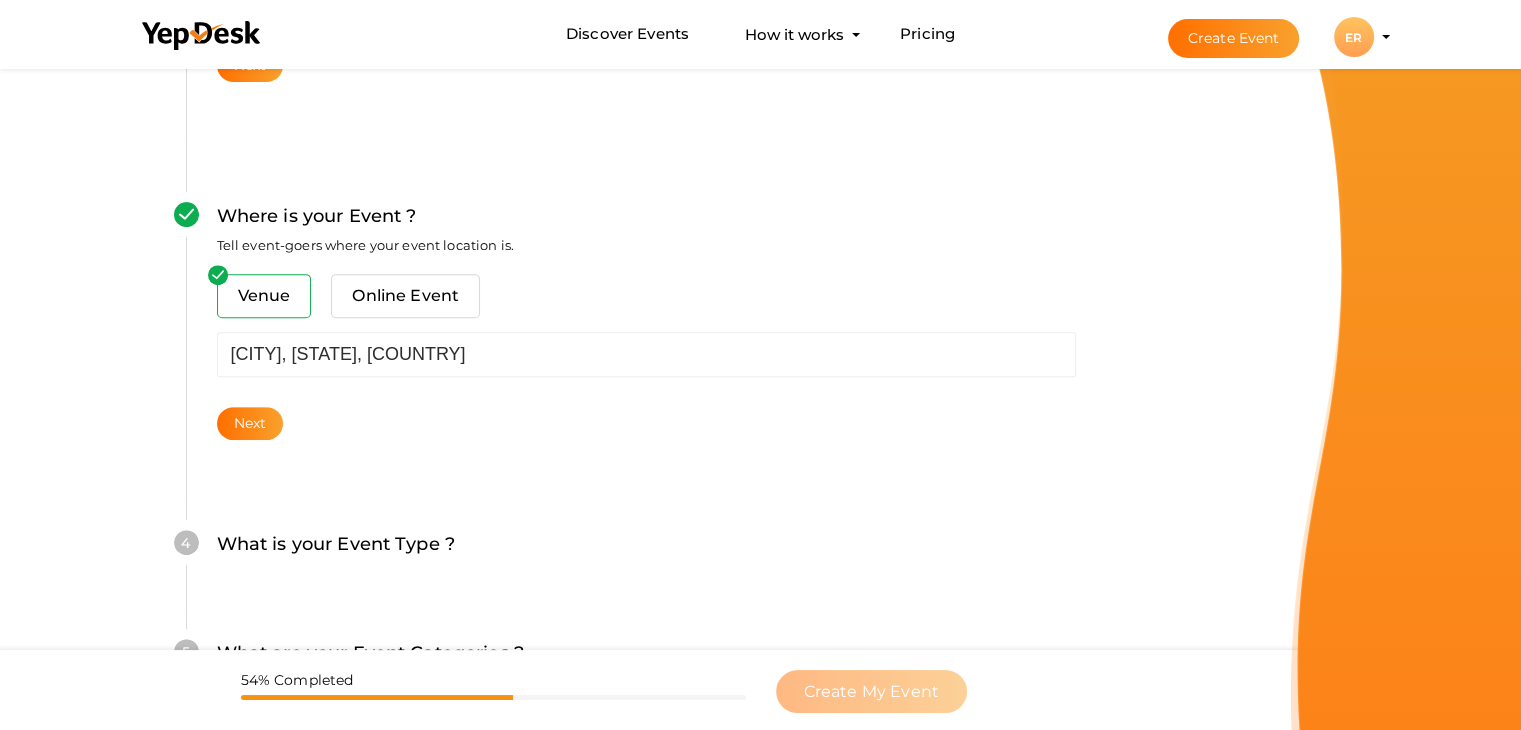 click on "Next" at bounding box center [646, 423] 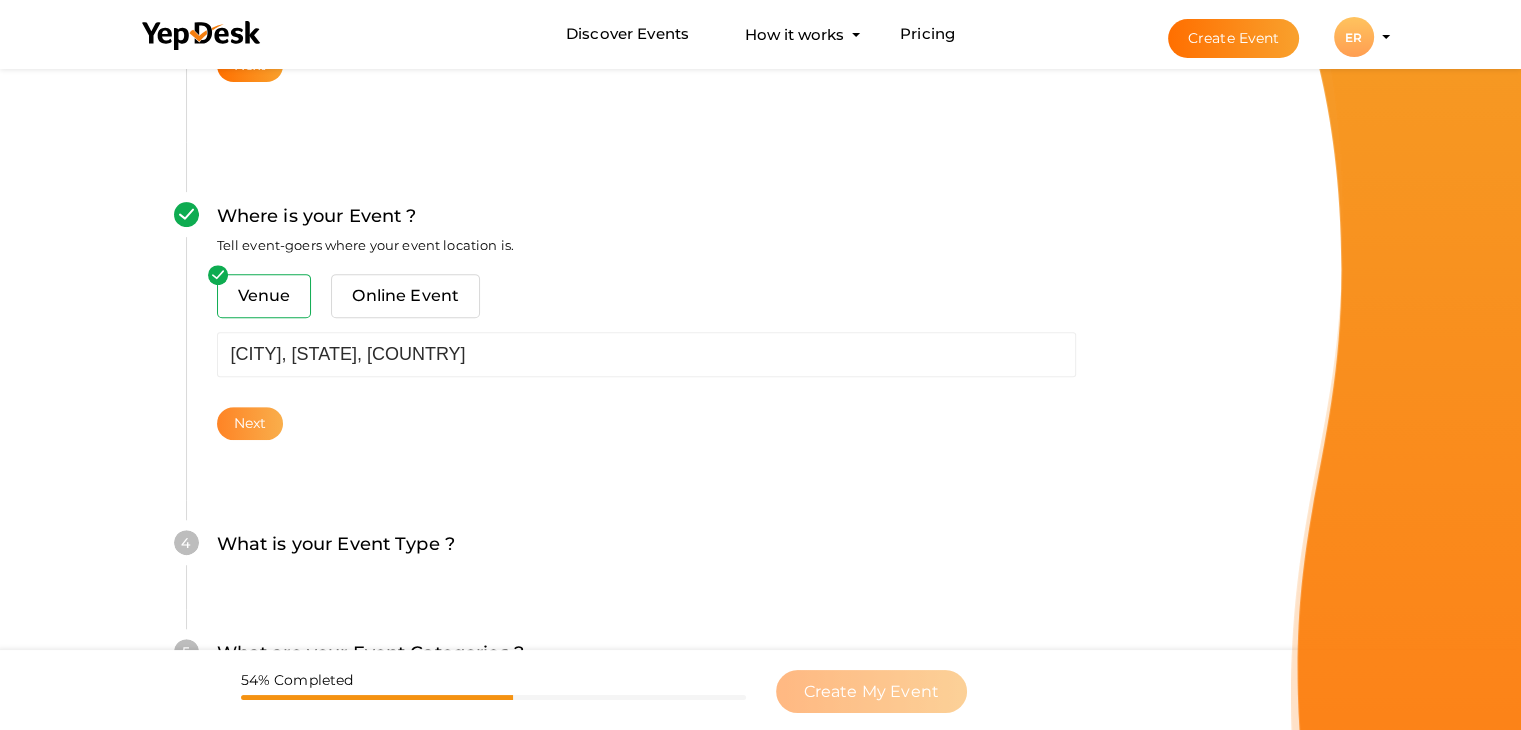 click on "Next" at bounding box center [250, 423] 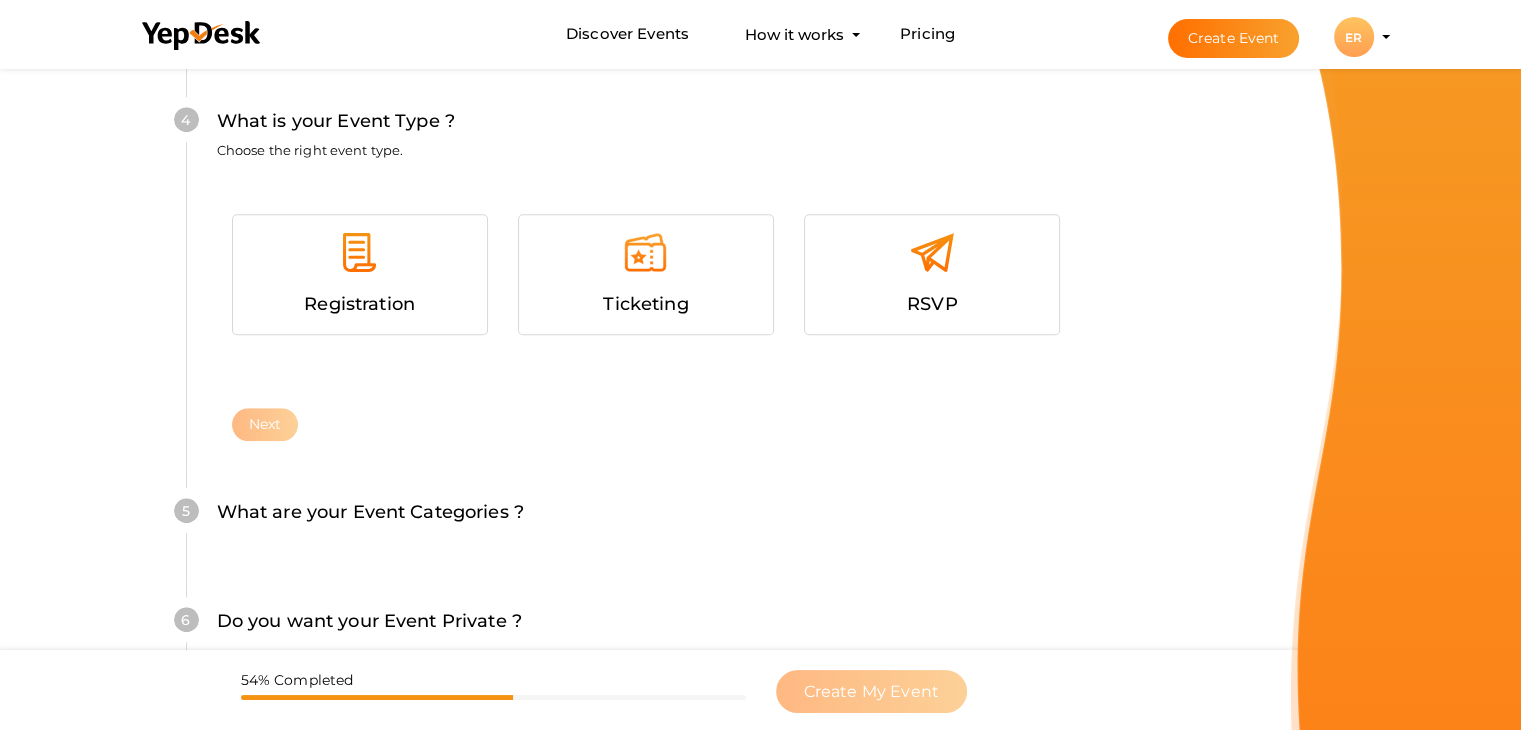 scroll, scrollTop: 1348, scrollLeft: 0, axis: vertical 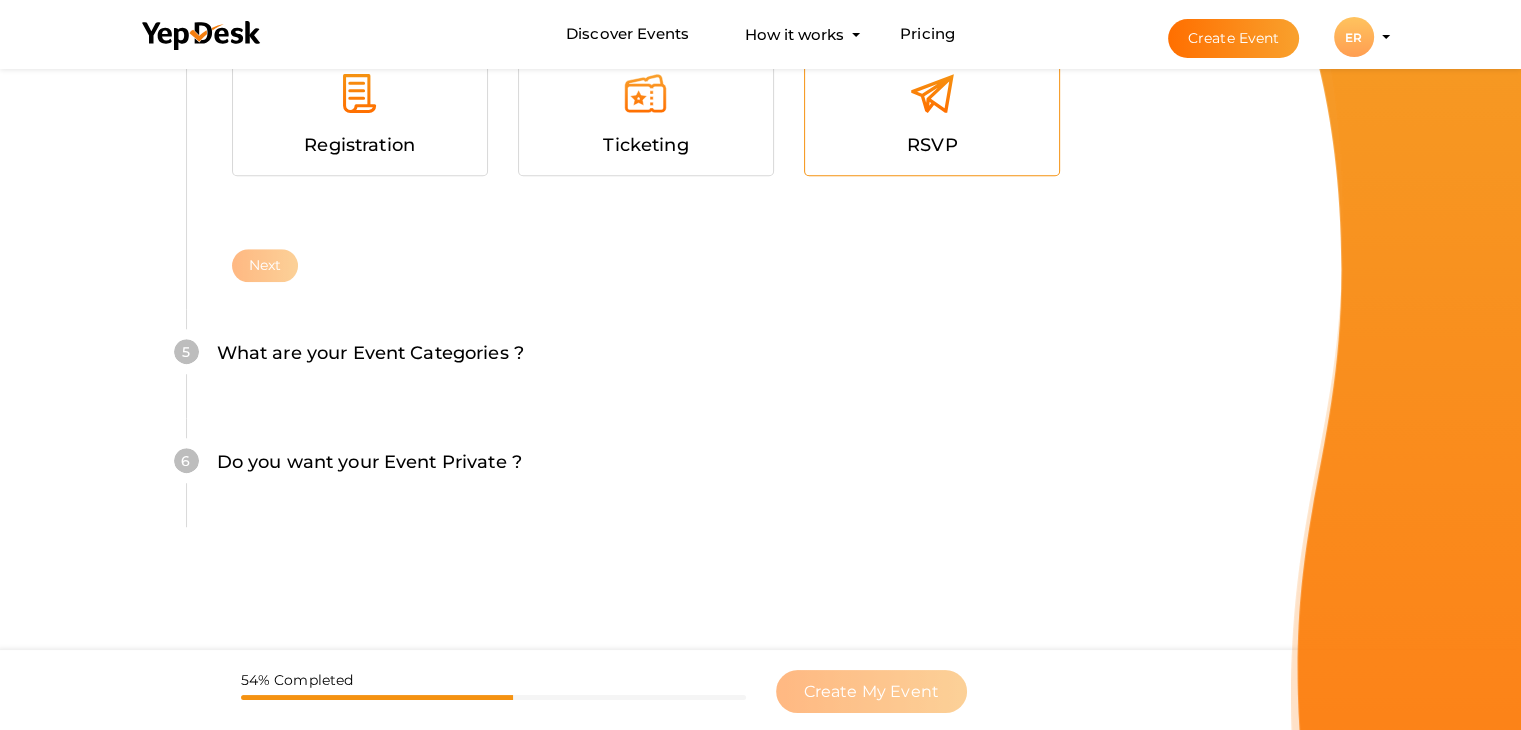 click on "RSVP" at bounding box center (932, 145) 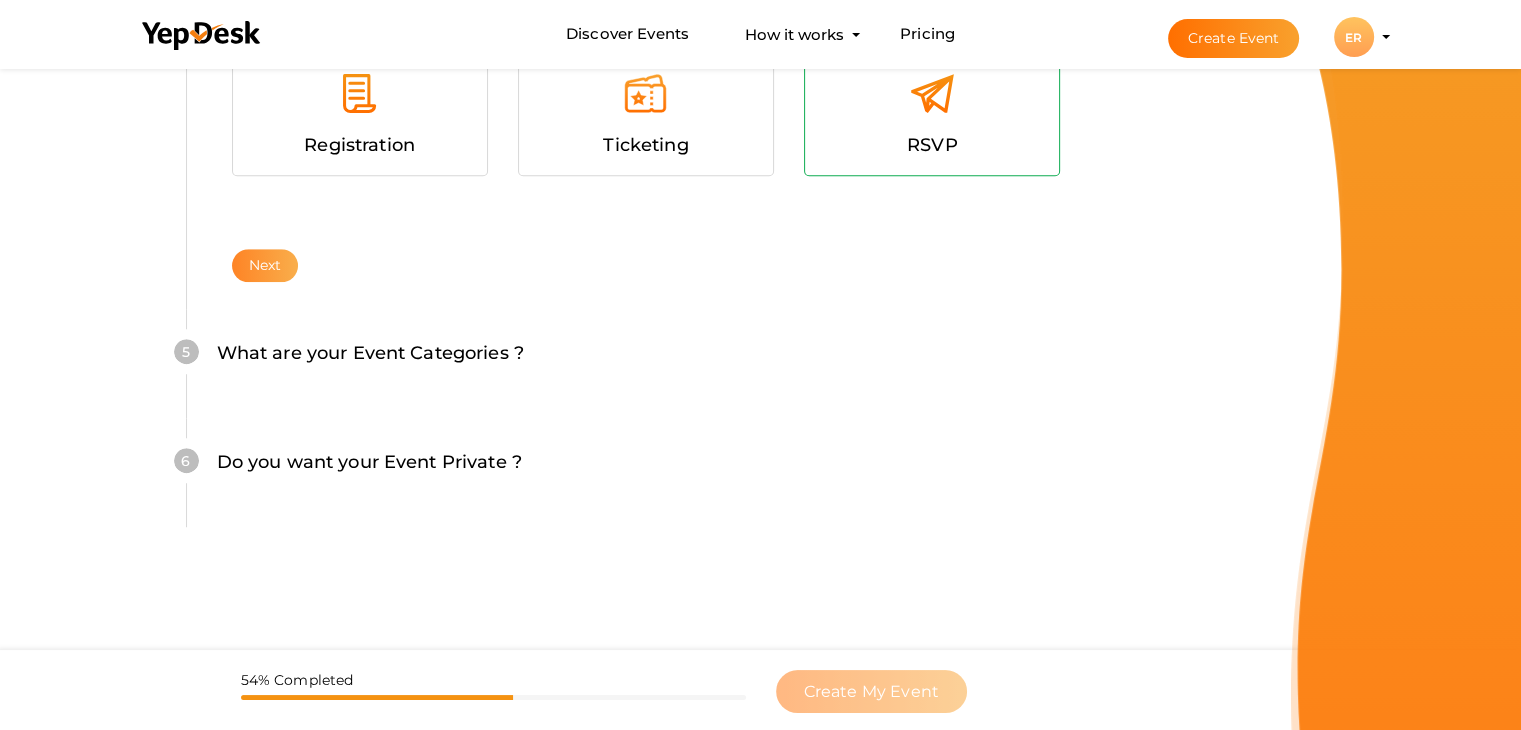 click on "Next" at bounding box center [265, 265] 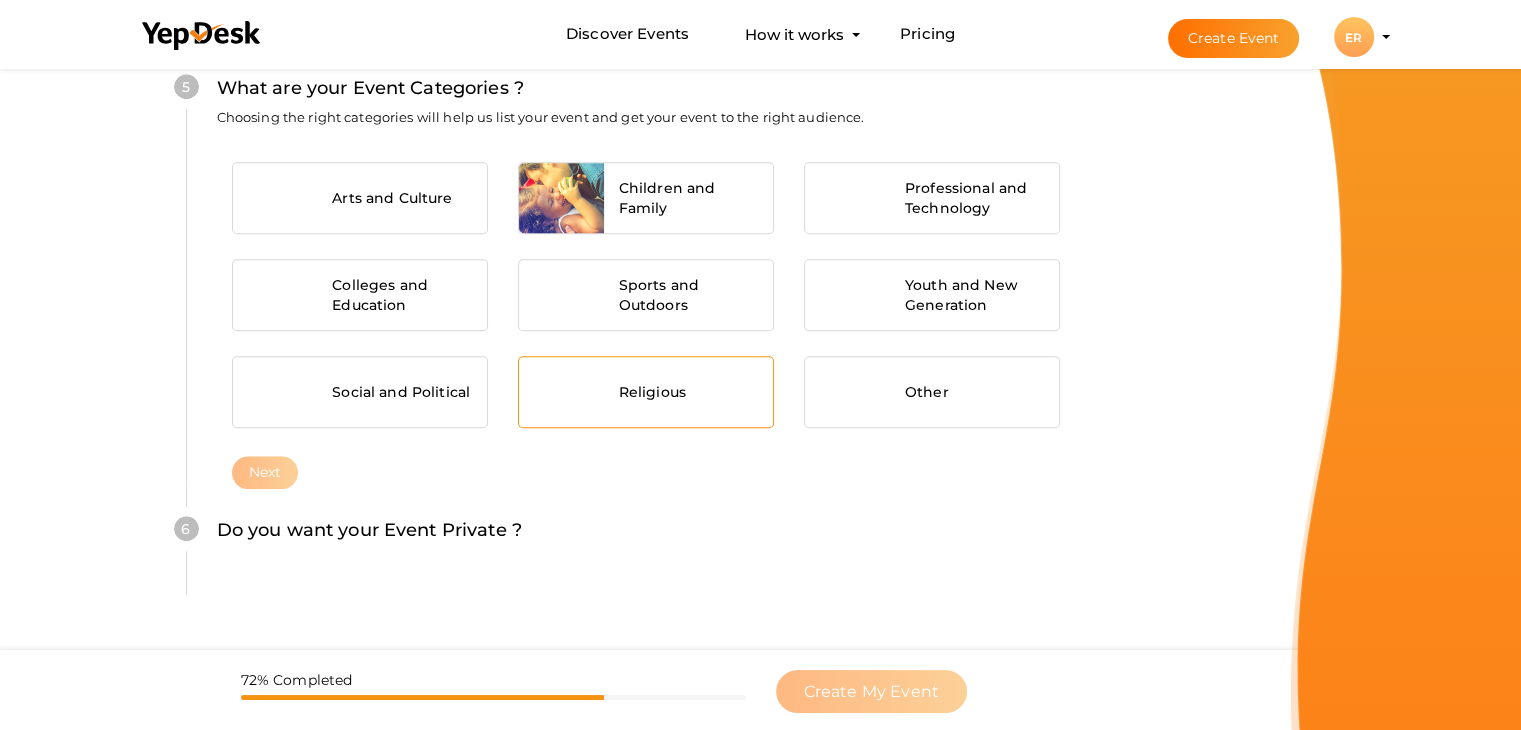 scroll, scrollTop: 1679, scrollLeft: 0, axis: vertical 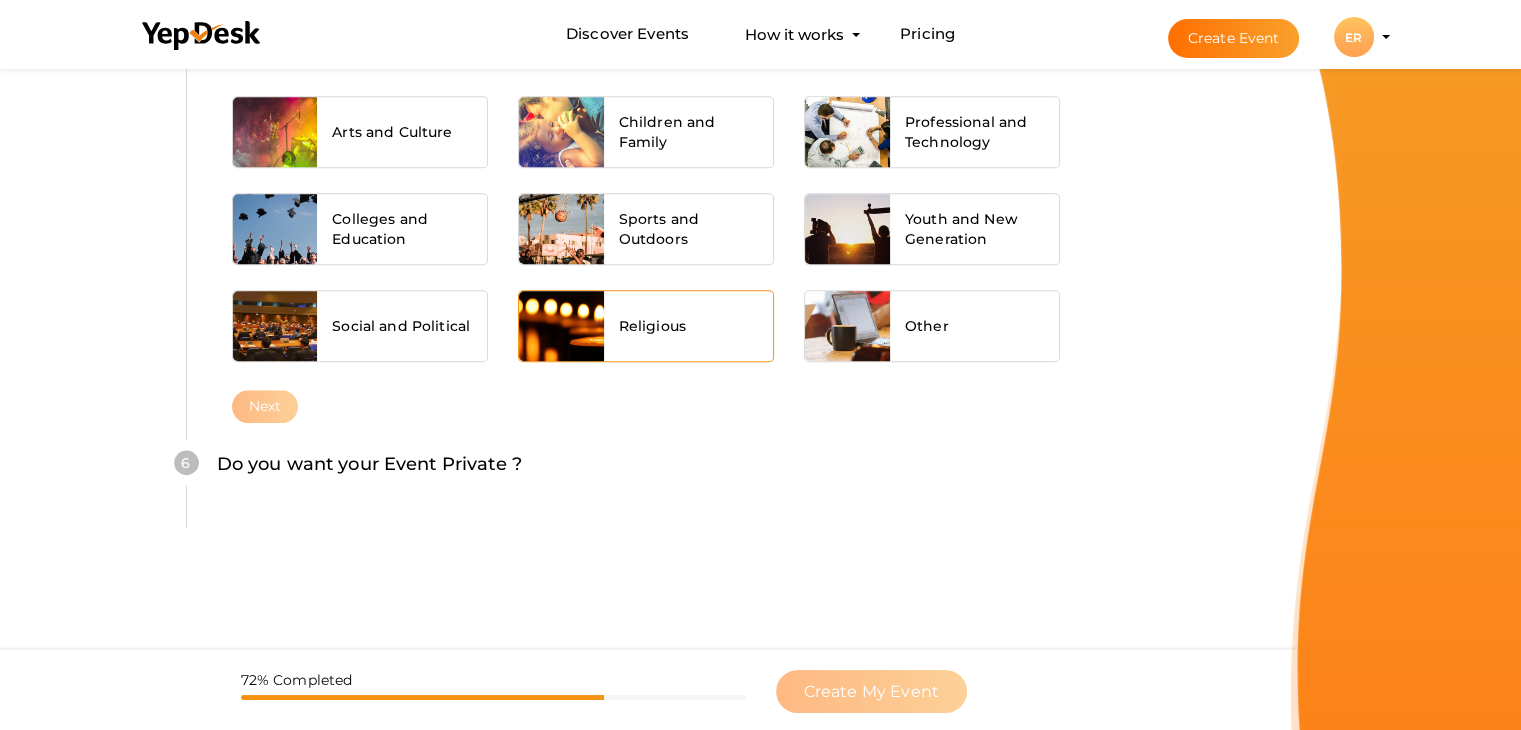 click on "Religious" at bounding box center (689, 326) 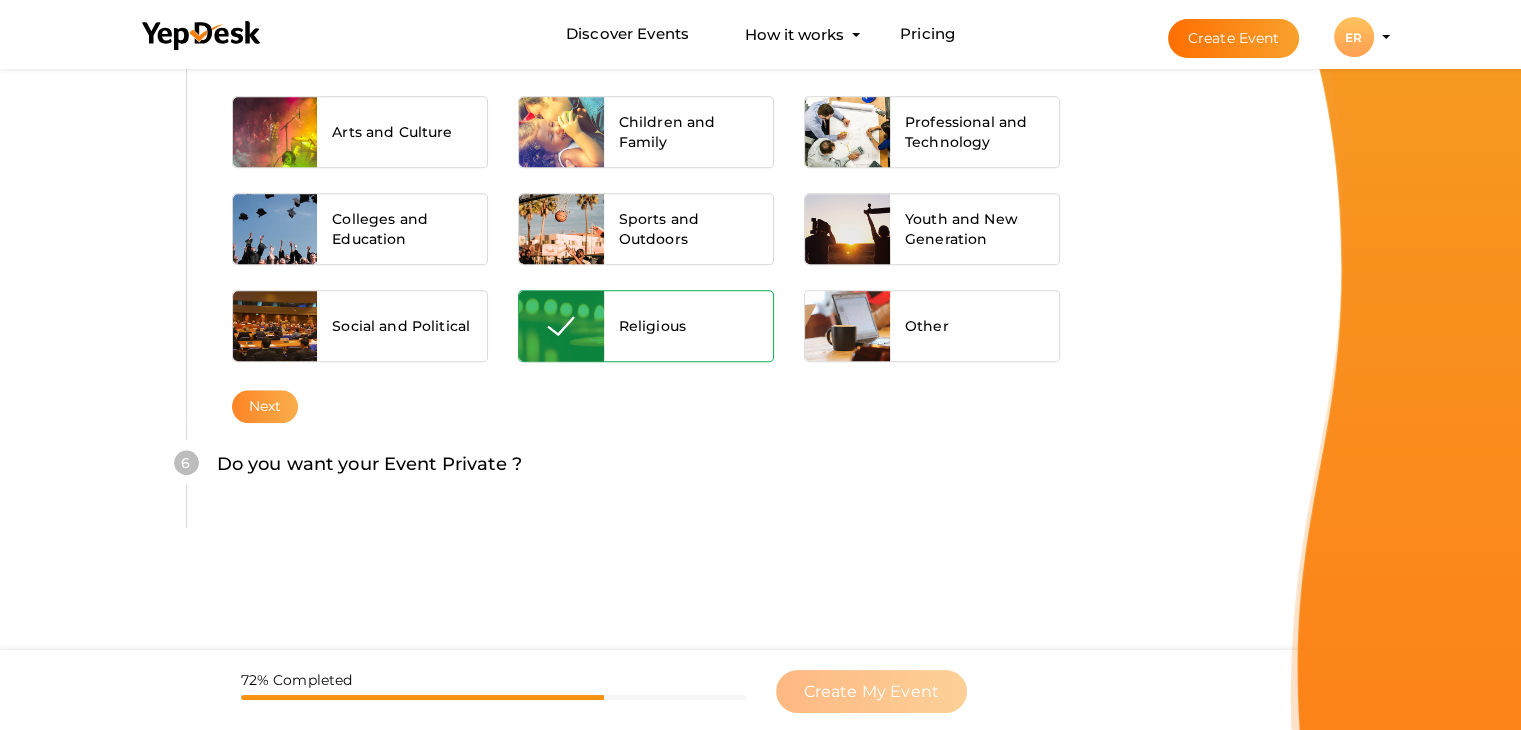 click on "Next" at bounding box center [265, 406] 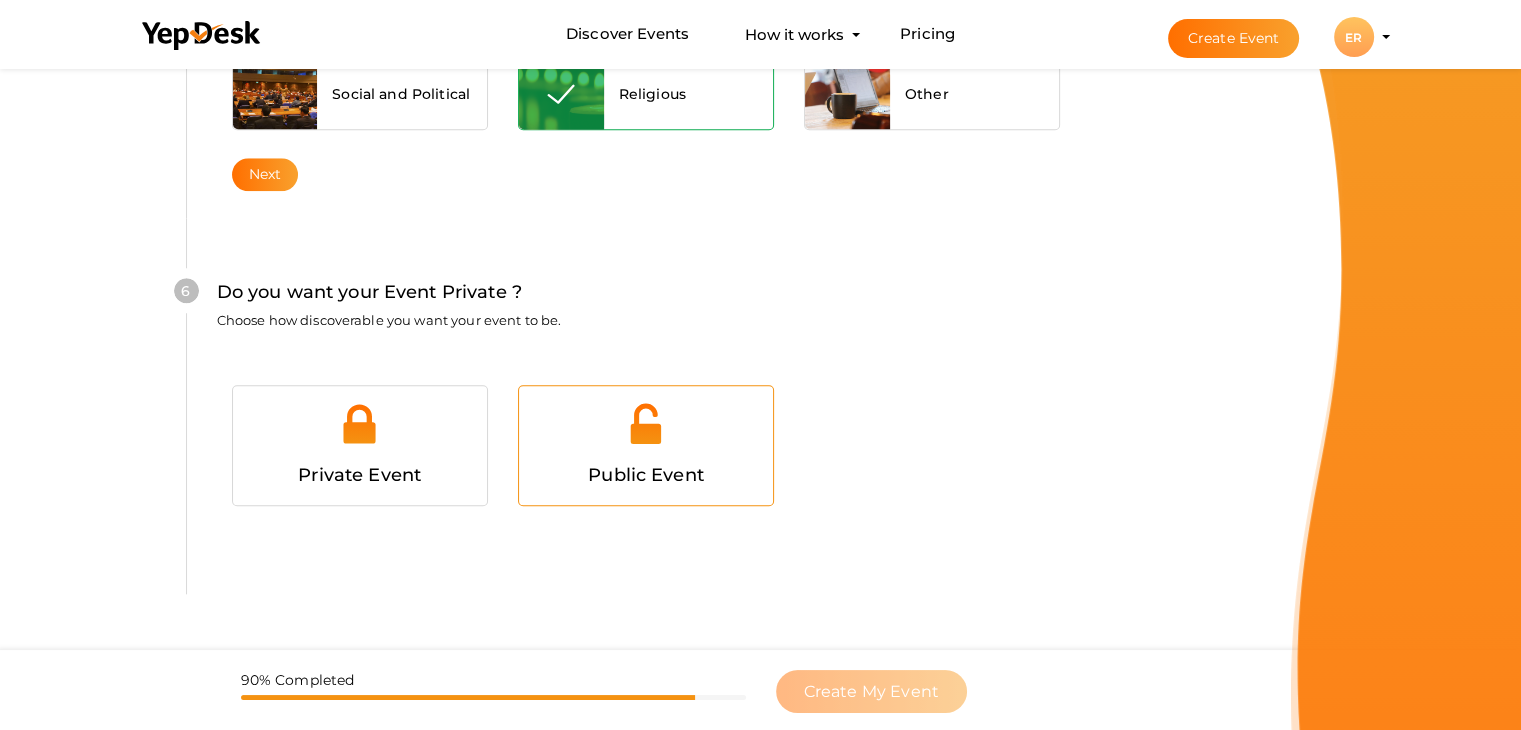 scroll, scrollTop: 1952, scrollLeft: 0, axis: vertical 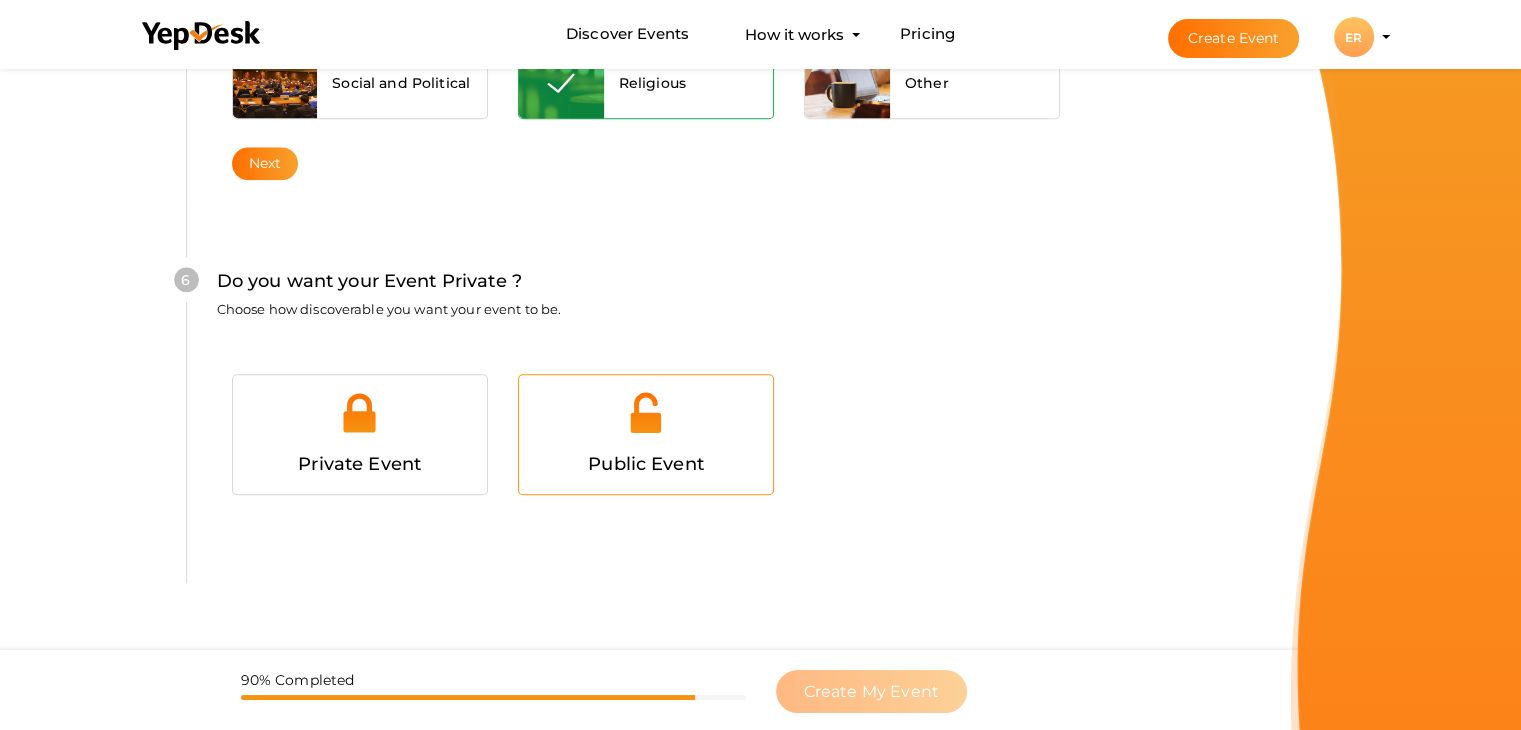click at bounding box center [646, 420] 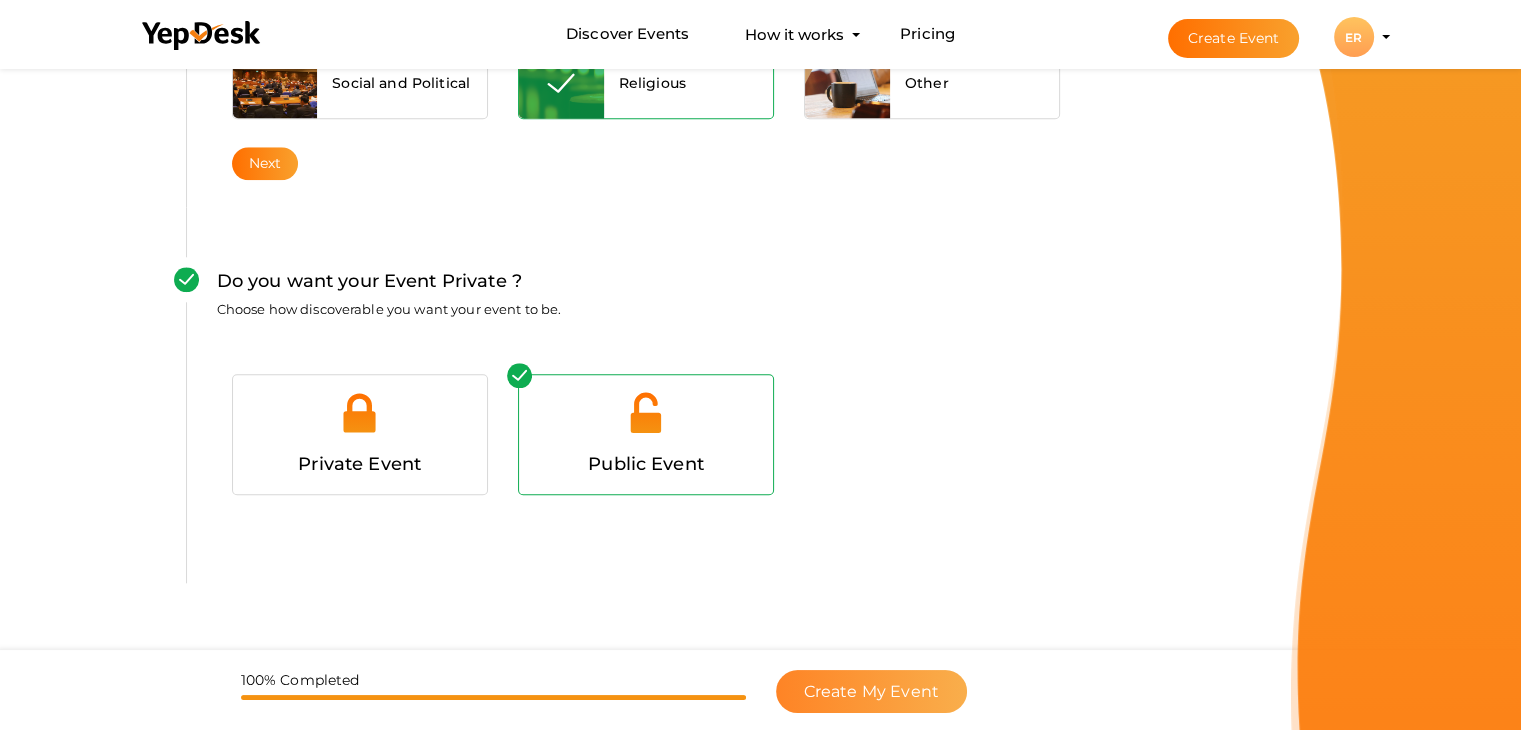 click on "Create
My
Event" at bounding box center [871, 691] 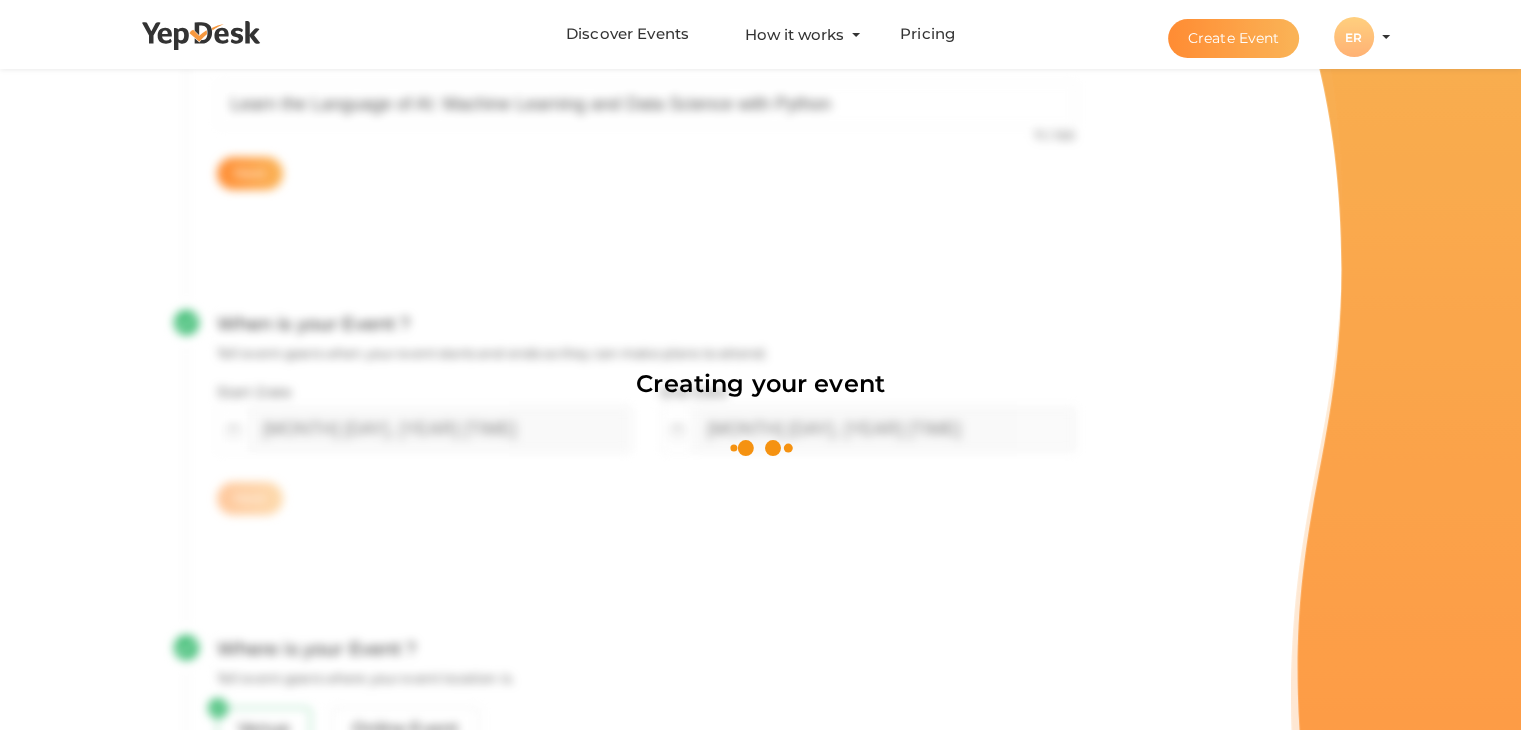 scroll, scrollTop: 300, scrollLeft: 0, axis: vertical 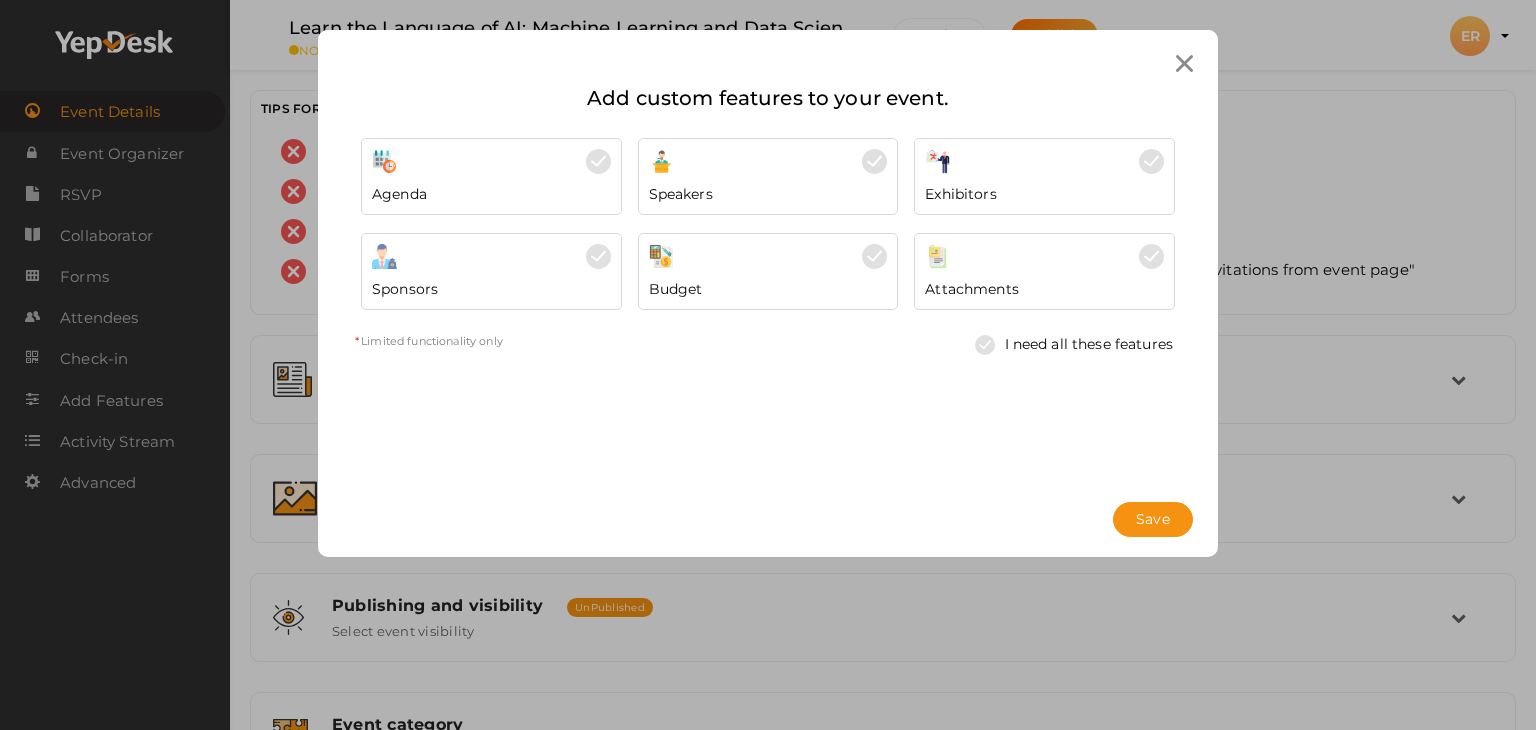 click on "Attachments" at bounding box center (1044, 284) 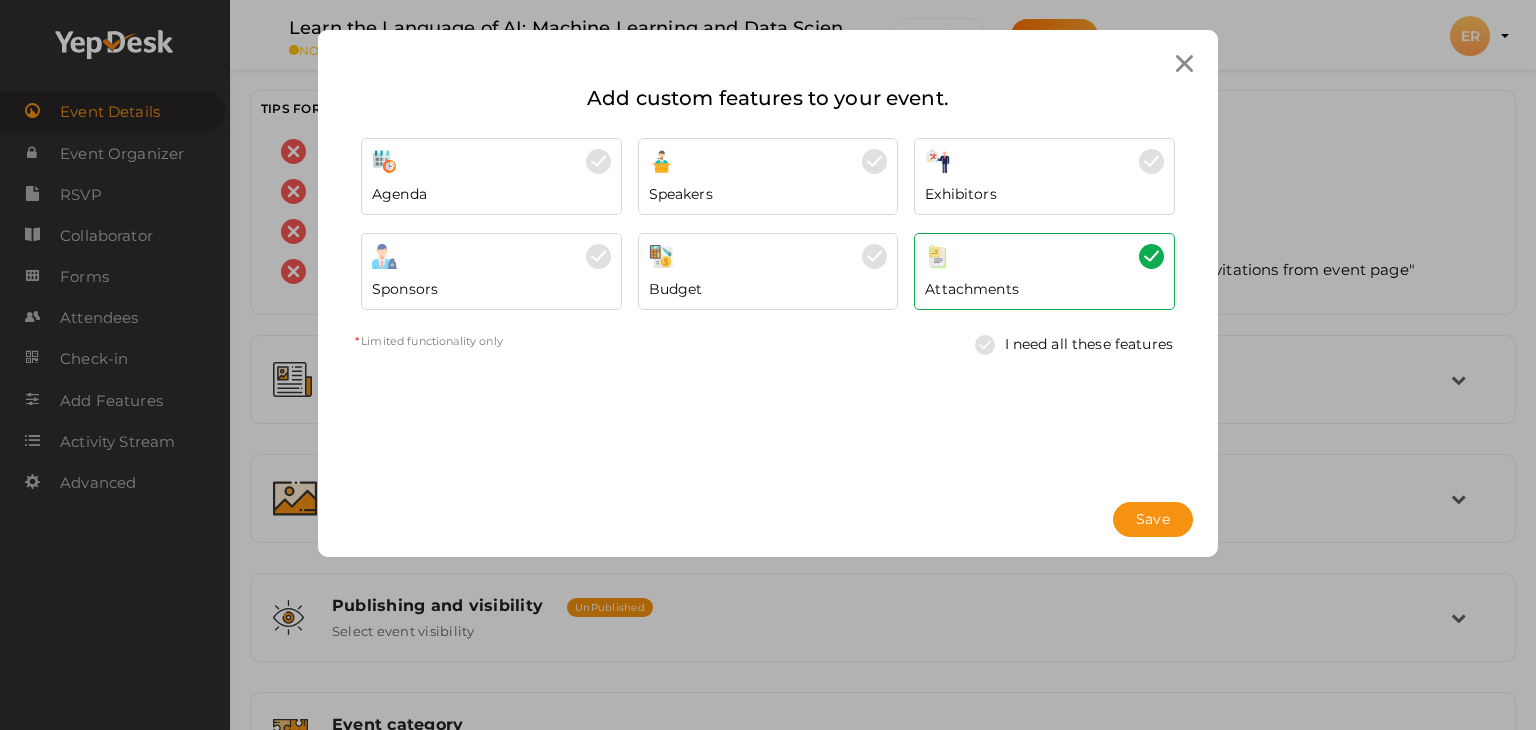 click on "I need all these features" at bounding box center (1074, 344) 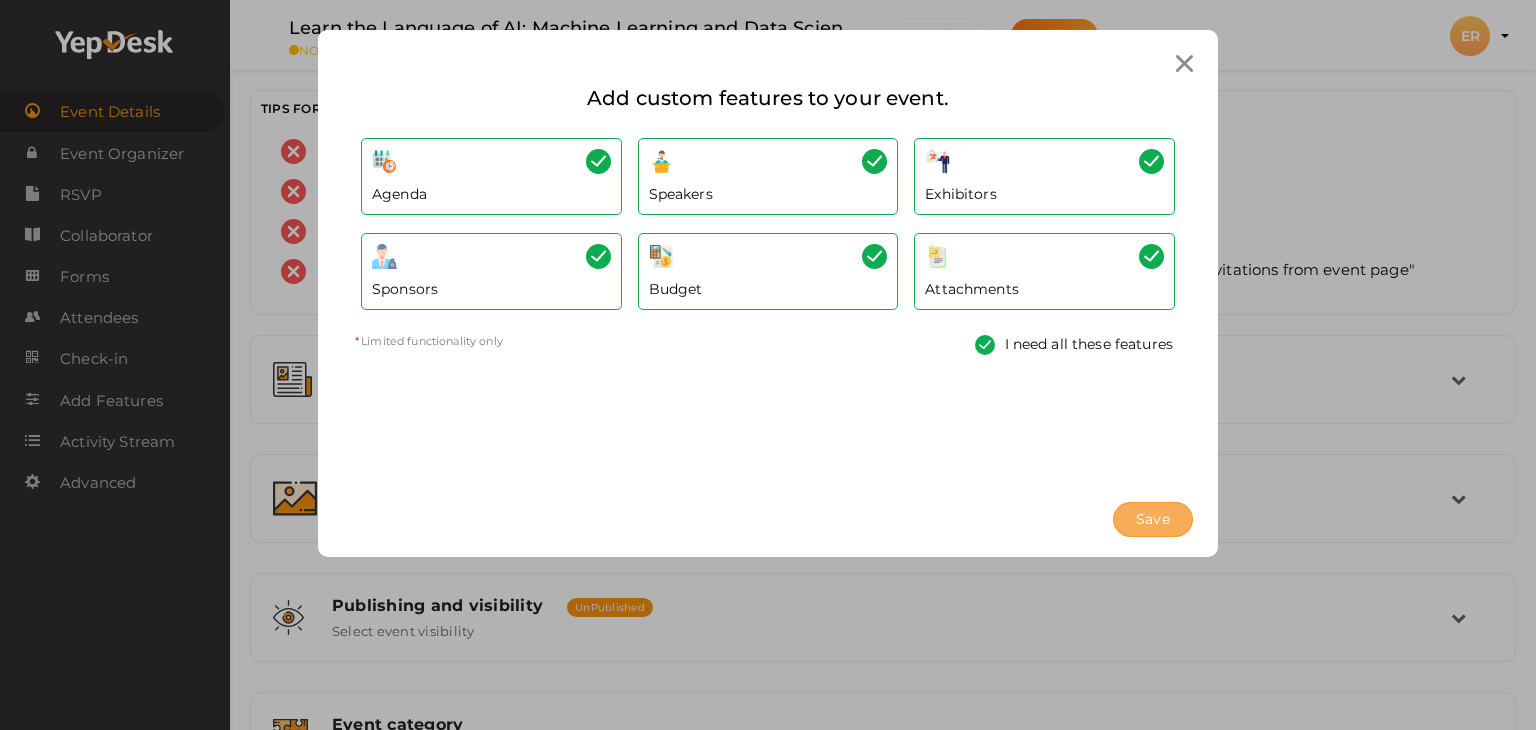 click on "Save" at bounding box center (1153, 519) 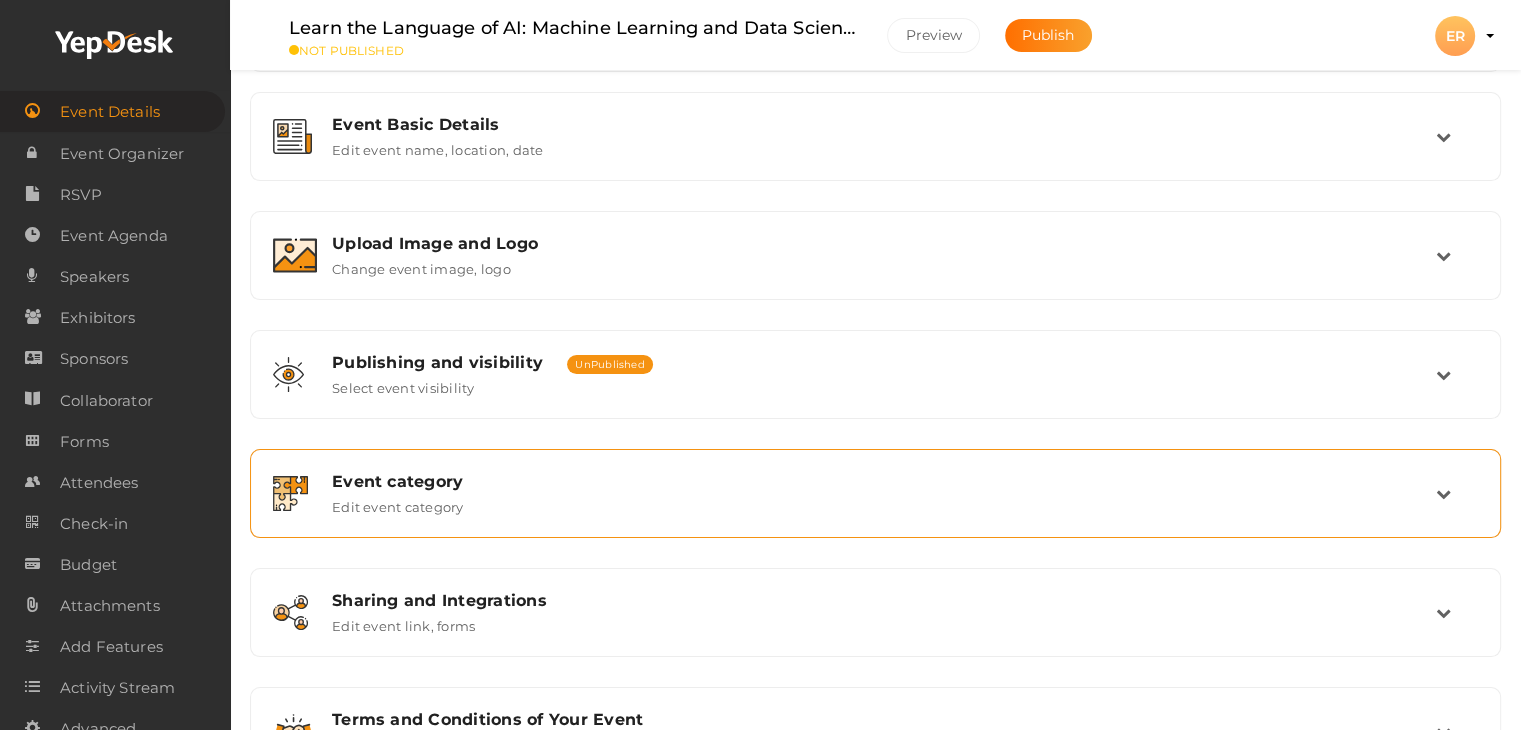 scroll, scrollTop: 137, scrollLeft: 0, axis: vertical 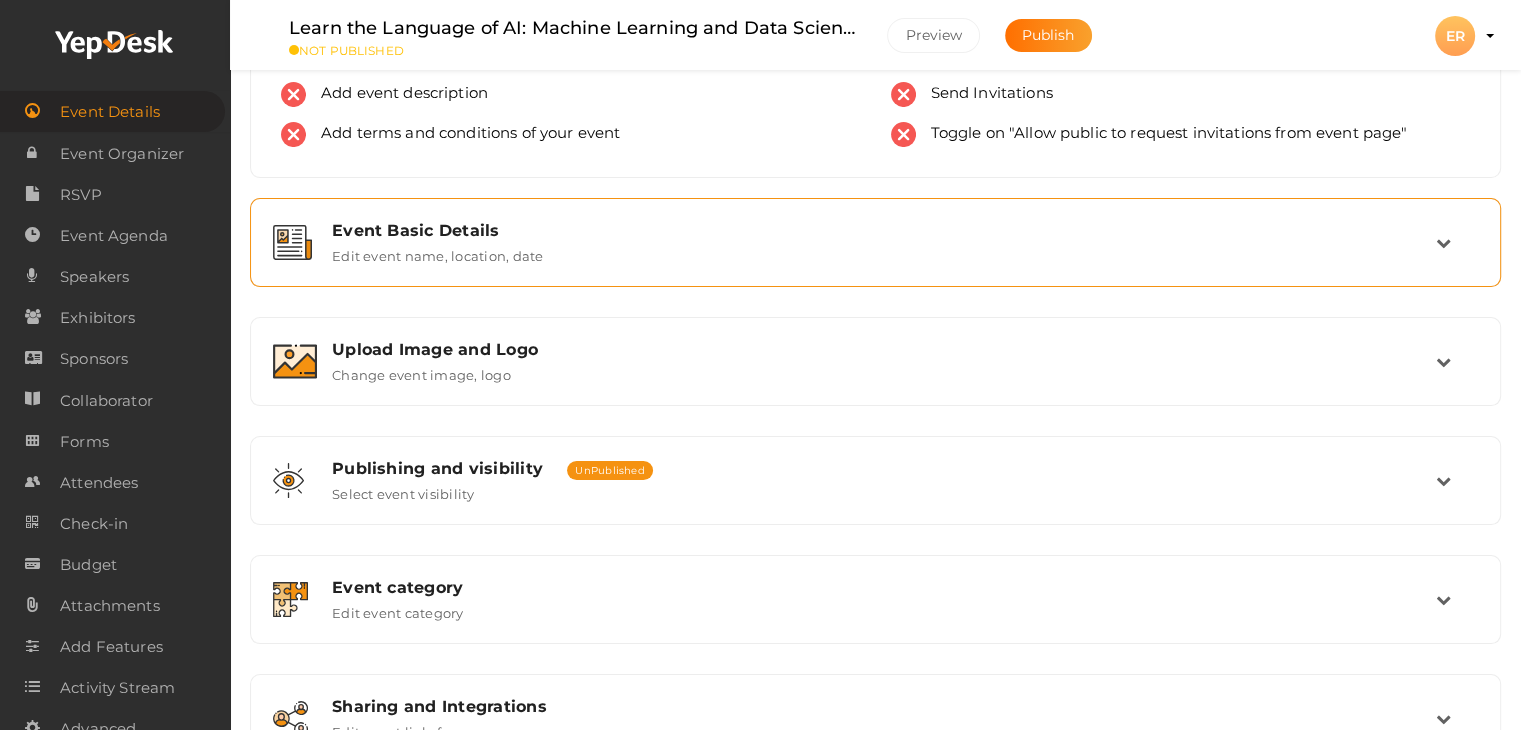 click on "Event Basic Details" at bounding box center (884, 230) 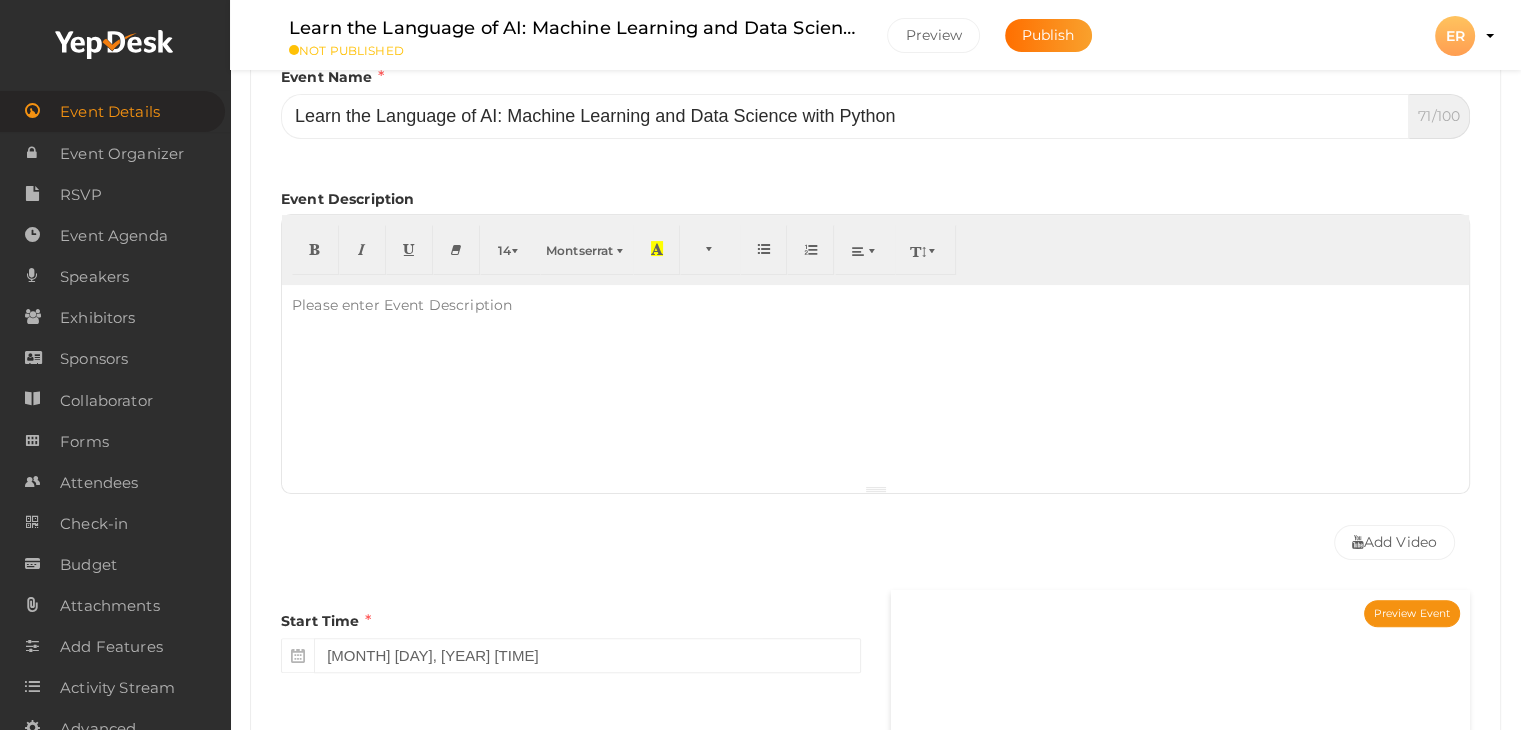 scroll, scrollTop: 437, scrollLeft: 0, axis: vertical 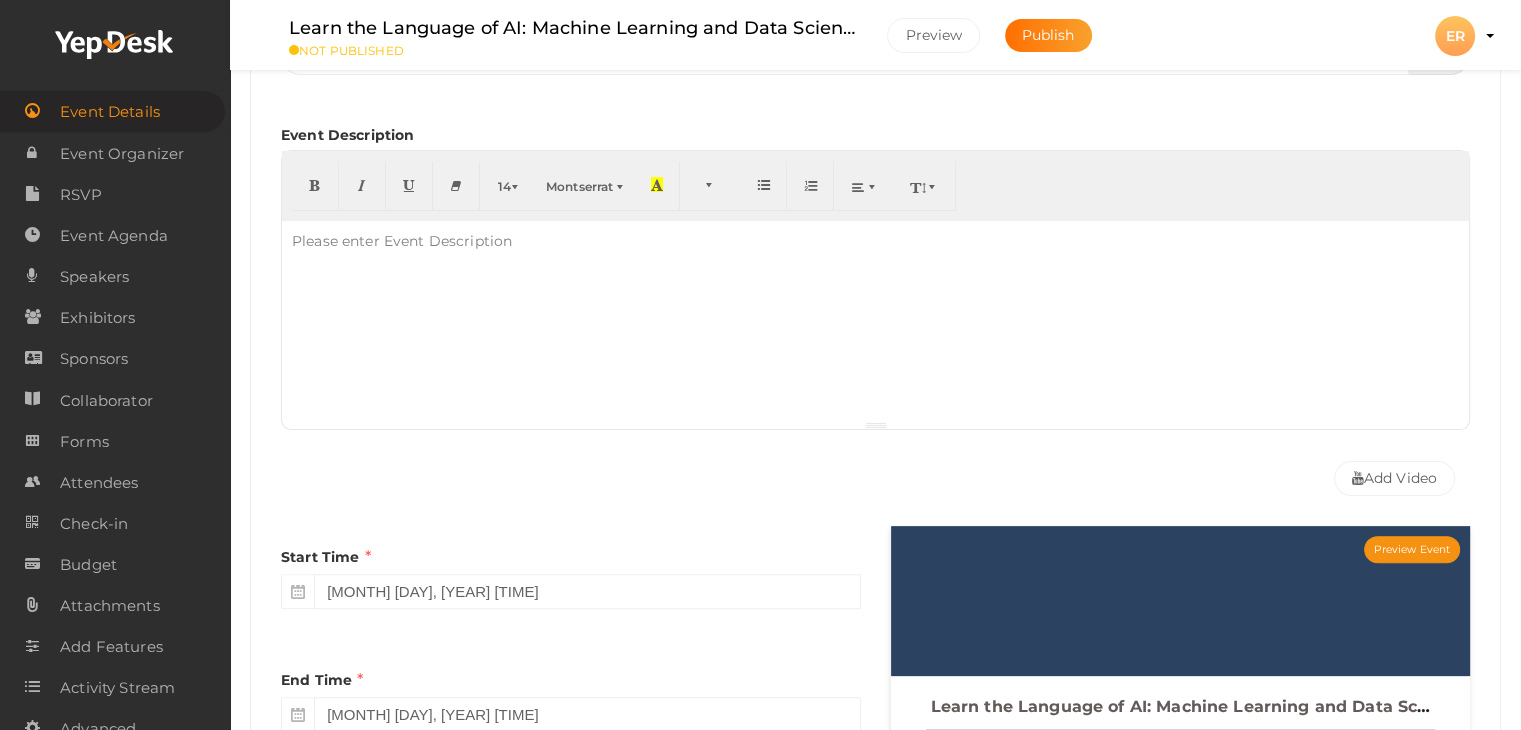 click at bounding box center (875, 321) 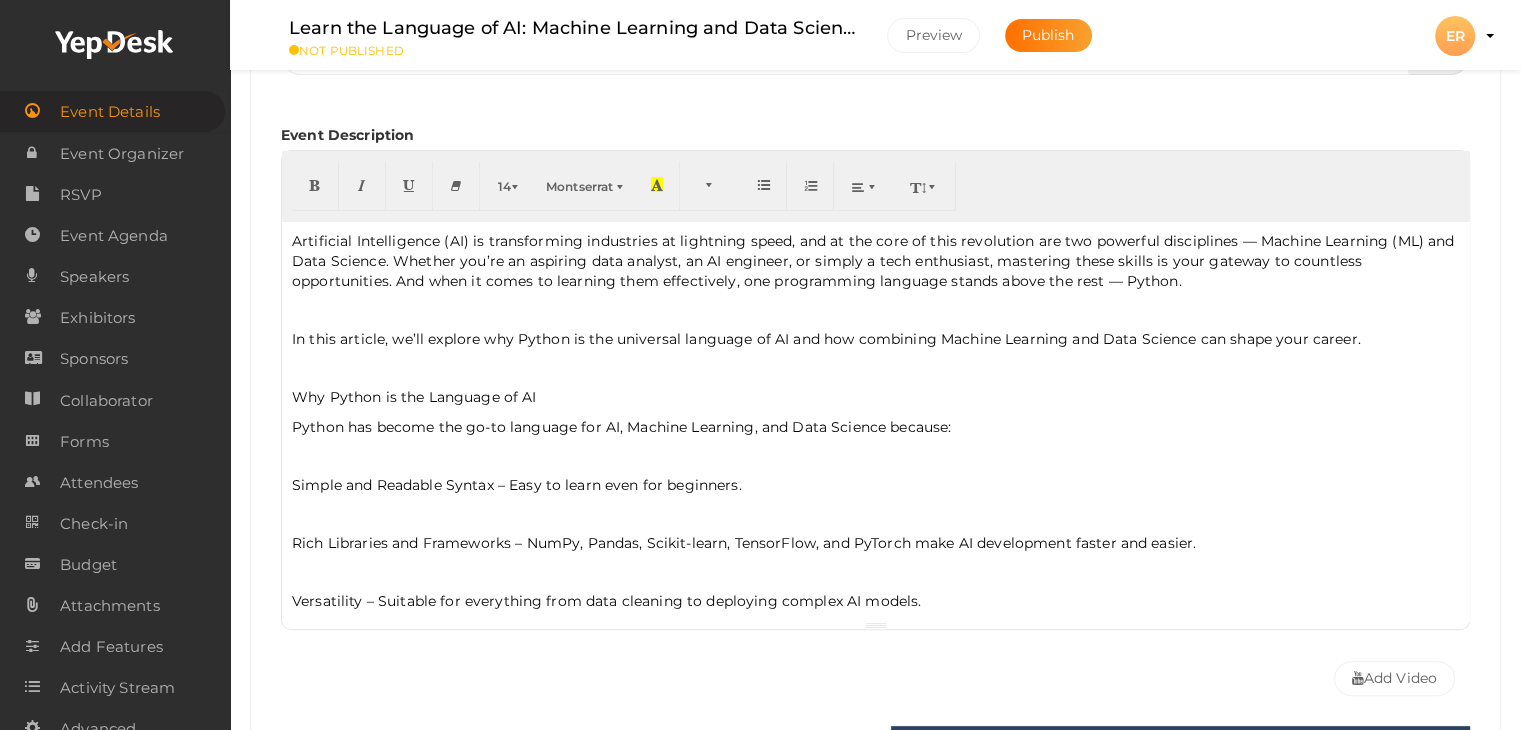 click on "Artificial Intelligence (AI) is transforming industries at lightning speed, and at the core of this revolution are two powerful disciplines — Machine Learning (ML) and Data Science. Whether you’re an aspiring data analyst, an AI engineer, or simply a tech enthusiast, mastering these skills is your gateway to countless opportunities. And when it comes to learning them effectively, one programming language stands above the rest — Python. In this article, we’ll explore why Python is the universal language of AI and how combining Machine Learning and Data Science can shape your career. Why Python is the Language of AI Python has become the go-to language for AI, Machine Learning, and Data Science because: Simple and Readable Syntax – Easy to learn even for beginners. Rich Libraries and Frameworks – NumPy, Pandas, Scikit-learn, TensorFlow, and PyTorch make AI development faster and easier. Versatility – Suitable for everything from data cleaning to deploying complex AI models. Data Scientist" at bounding box center (875, 421) 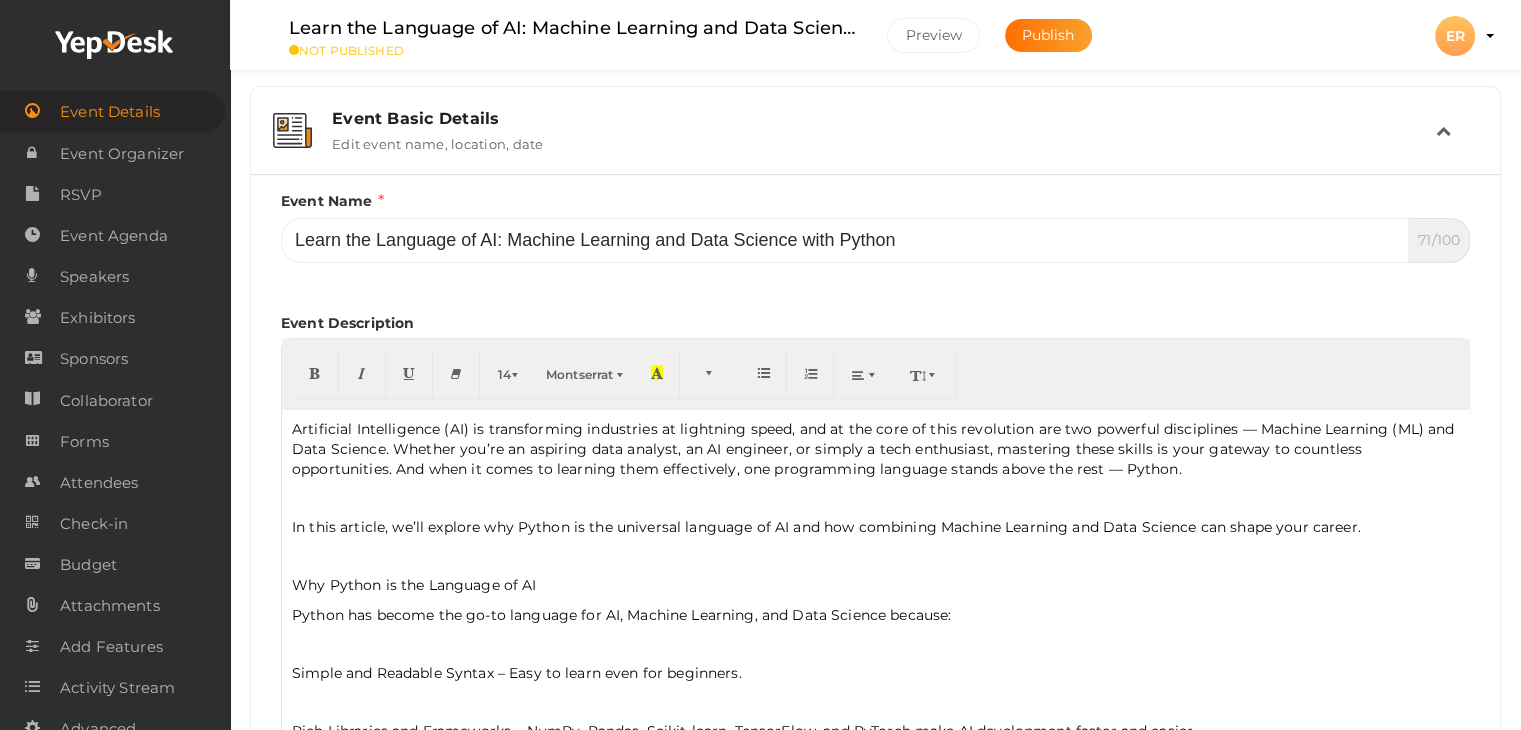 scroll, scrollTop: 400, scrollLeft: 0, axis: vertical 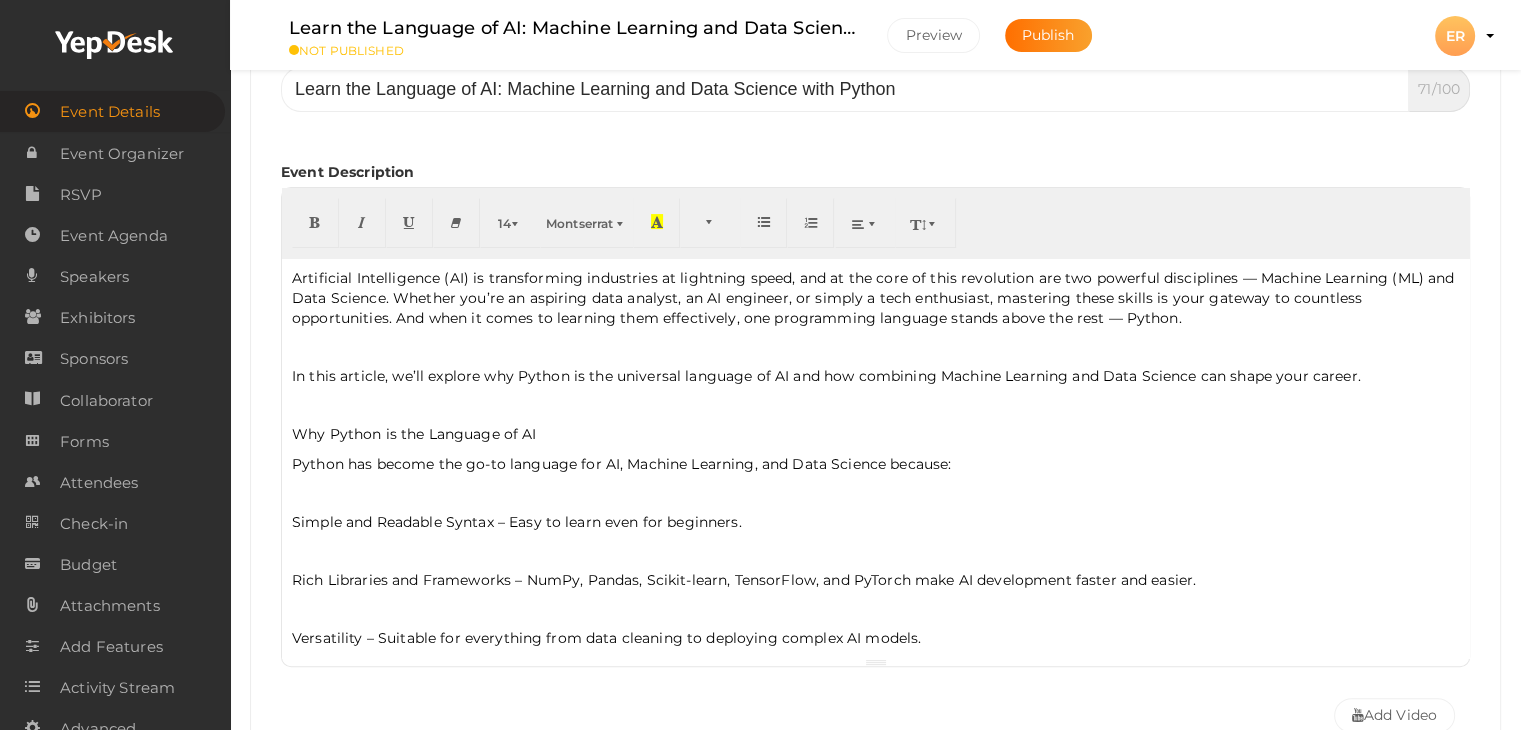 click on "In this article, we’ll explore why Python is the universal language of AI and how combining Machine Learning and Data Science can shape your career." at bounding box center [875, 376] 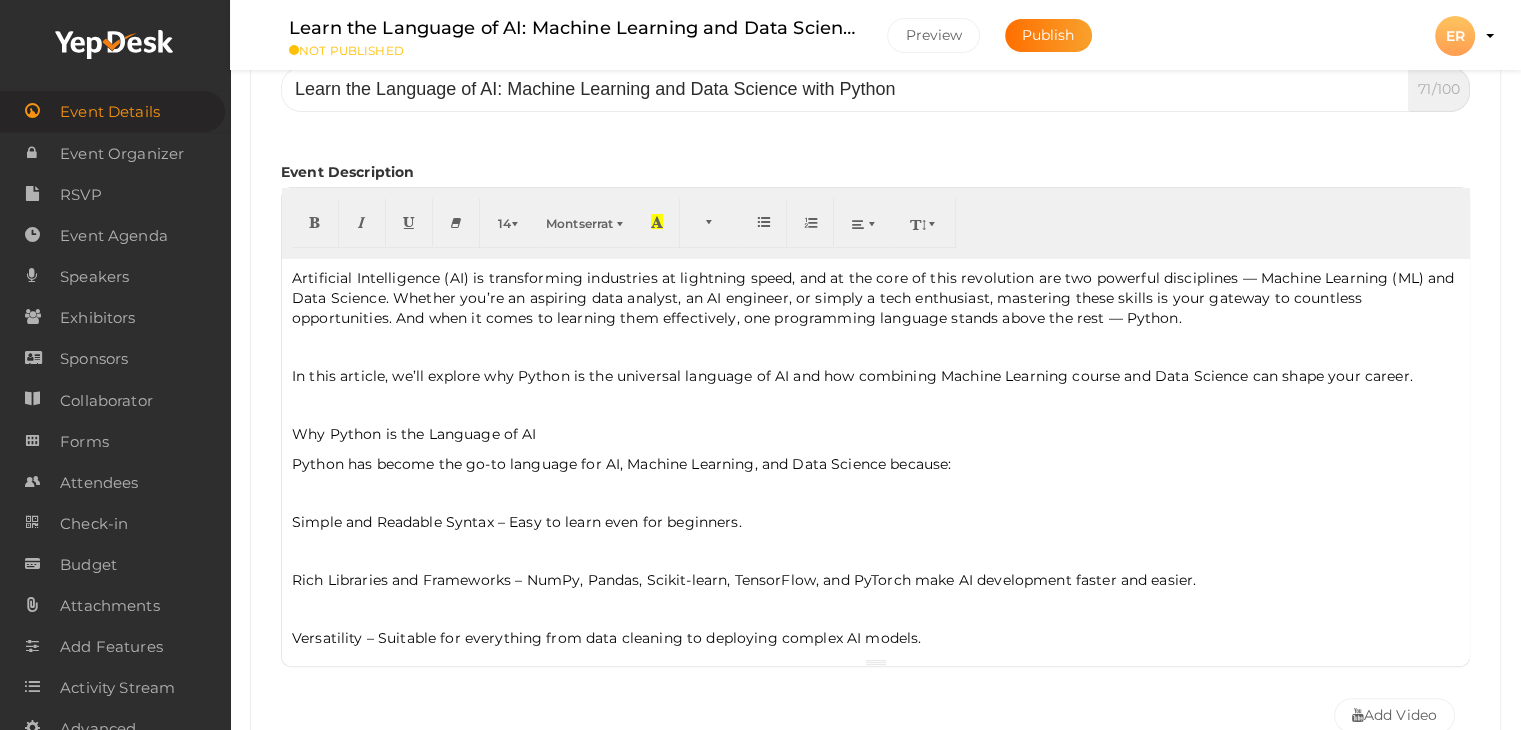click at bounding box center (875, 405) 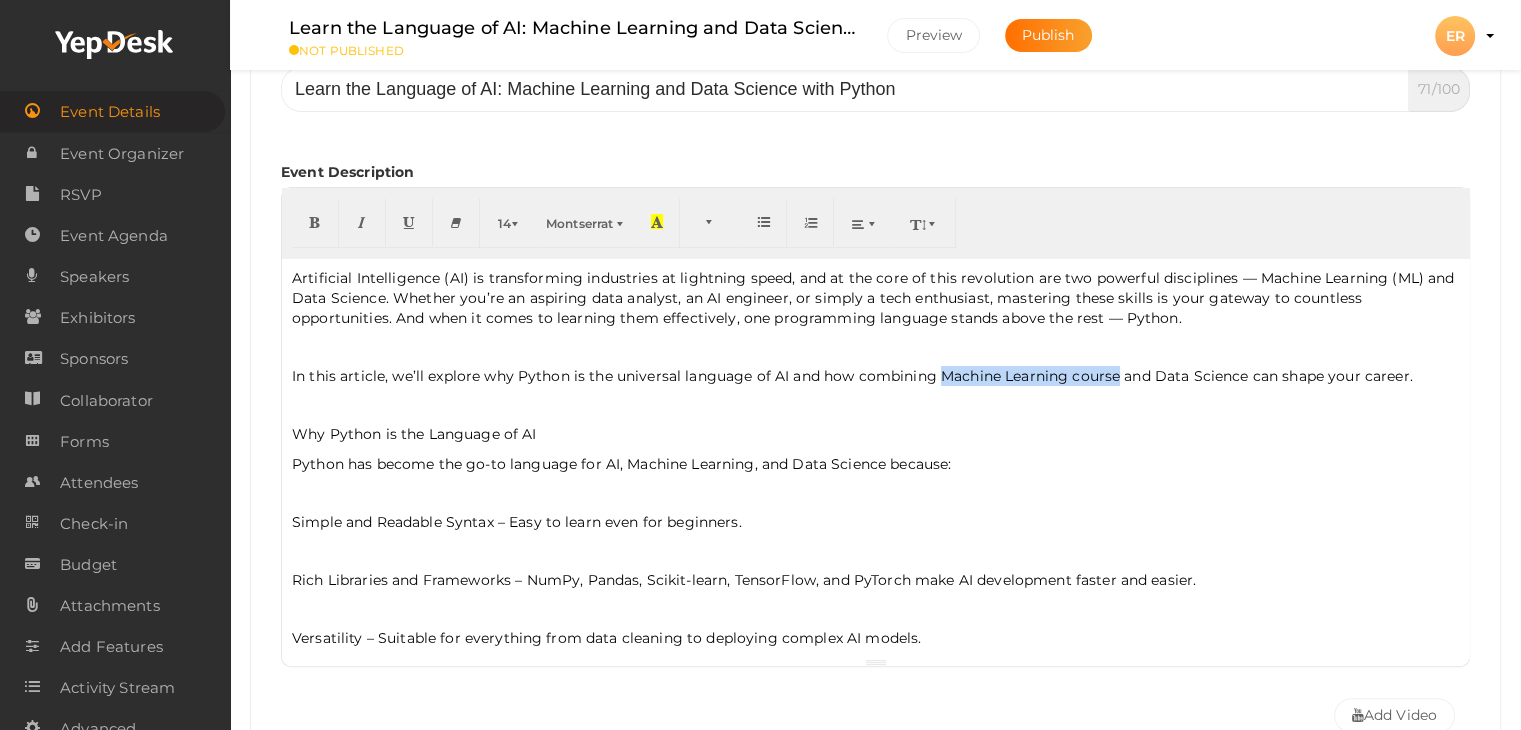drag, startPoint x: 1116, startPoint y: 377, endPoint x: 936, endPoint y: 367, distance: 180.27756 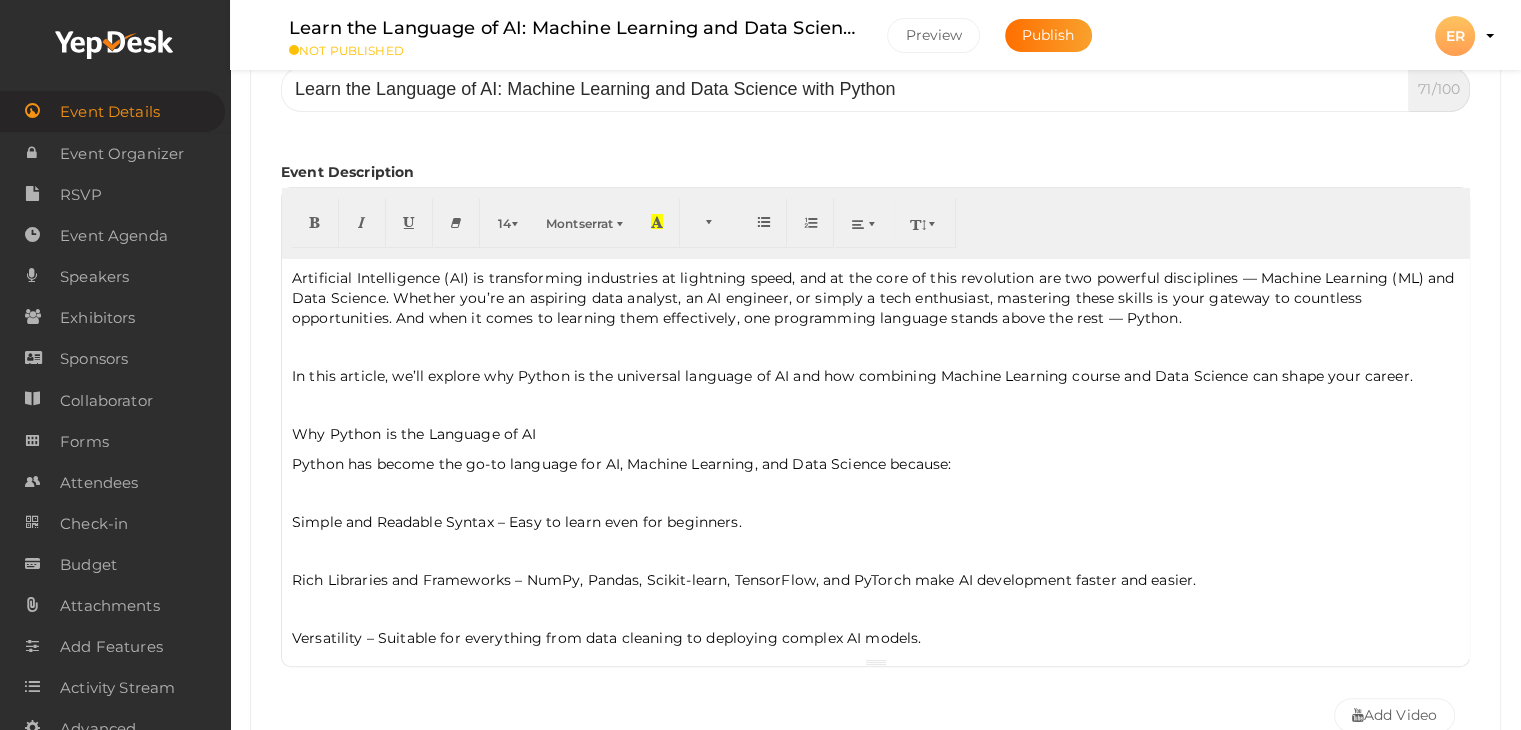 click at bounding box center (875, 405) 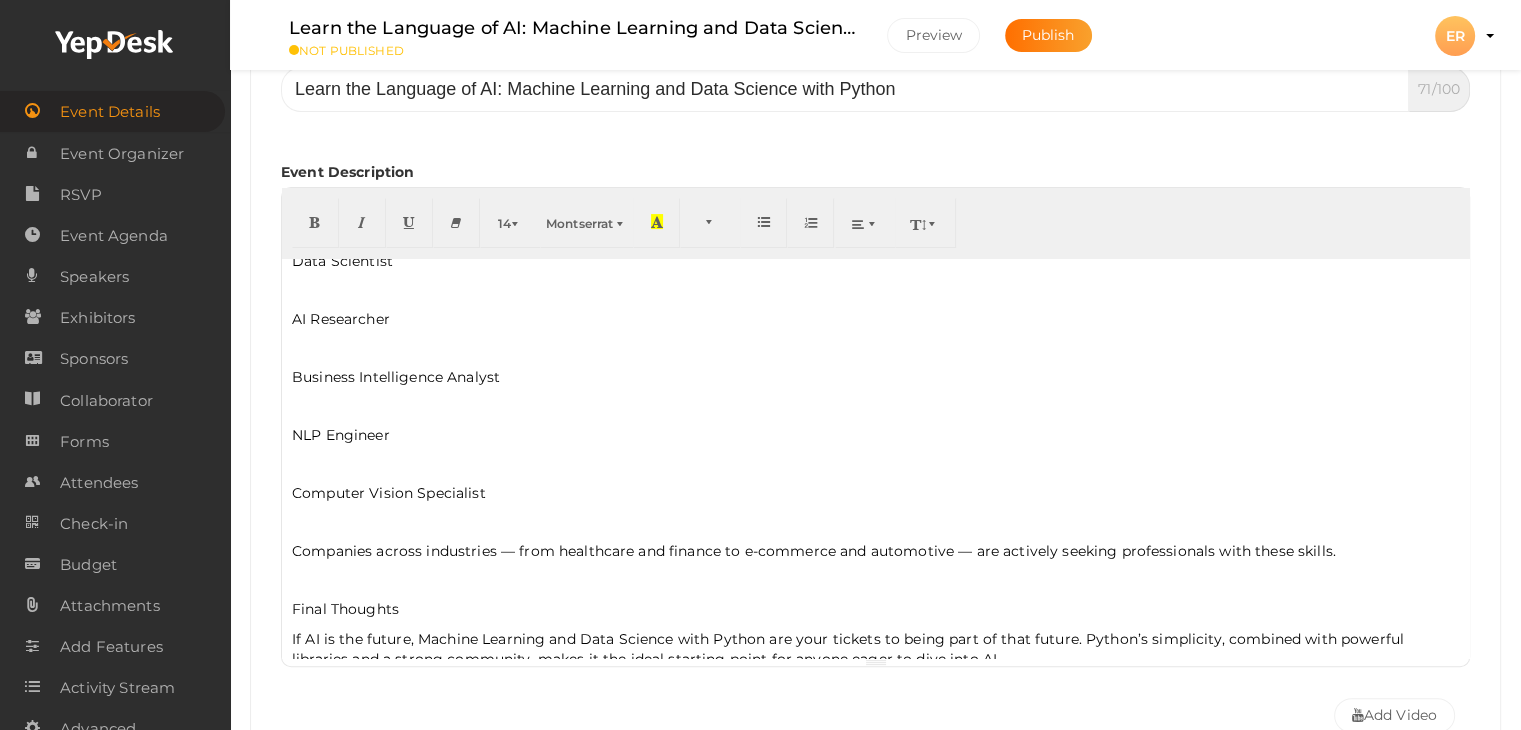 scroll, scrollTop: 1995, scrollLeft: 0, axis: vertical 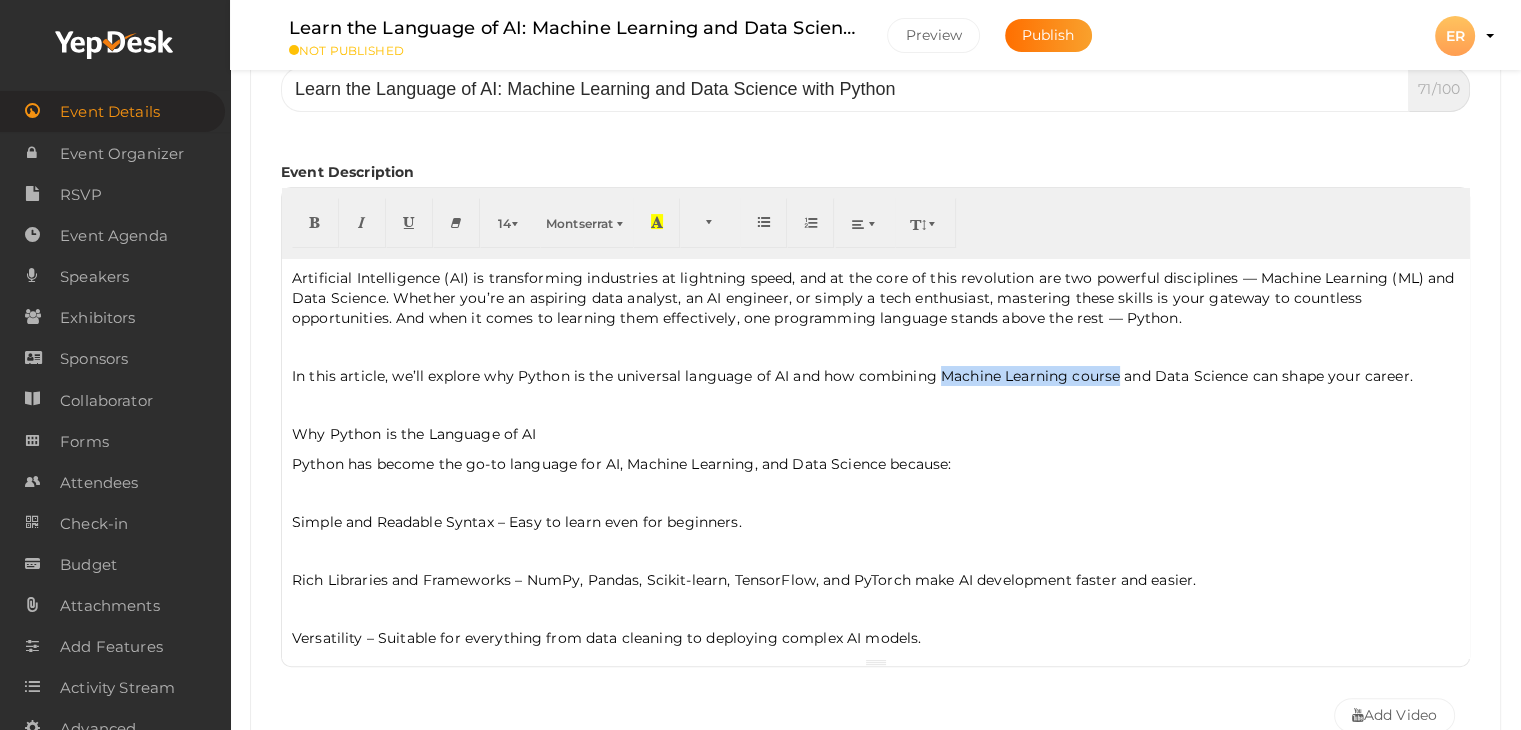 drag, startPoint x: 941, startPoint y: 371, endPoint x: 1119, endPoint y: 365, distance: 178.10109 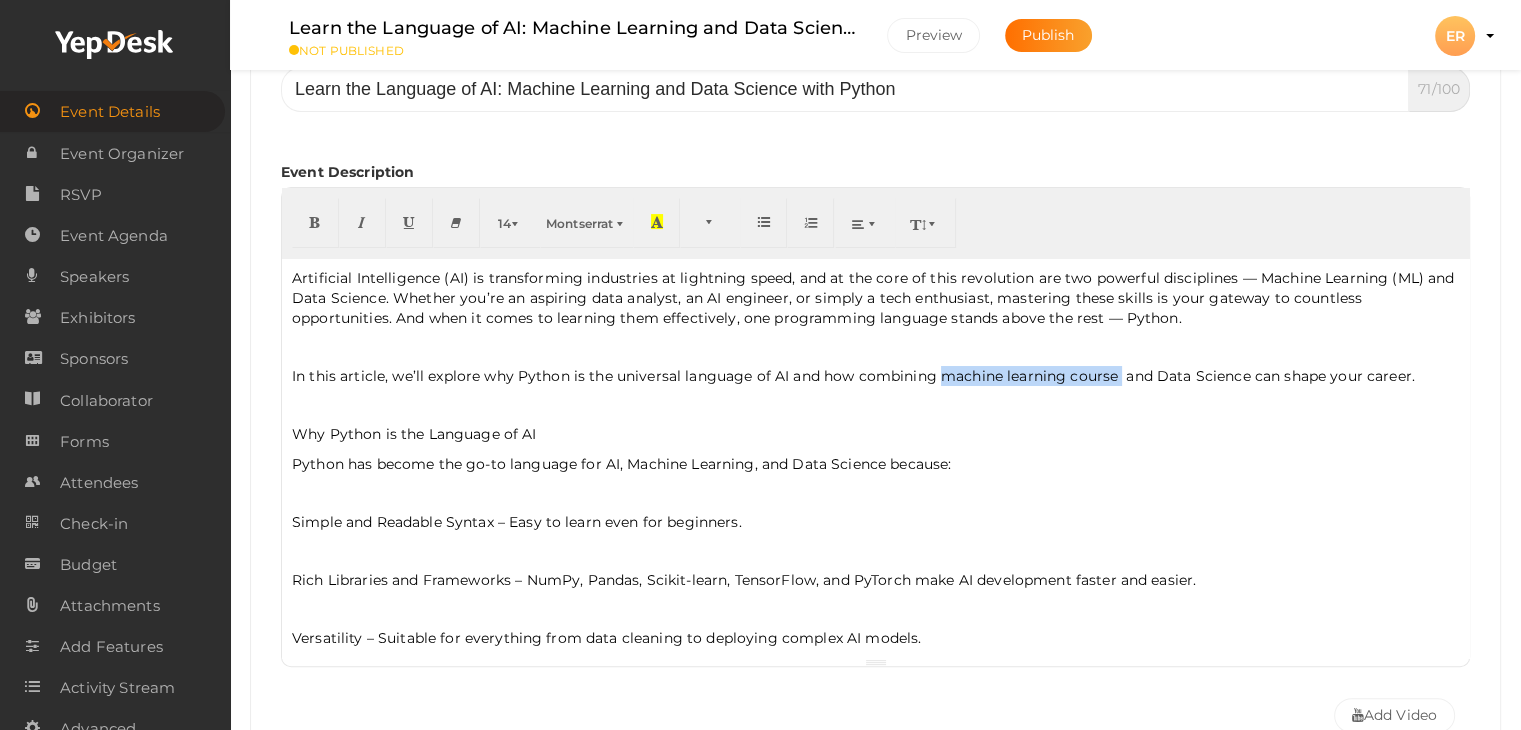 drag, startPoint x: 1118, startPoint y: 373, endPoint x: 936, endPoint y: 376, distance: 182.02472 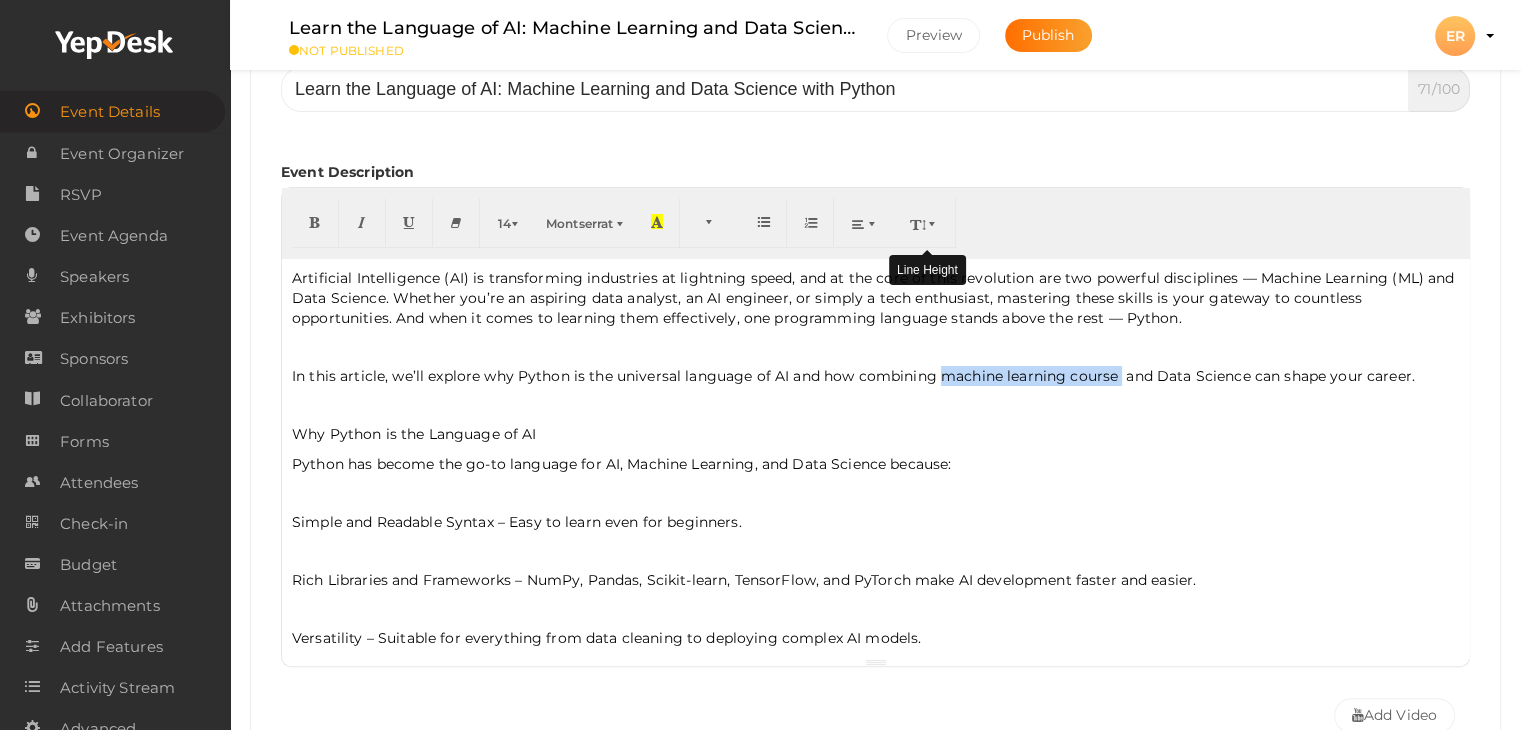 click at bounding box center (925, 223) 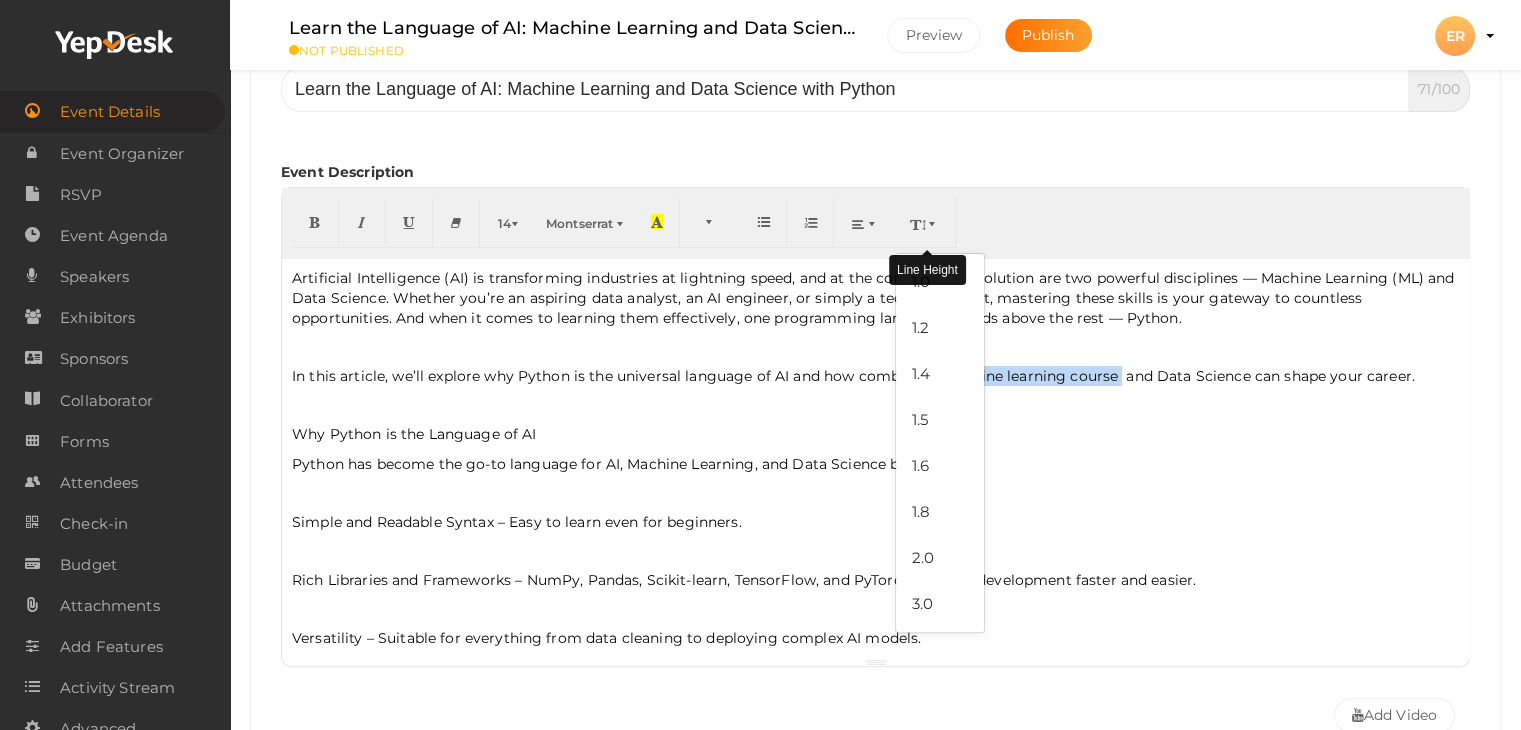 click at bounding box center (925, 223) 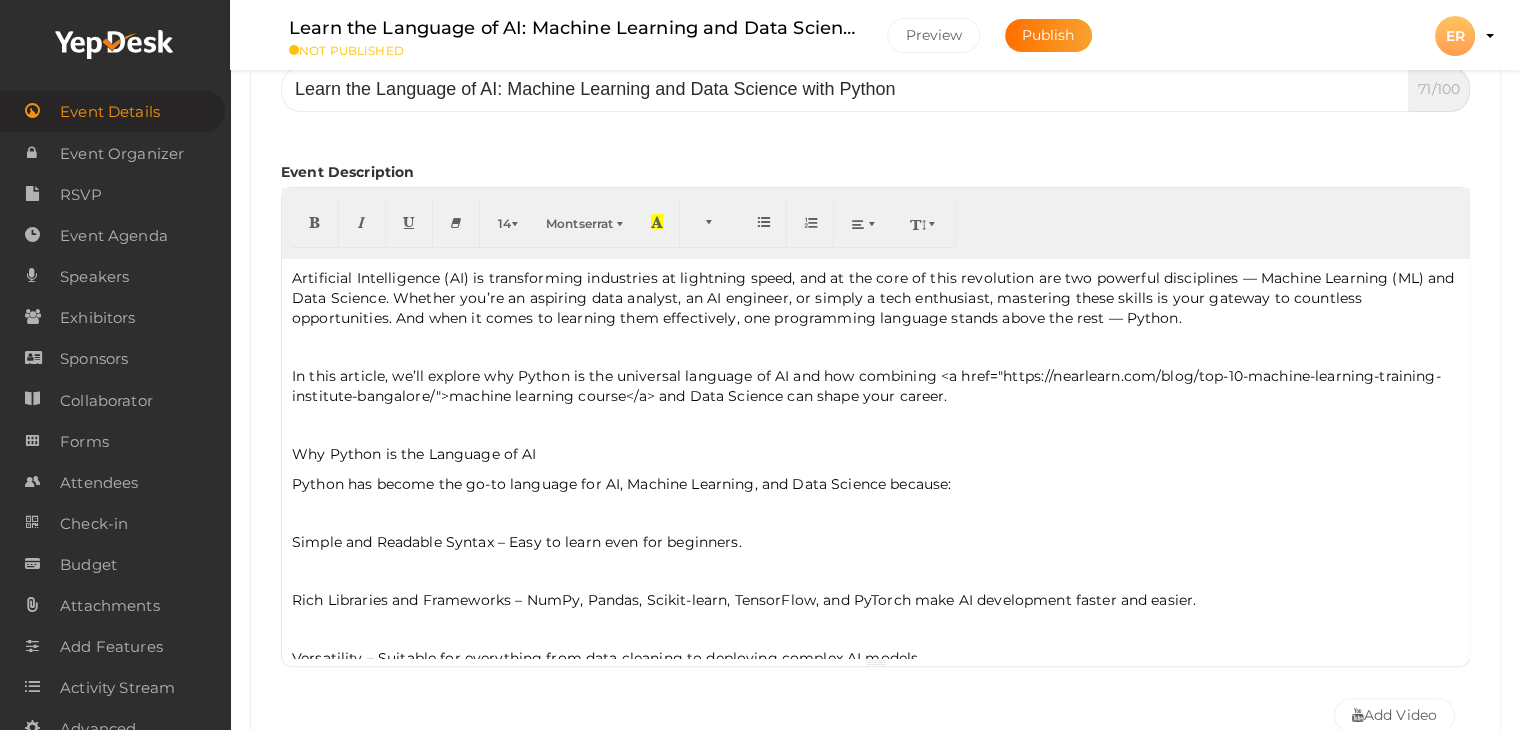 click on "Why Python is the Language of AI" at bounding box center [875, 454] 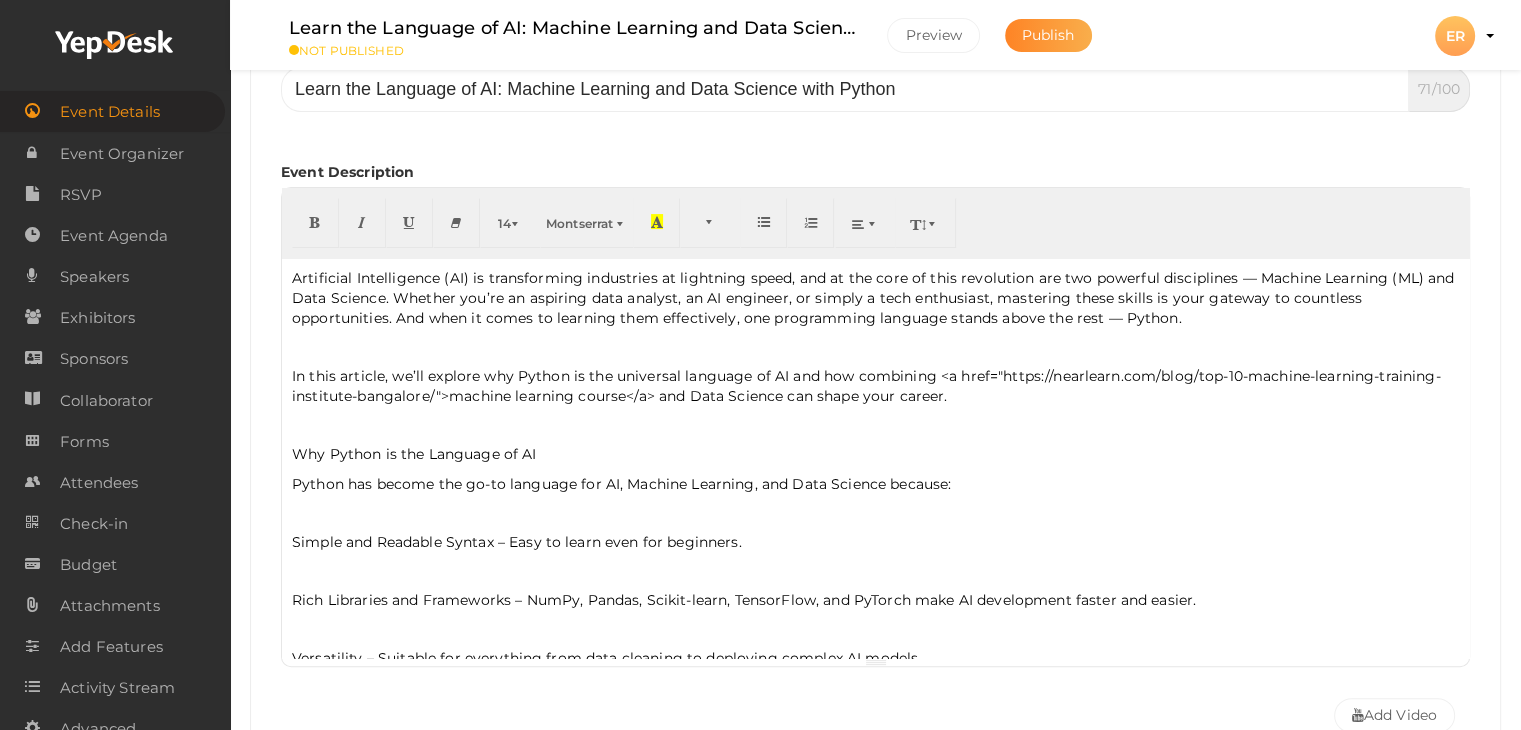 click on "Publish" at bounding box center [1048, 35] 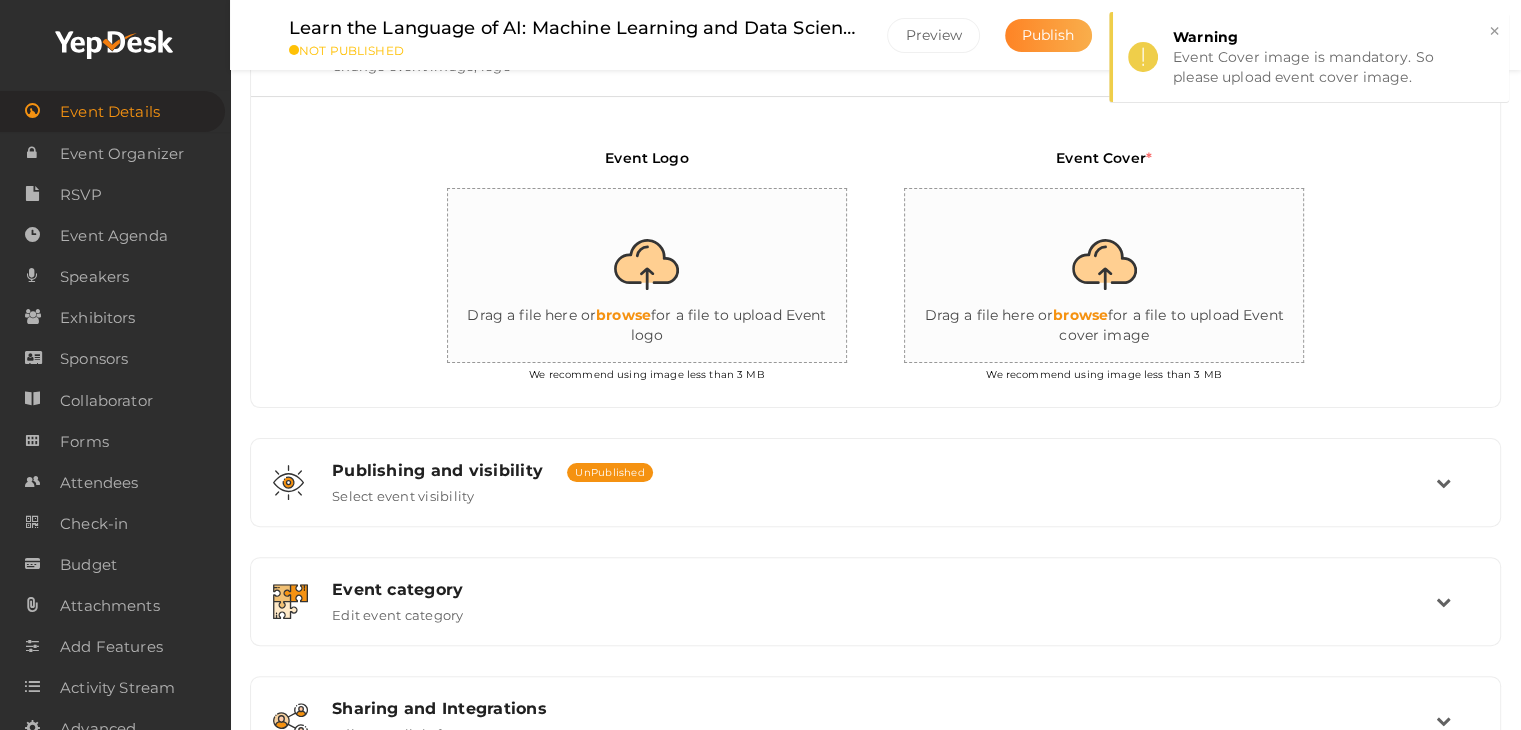 click on "Publish" at bounding box center [1048, 35] 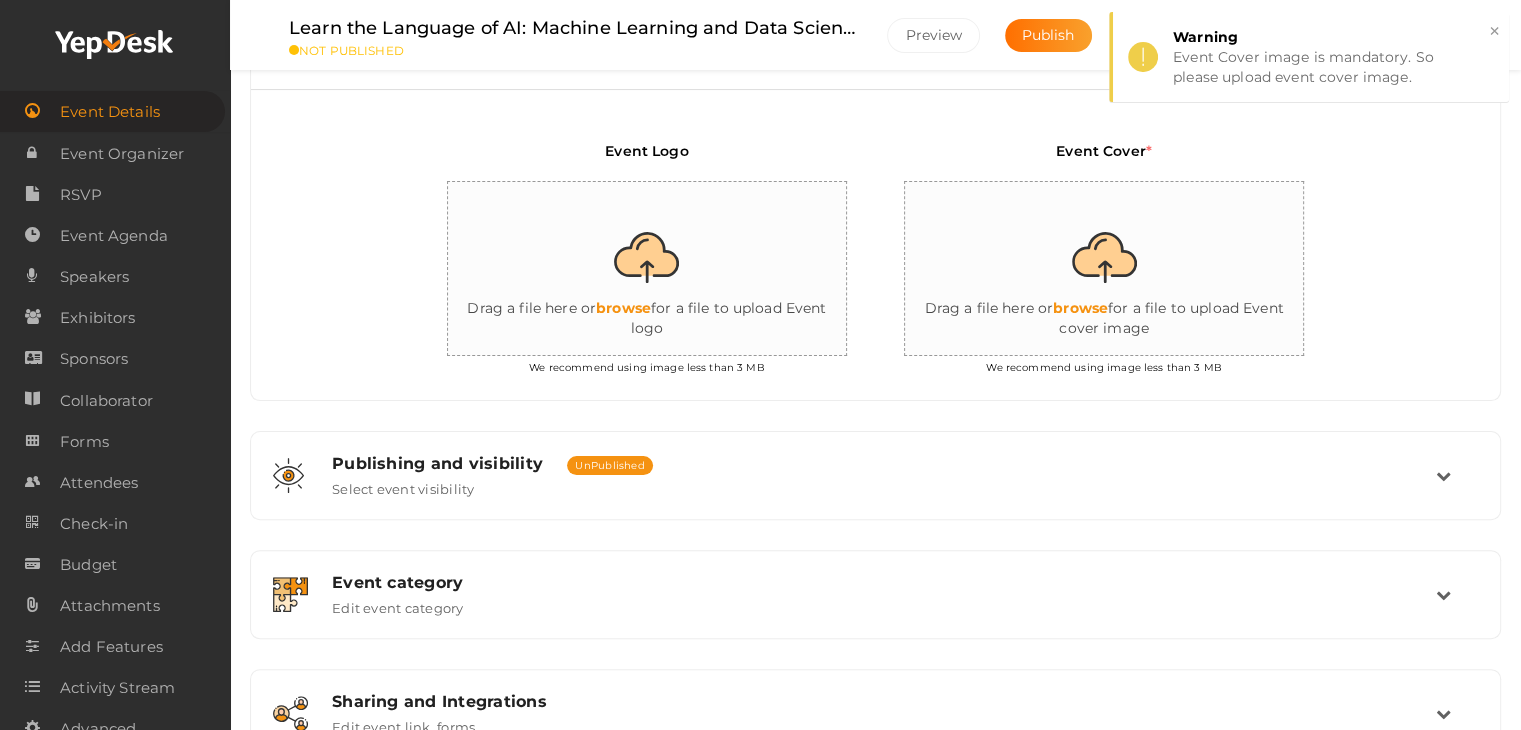 click at bounding box center [648, 269] 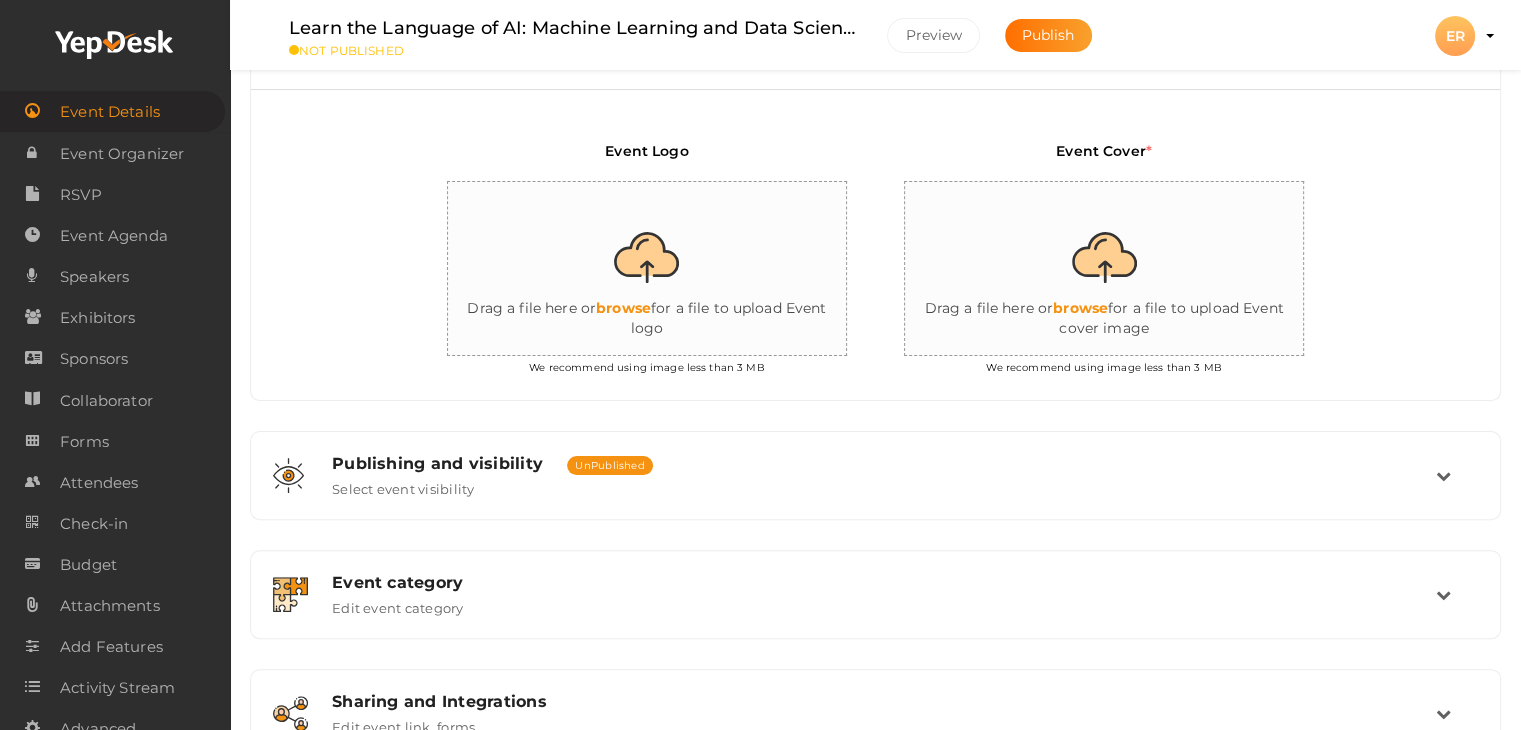 type on "C:\fakepath\machine learning.jpg" 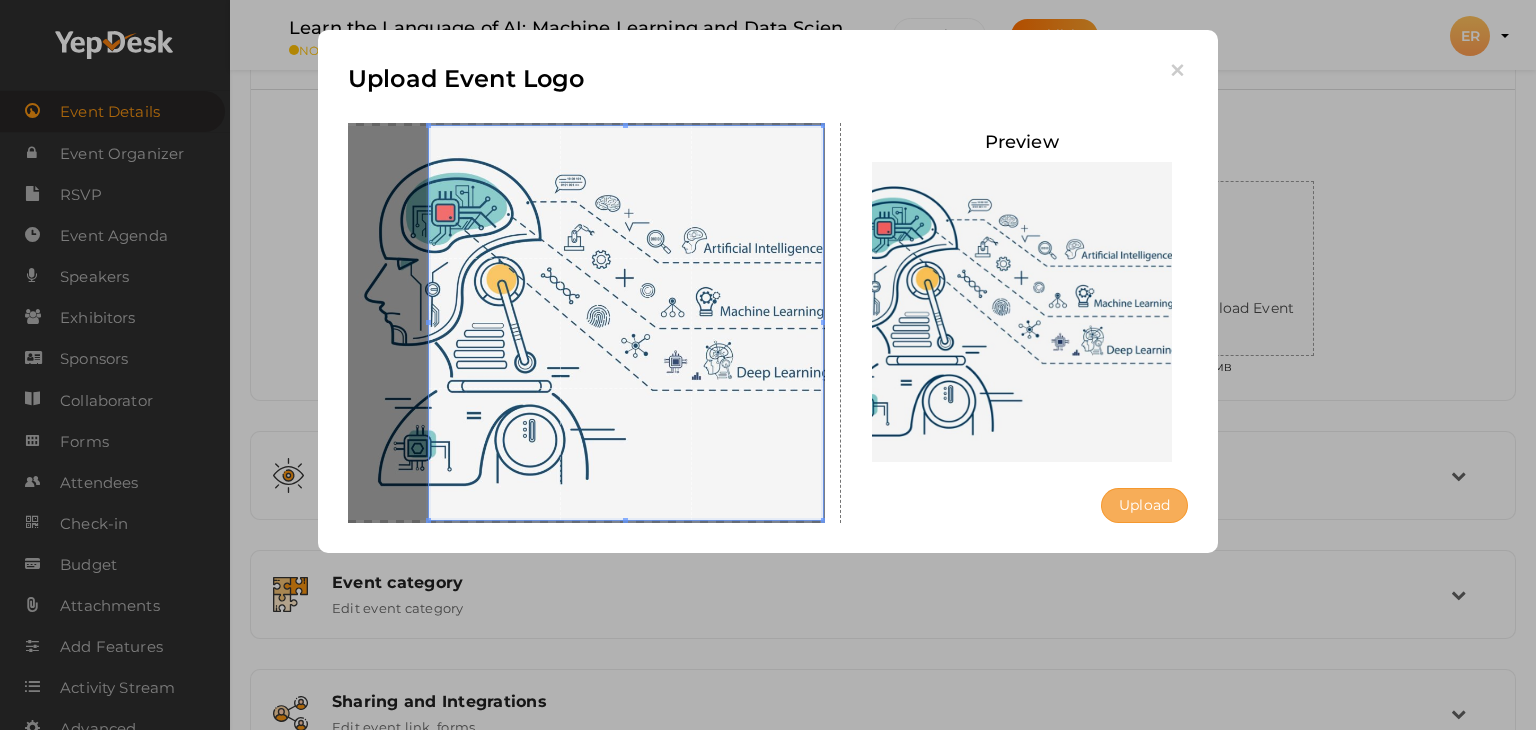 click on "Upload" at bounding box center [1144, 505] 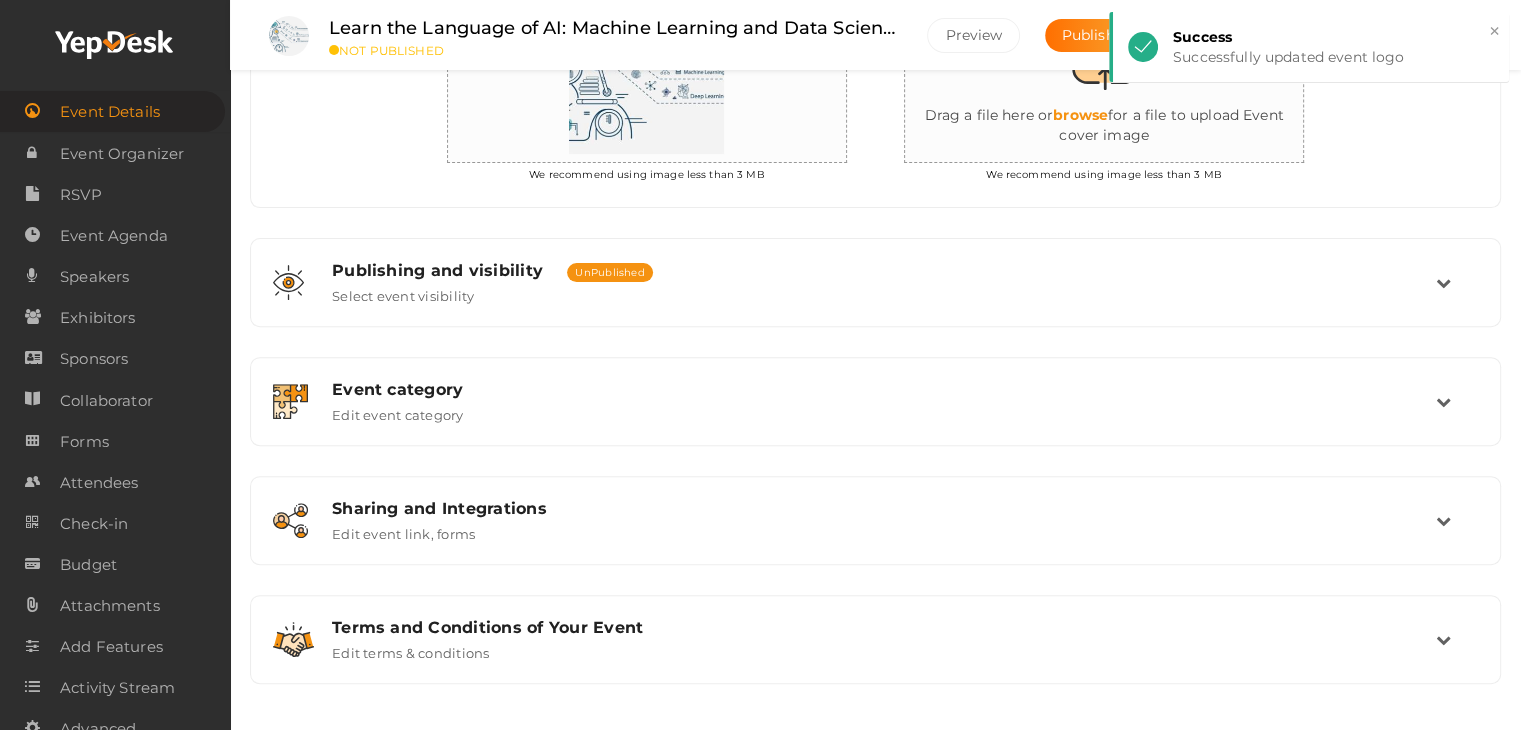 scroll, scrollTop: 346, scrollLeft: 0, axis: vertical 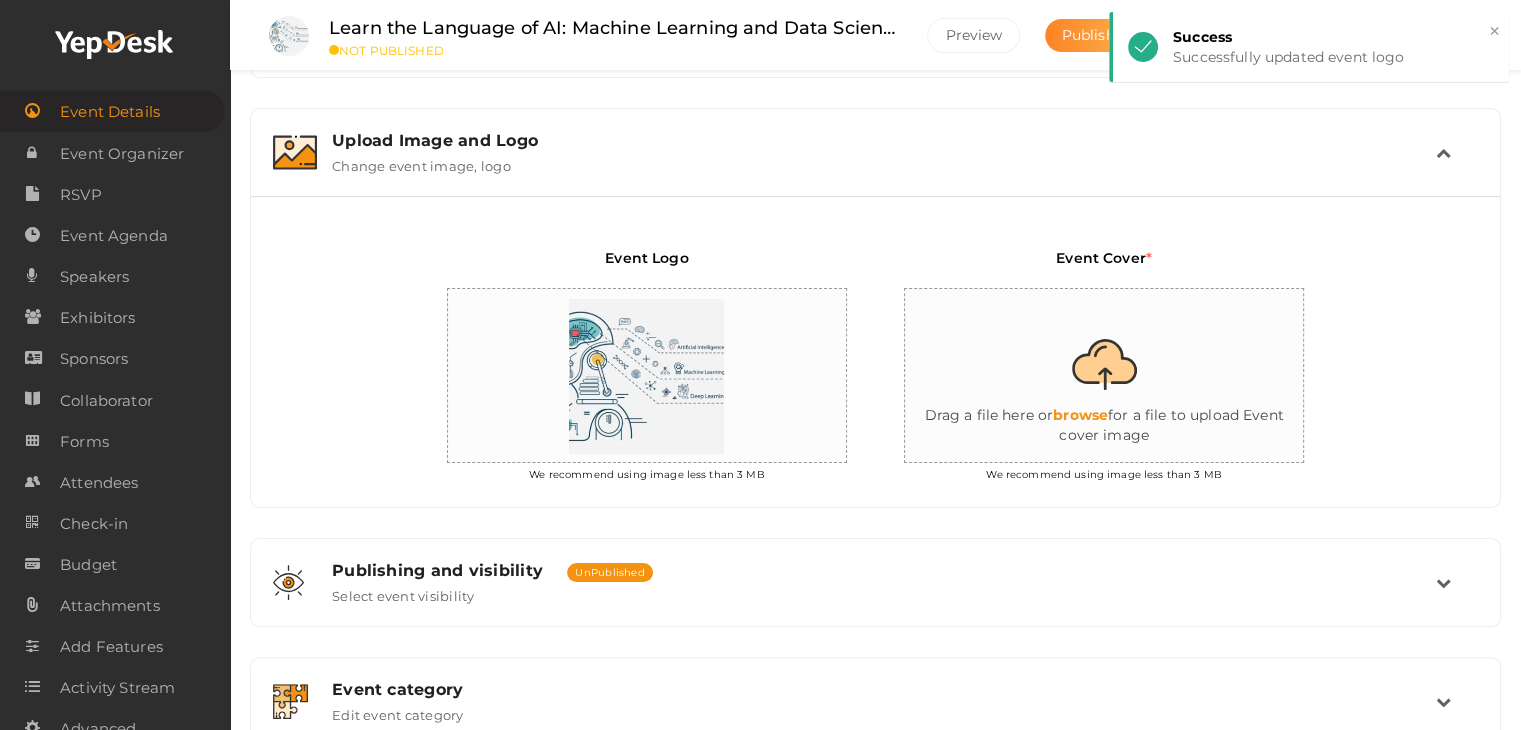 click on "Publish" at bounding box center (1088, 35) 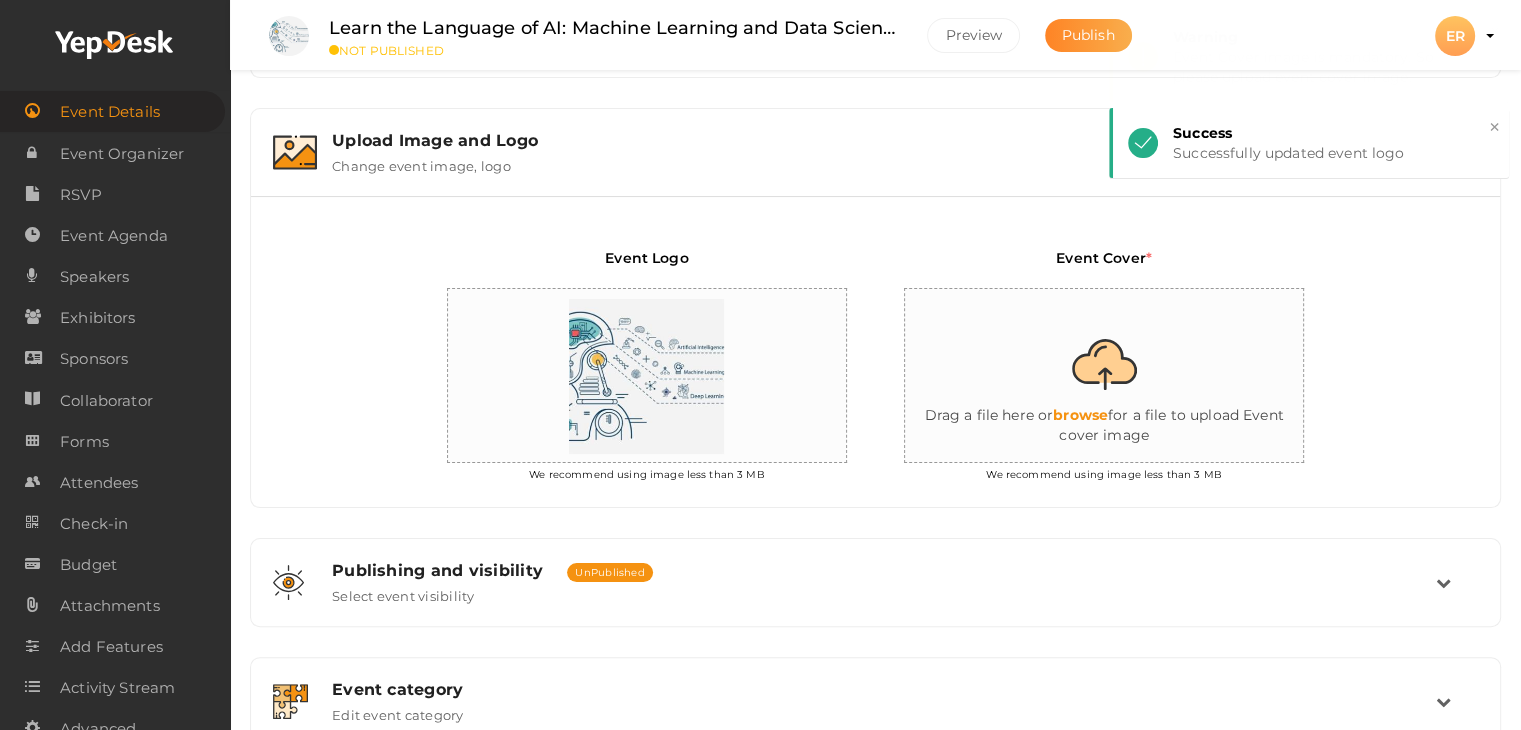 scroll, scrollTop: 453, scrollLeft: 0, axis: vertical 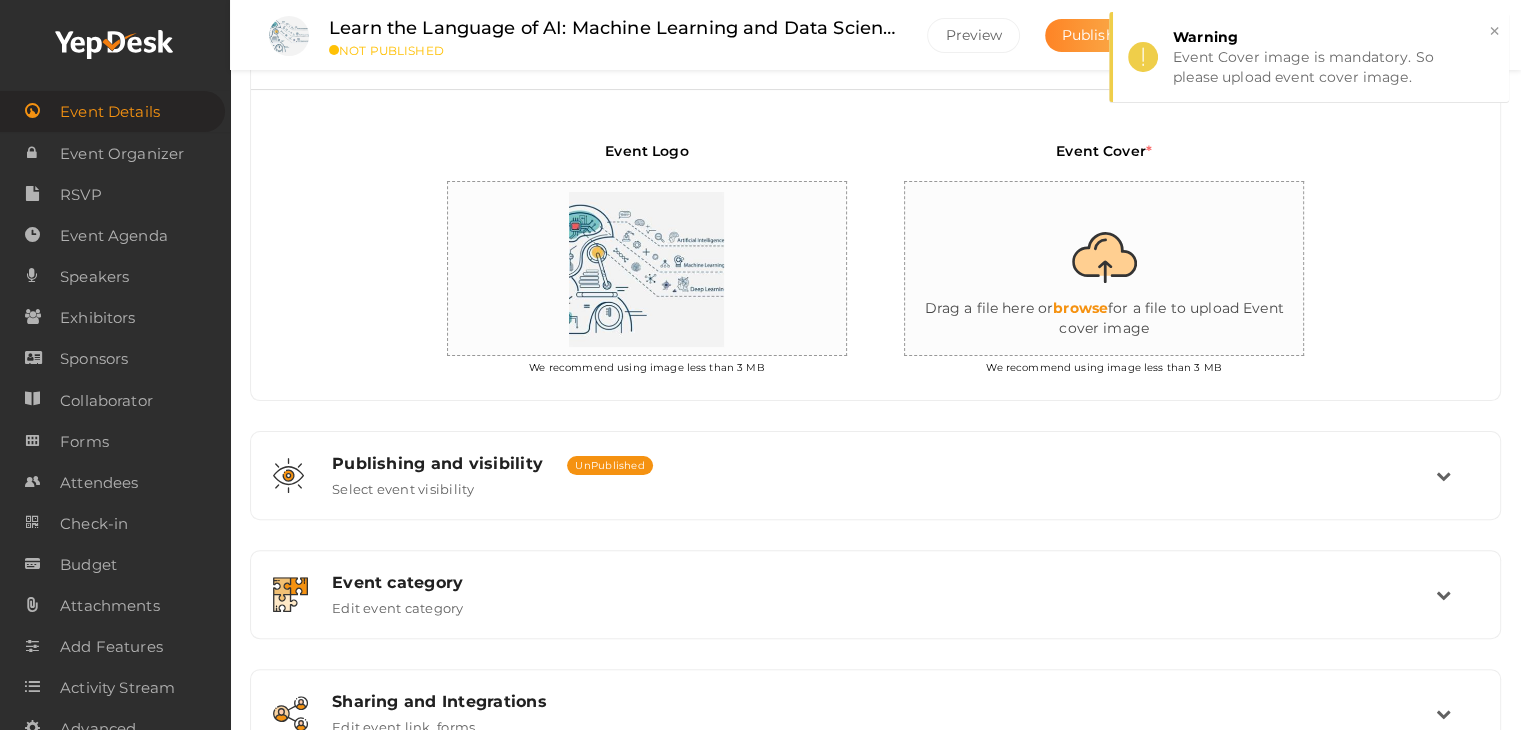 click on "Publish" at bounding box center [1088, 35] 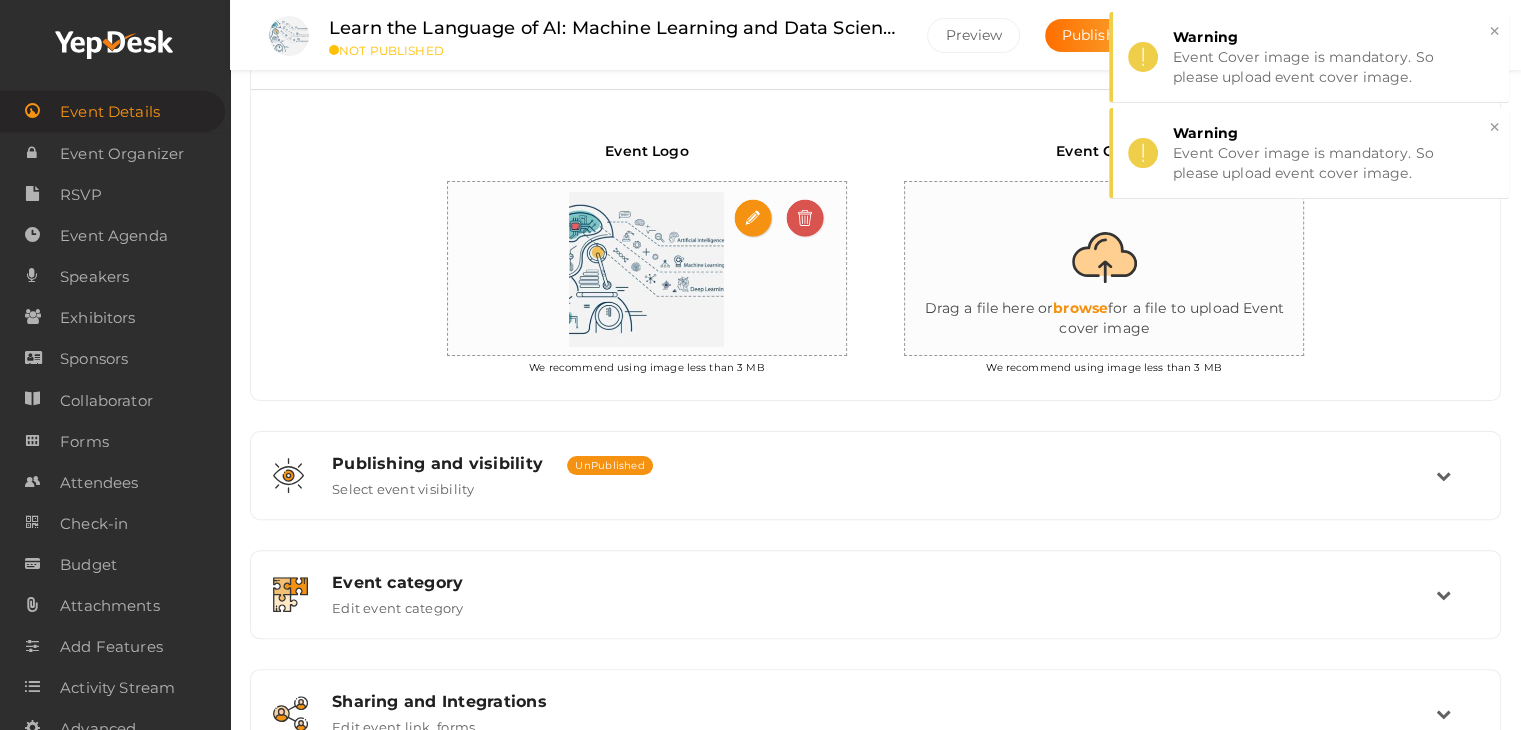 click at bounding box center (646, 269) 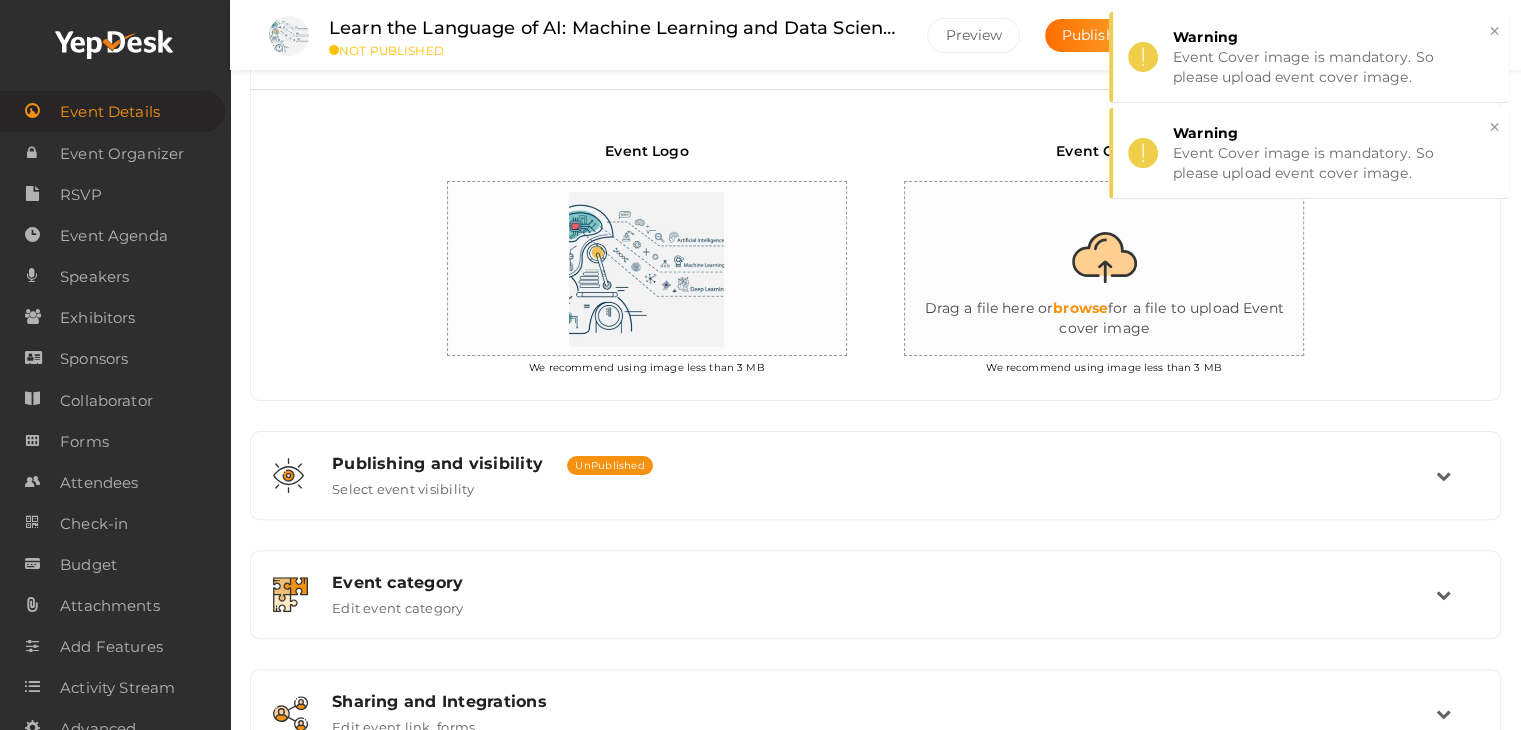 click at bounding box center (1105, 269) 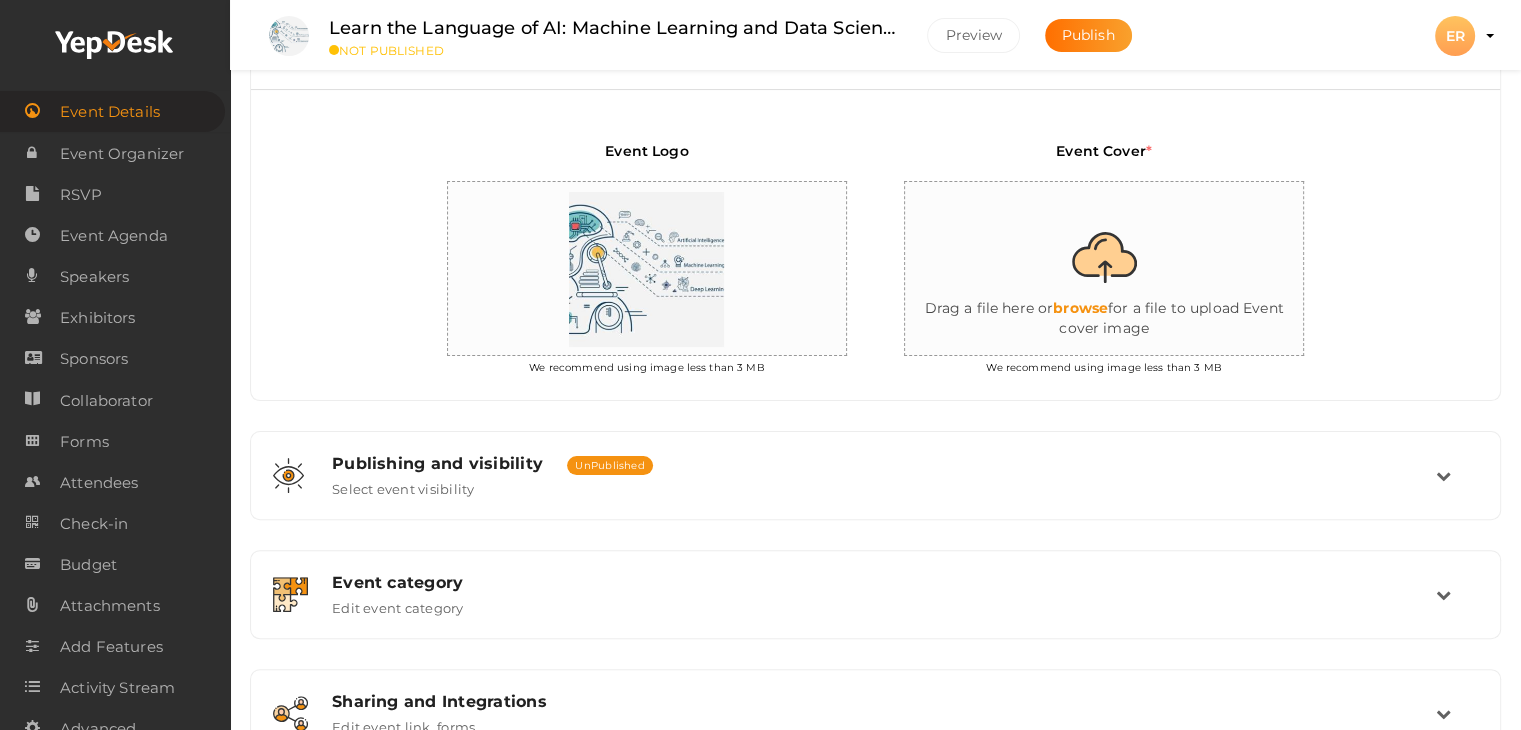 type on "C:\fakepath\machine learning.jpg" 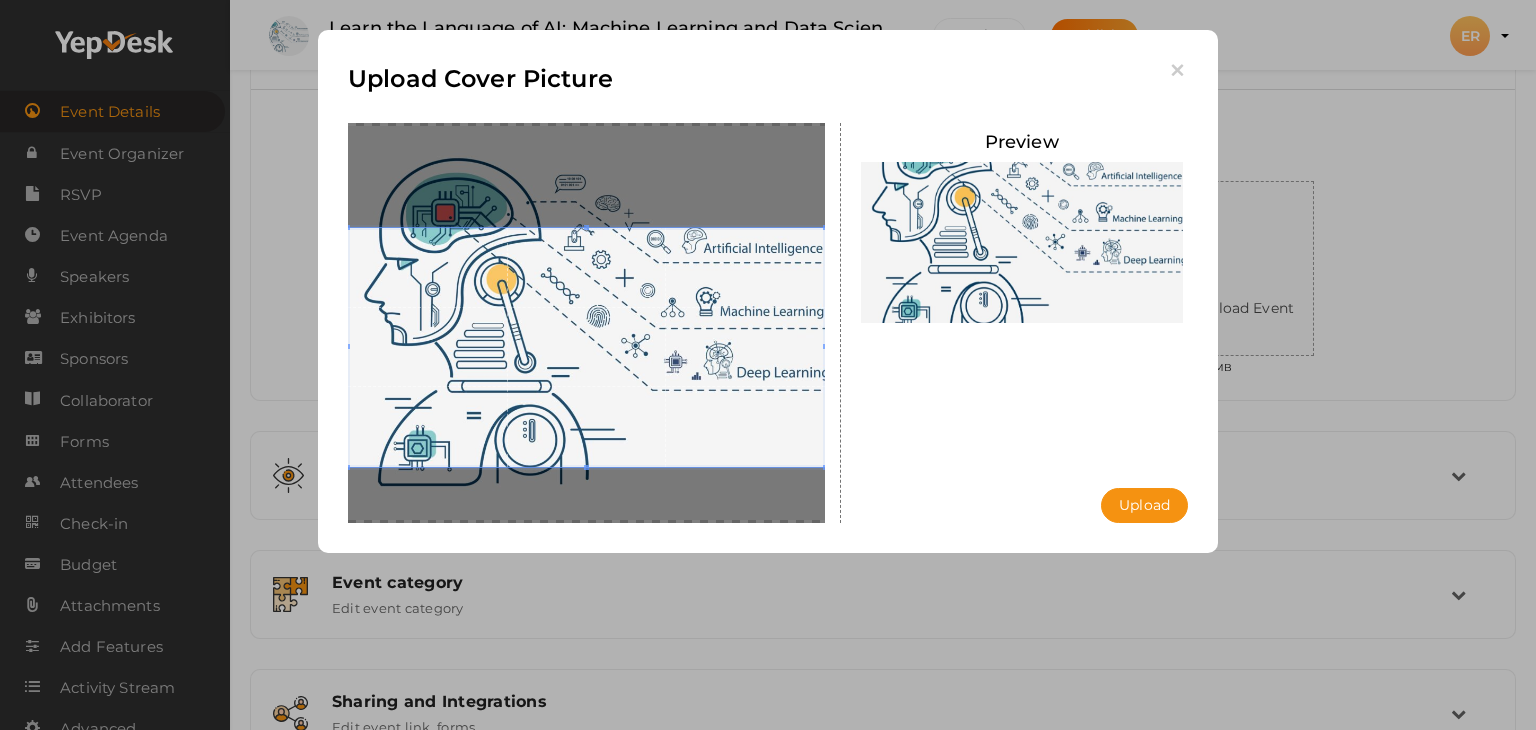 drag, startPoint x: 593, startPoint y: 228, endPoint x: 600, endPoint y: 202, distance: 26.925823 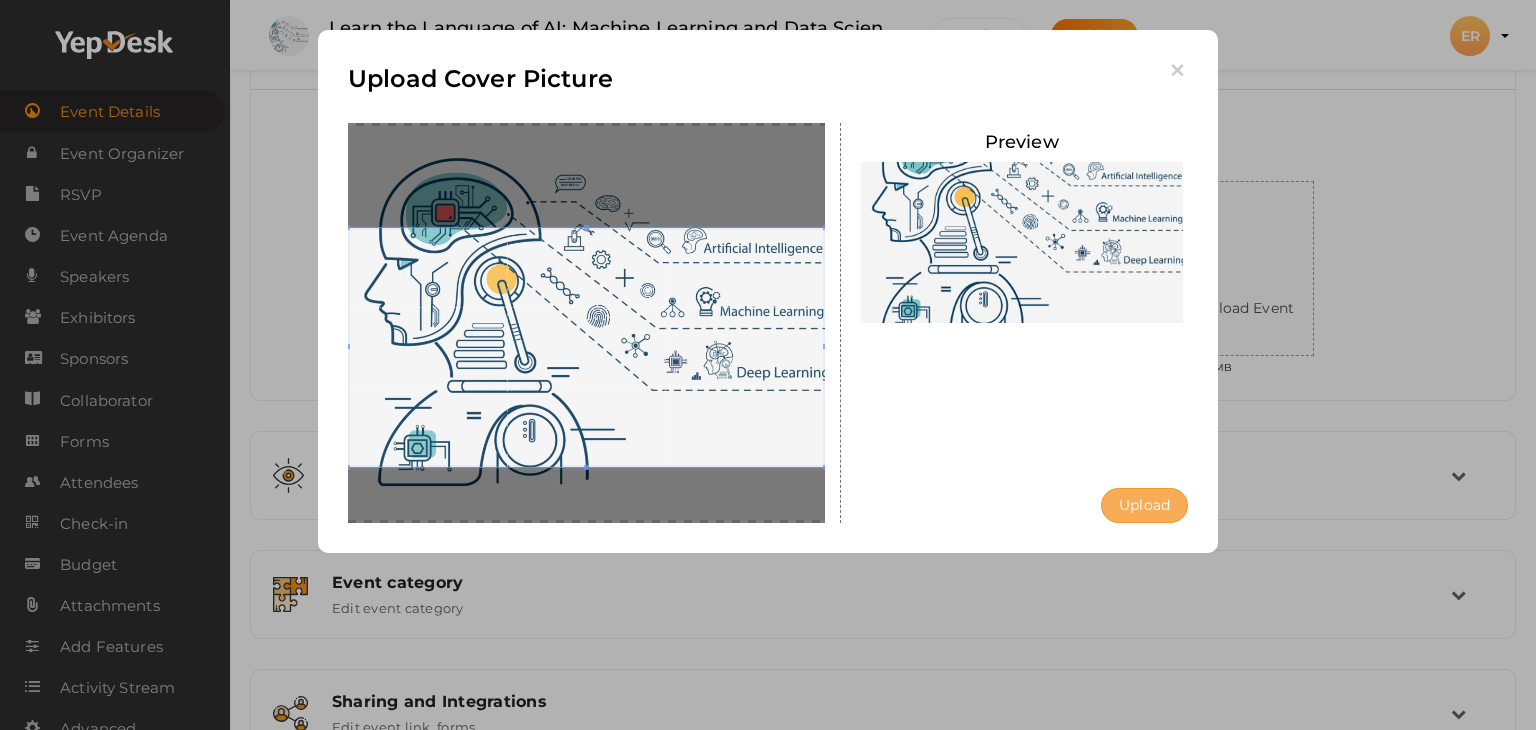 click on "Upload" at bounding box center [1144, 505] 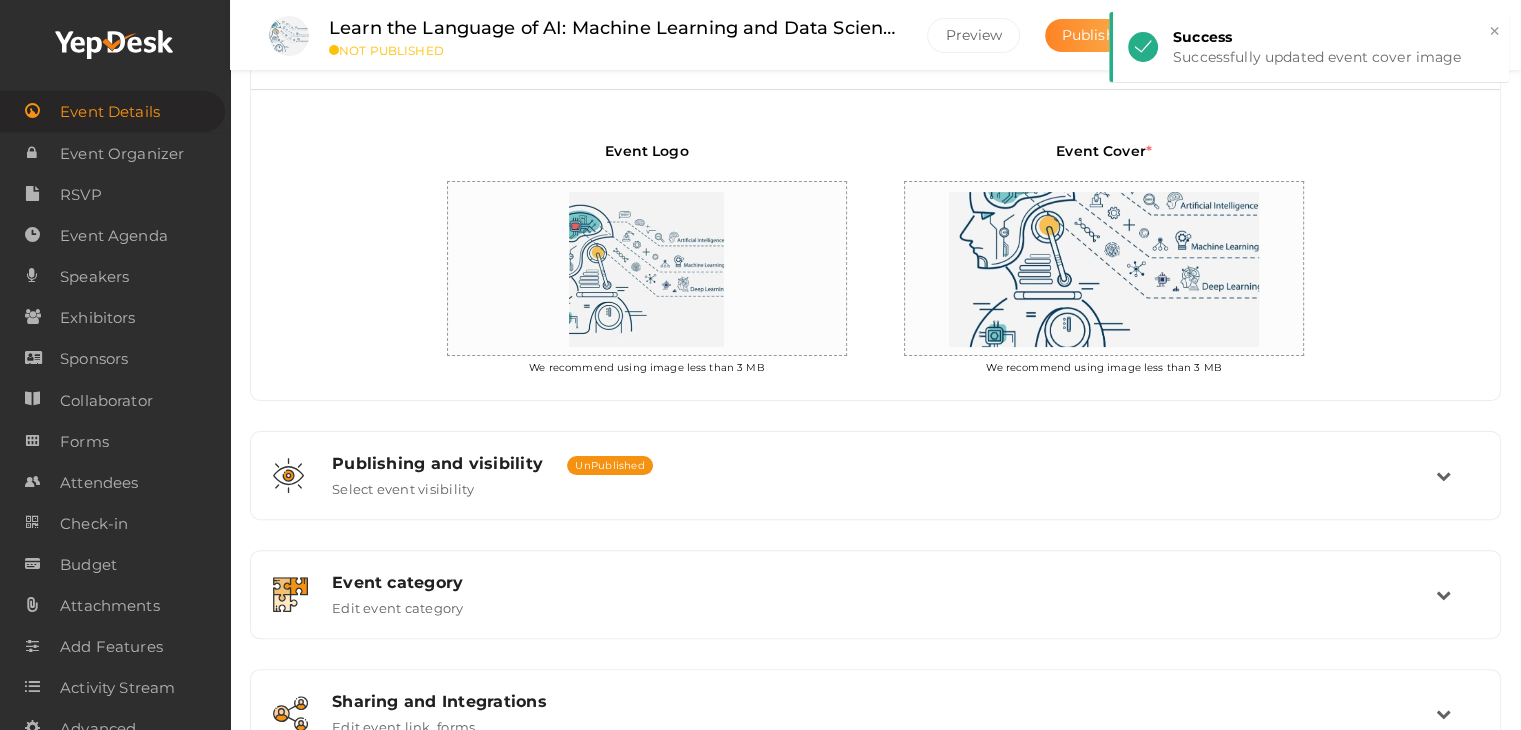 click on "Publish" at bounding box center [1088, 35] 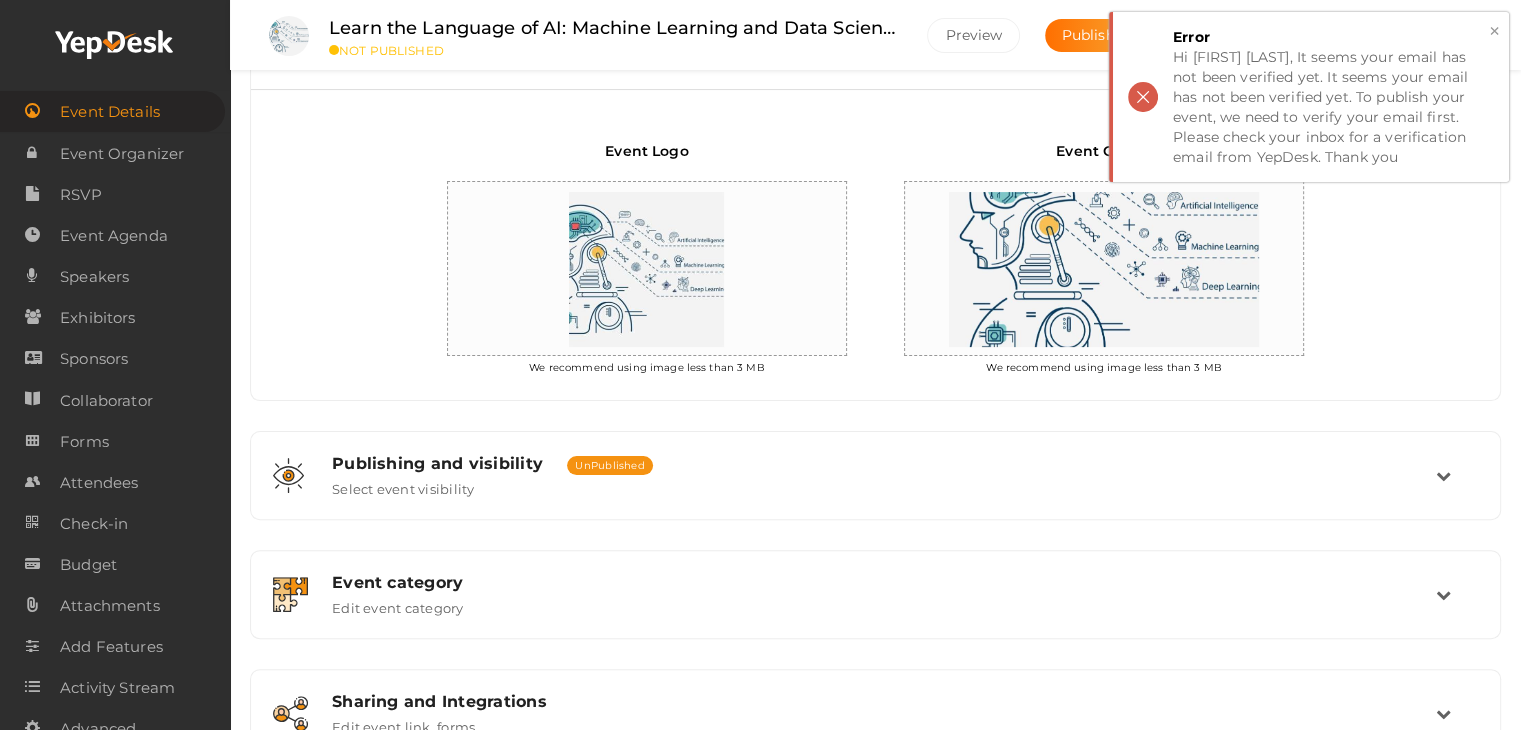 click on "× Error Hi emmyy ross,
It seems your email has not been verified yet.
It seems your email has not been verified yet.
To publish your event, we need to verify your email first. Please check your inbox for a verification email from YepDesk.
Thank you" at bounding box center (1309, 97) 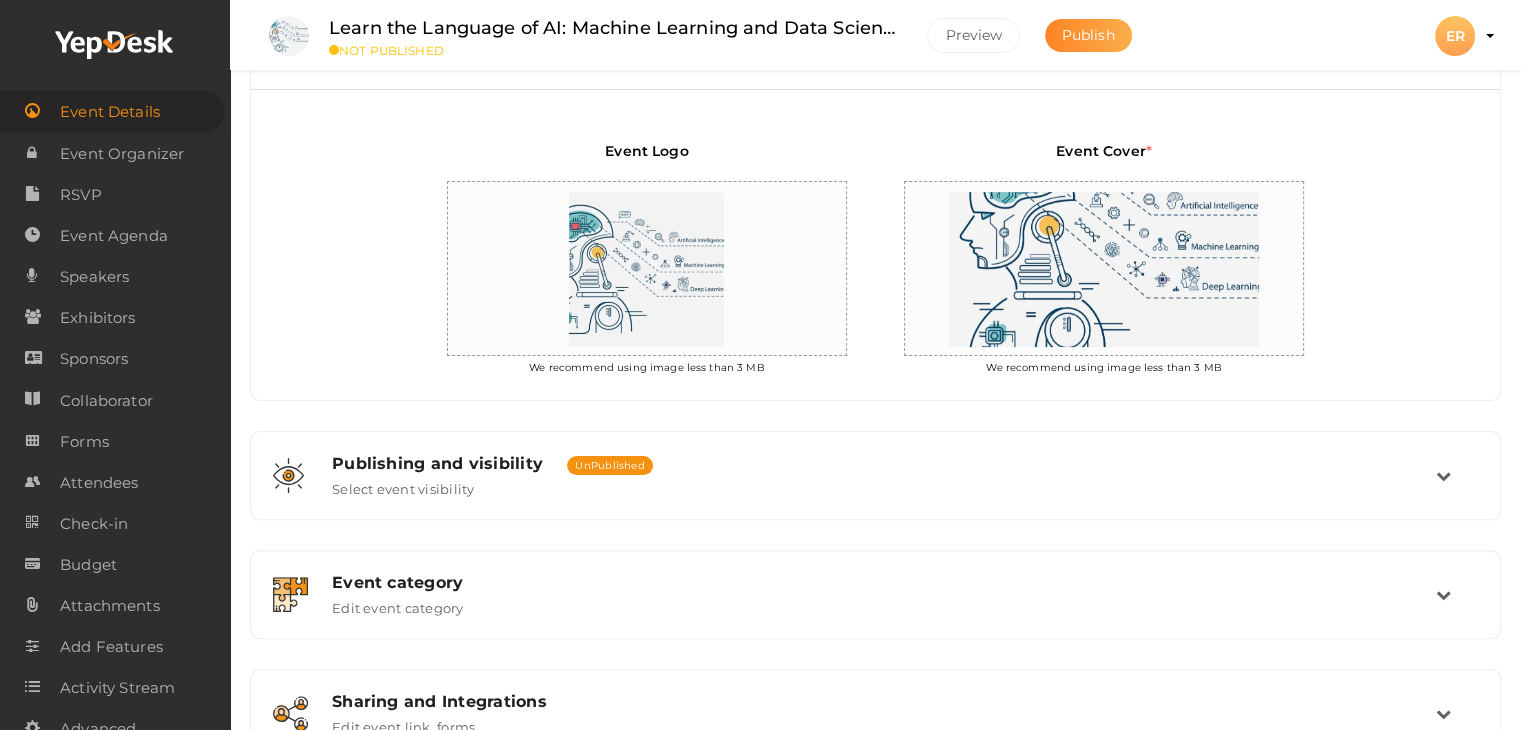 click on "Publish" at bounding box center (1088, 35) 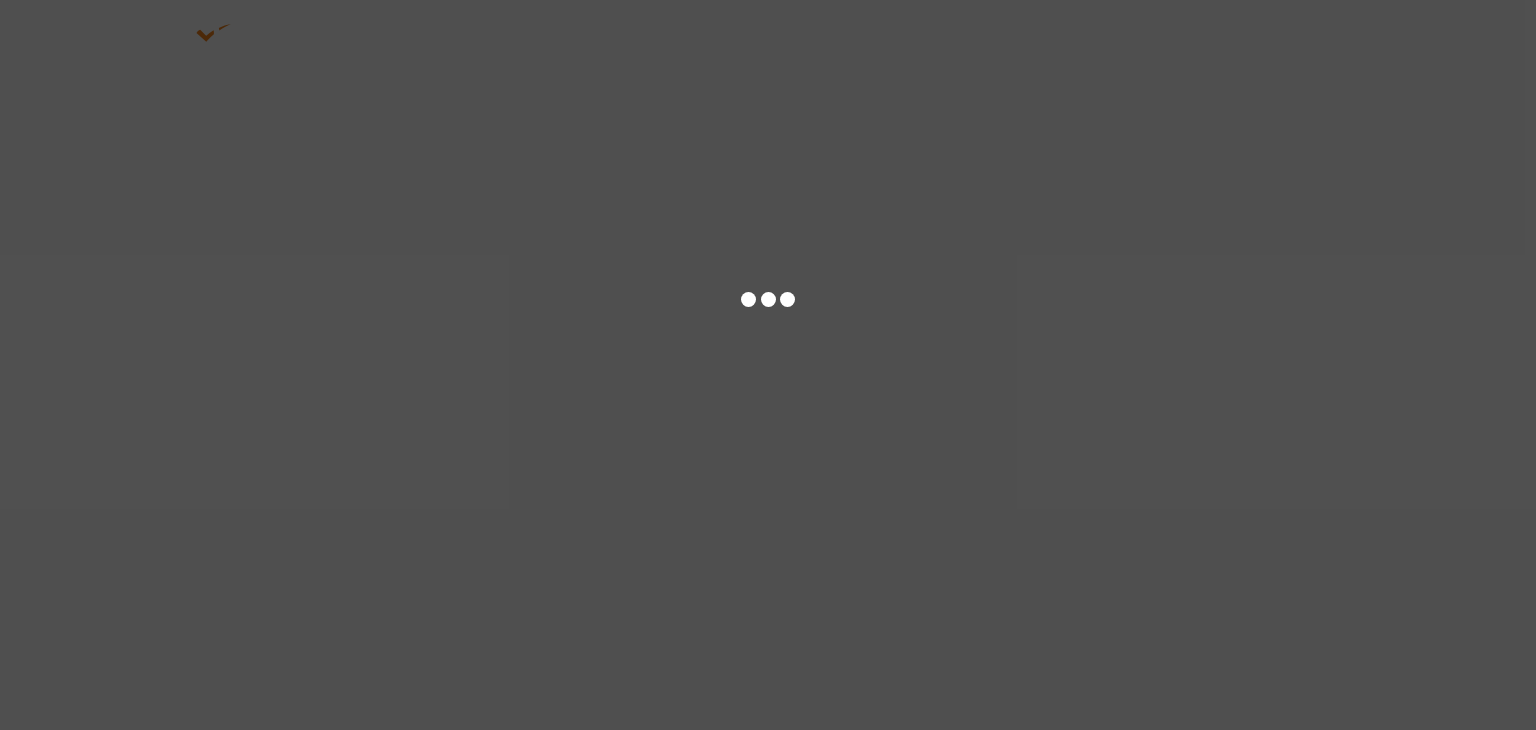 scroll, scrollTop: 0, scrollLeft: 0, axis: both 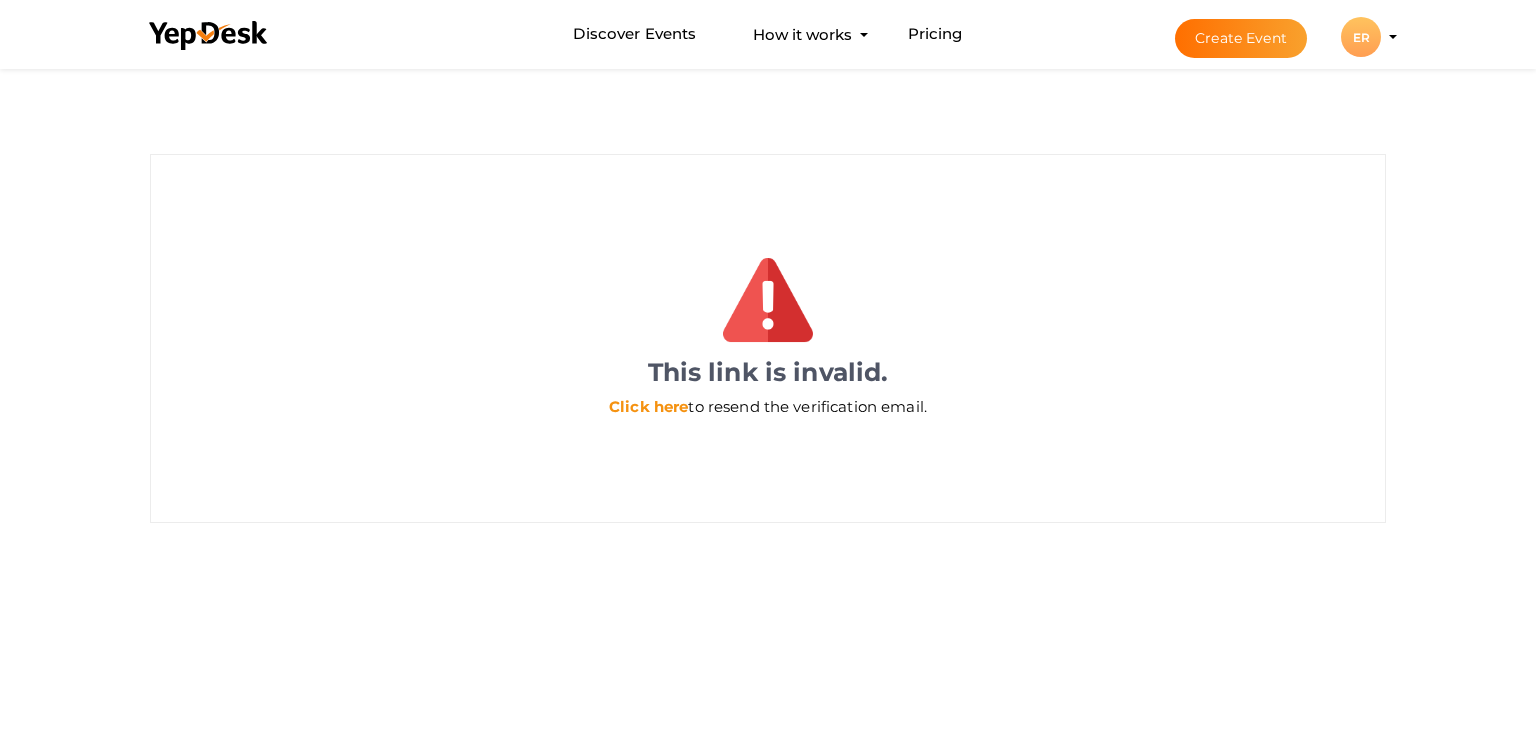 click on "Click here" at bounding box center (648, 406) 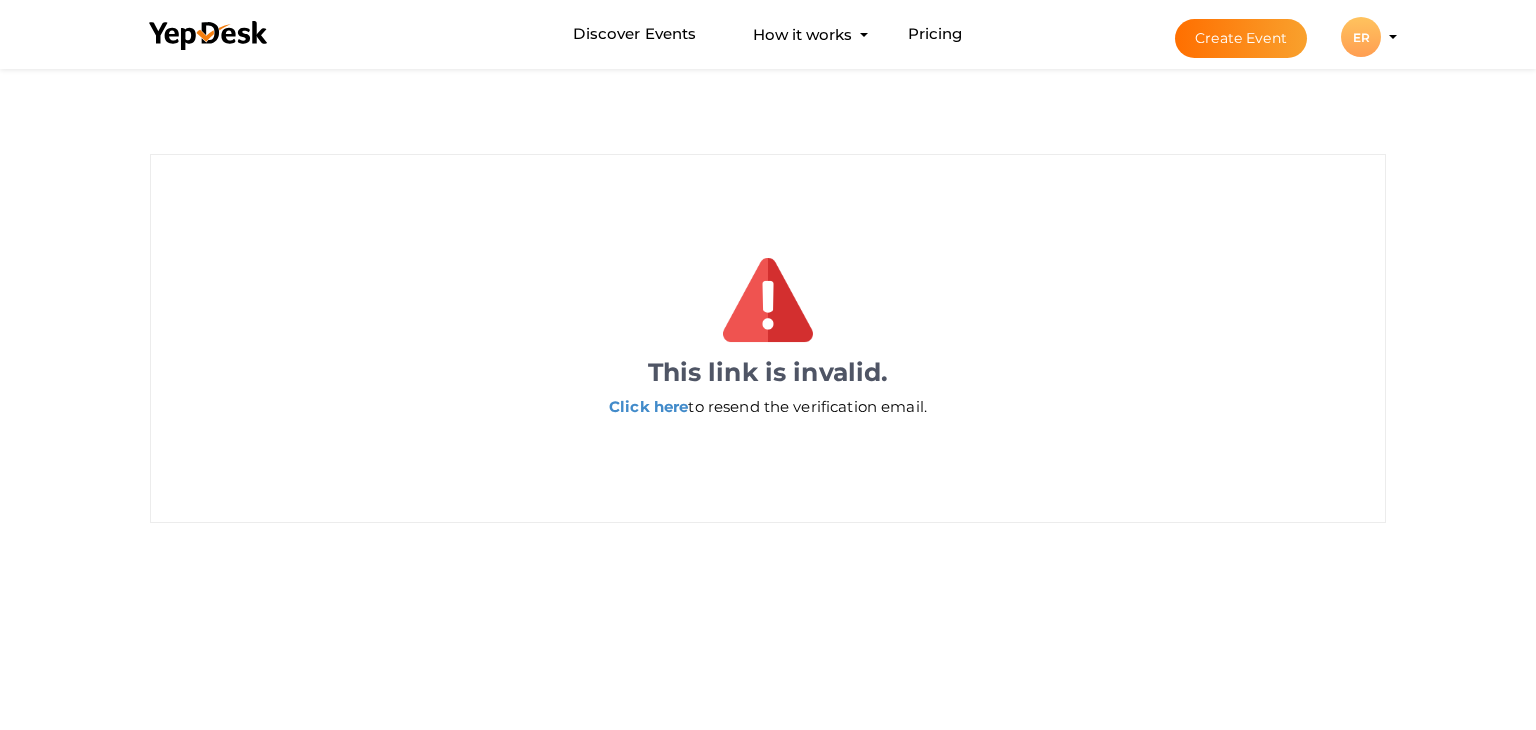 scroll, scrollTop: 0, scrollLeft: 0, axis: both 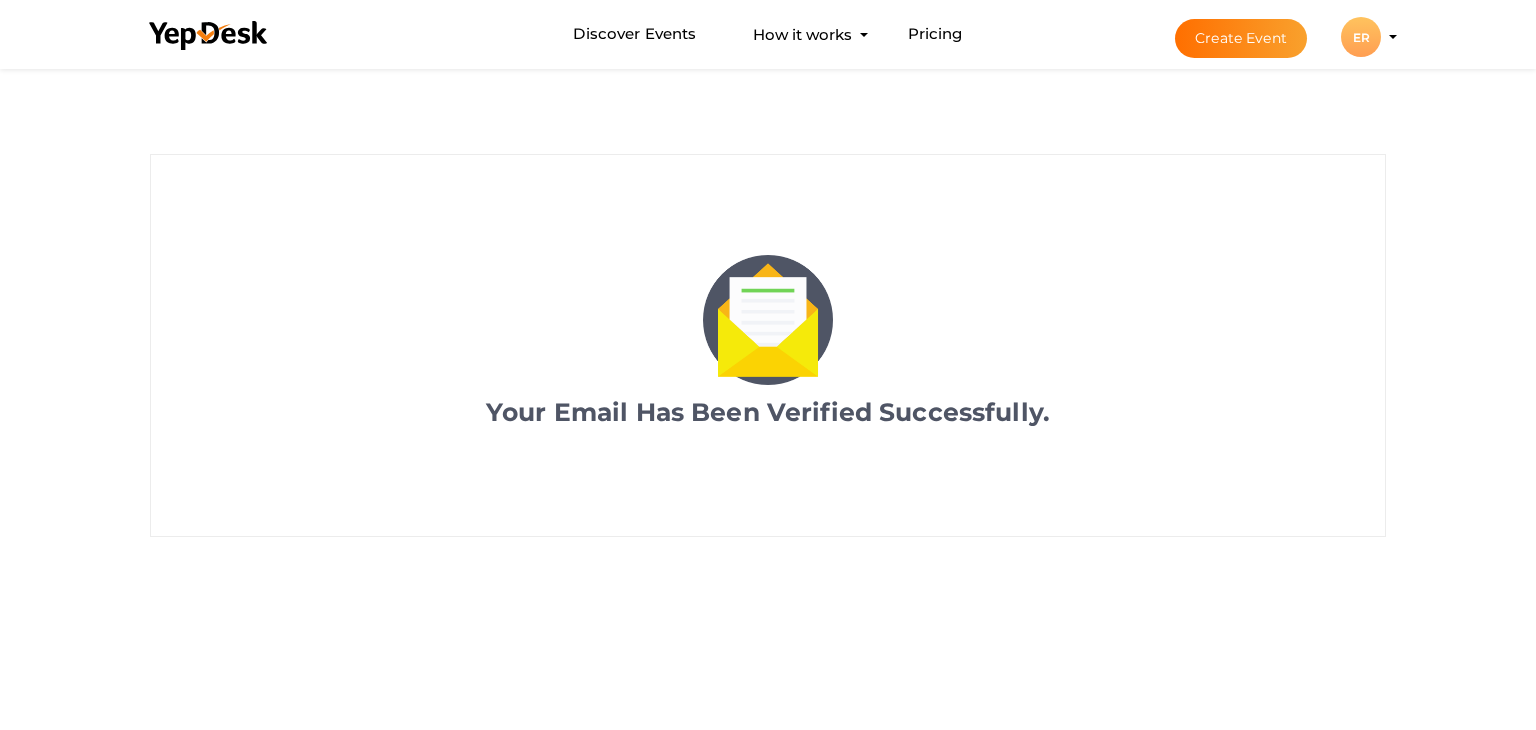 click on "Create Event
ER
ER
[FIRST] [LAST]
[EMAIL]
Personal Profile
My Events
Admin
Switch Profile
Create New Profile
Logout" at bounding box center [1268, 37] 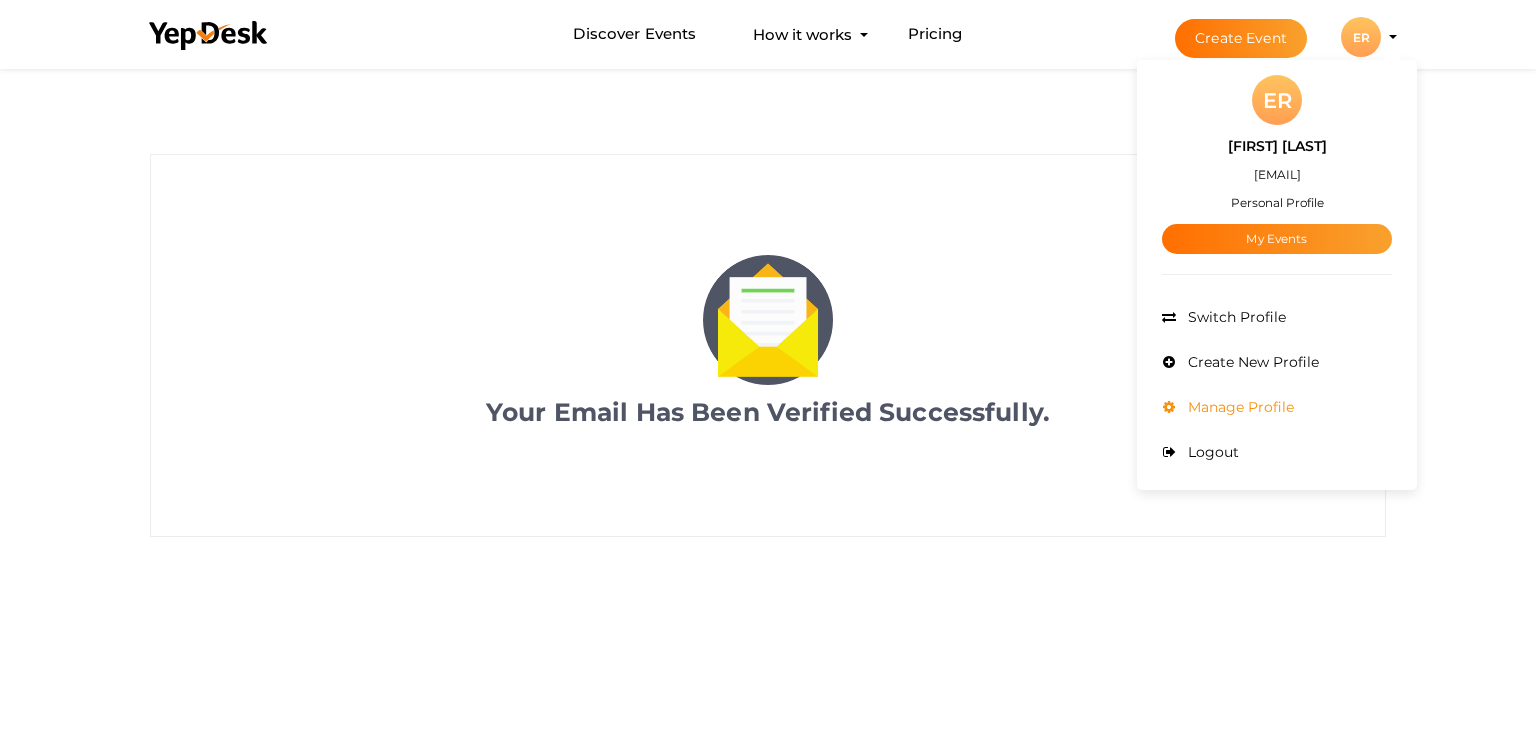 click on "Manage Profile" at bounding box center [1238, 407] 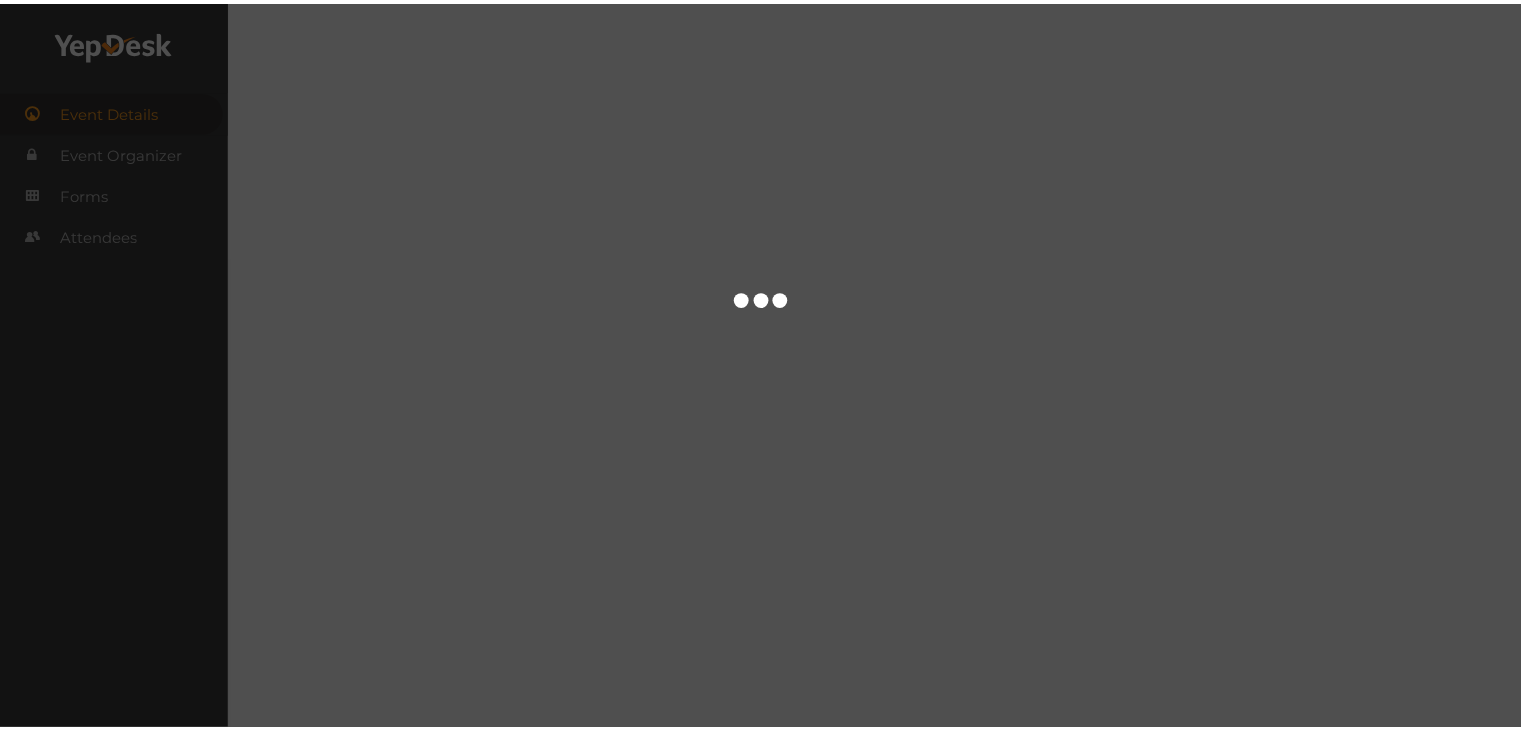scroll, scrollTop: 0, scrollLeft: 0, axis: both 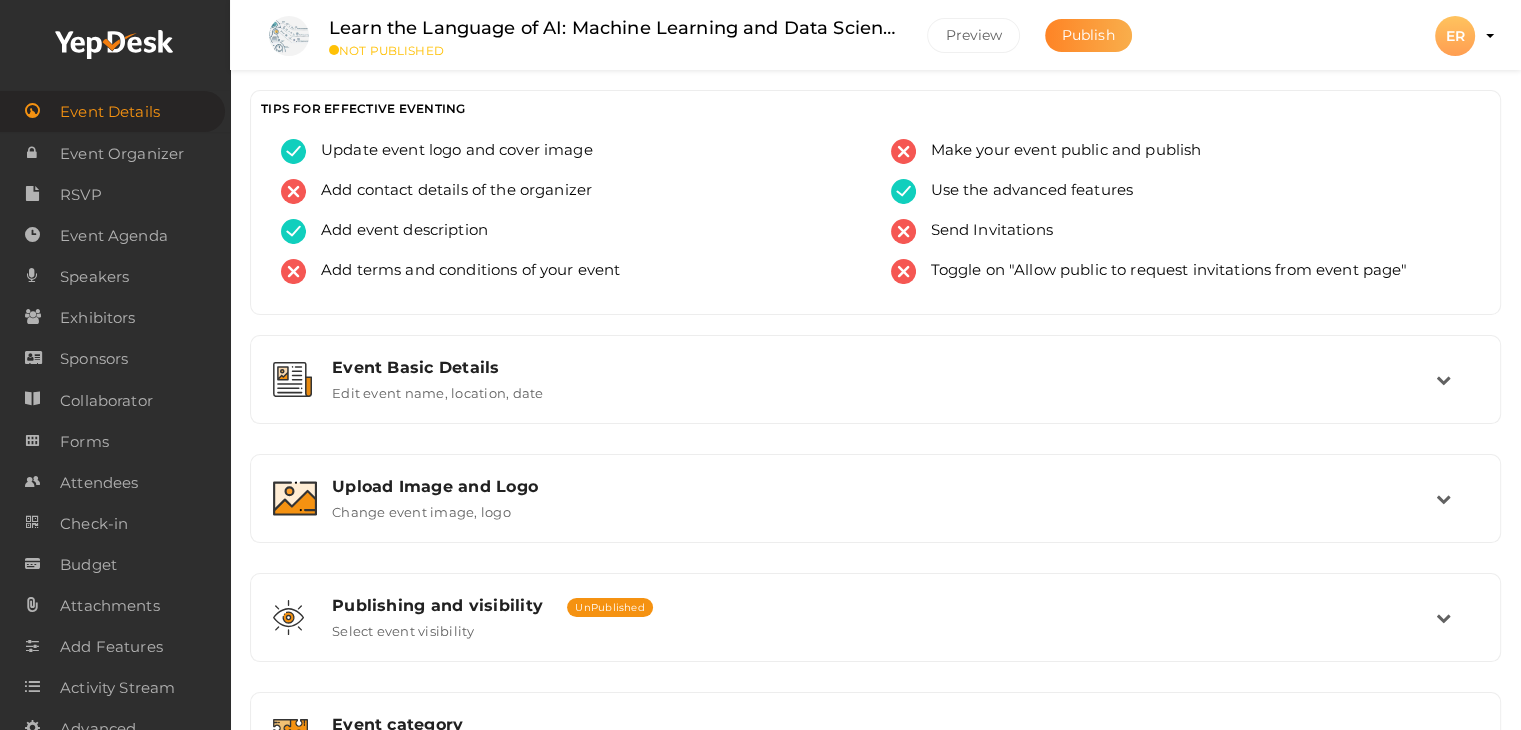 click on "Publish" at bounding box center [1088, 35] 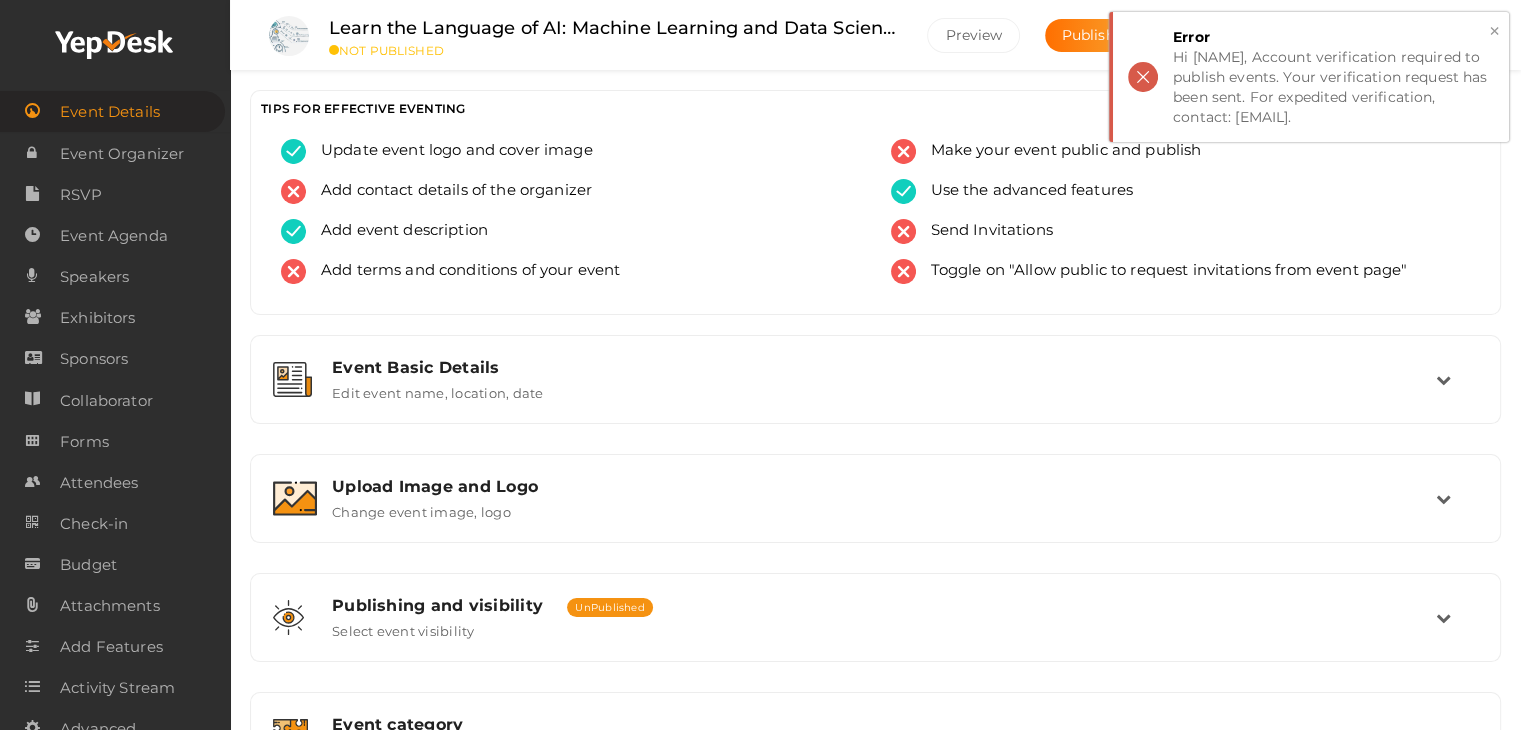 click on "× Error Hi [NAME],
Account verification required to publish events. Your verification request has been sent.
For expedited verification, contact: [EMAIL]." at bounding box center (1309, 77) 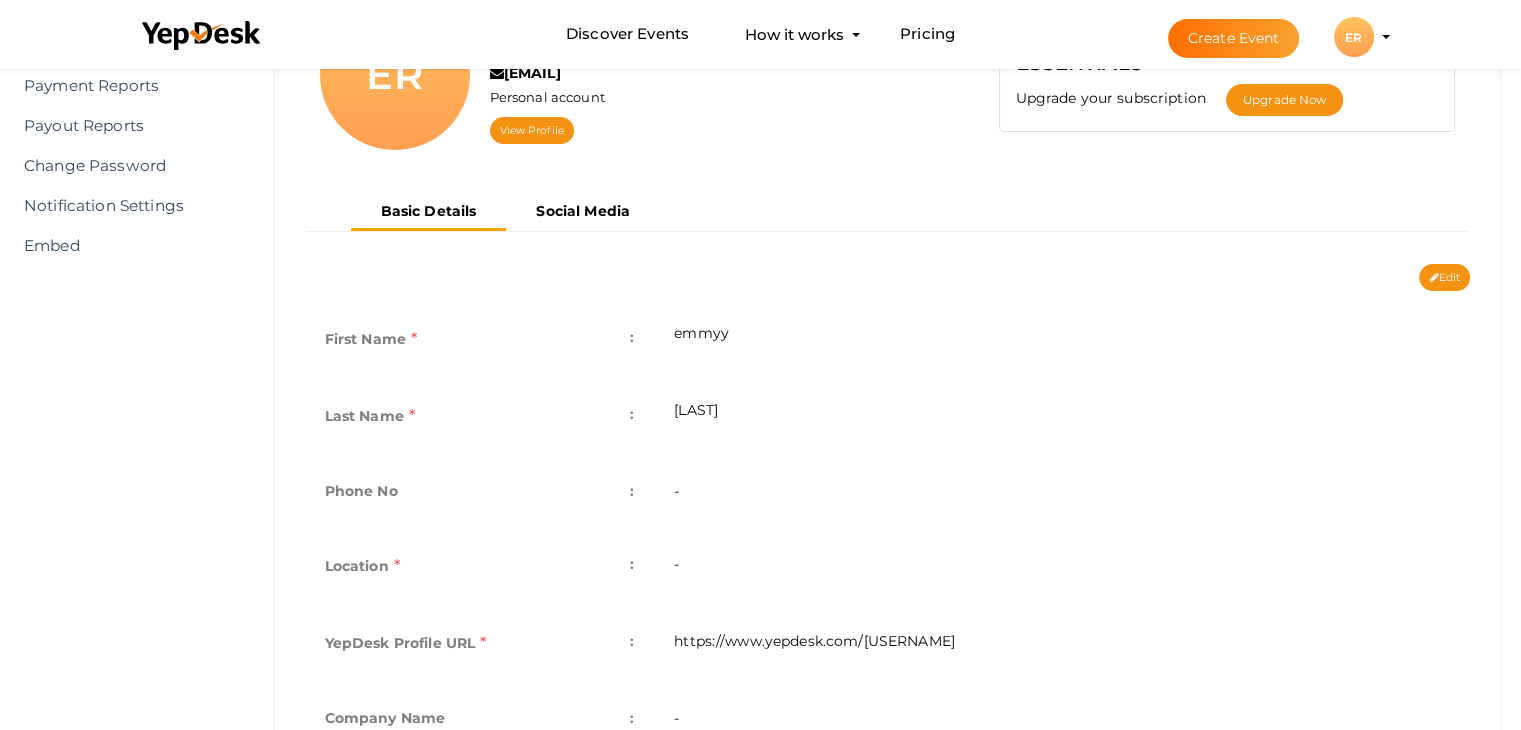 scroll, scrollTop: 0, scrollLeft: 0, axis: both 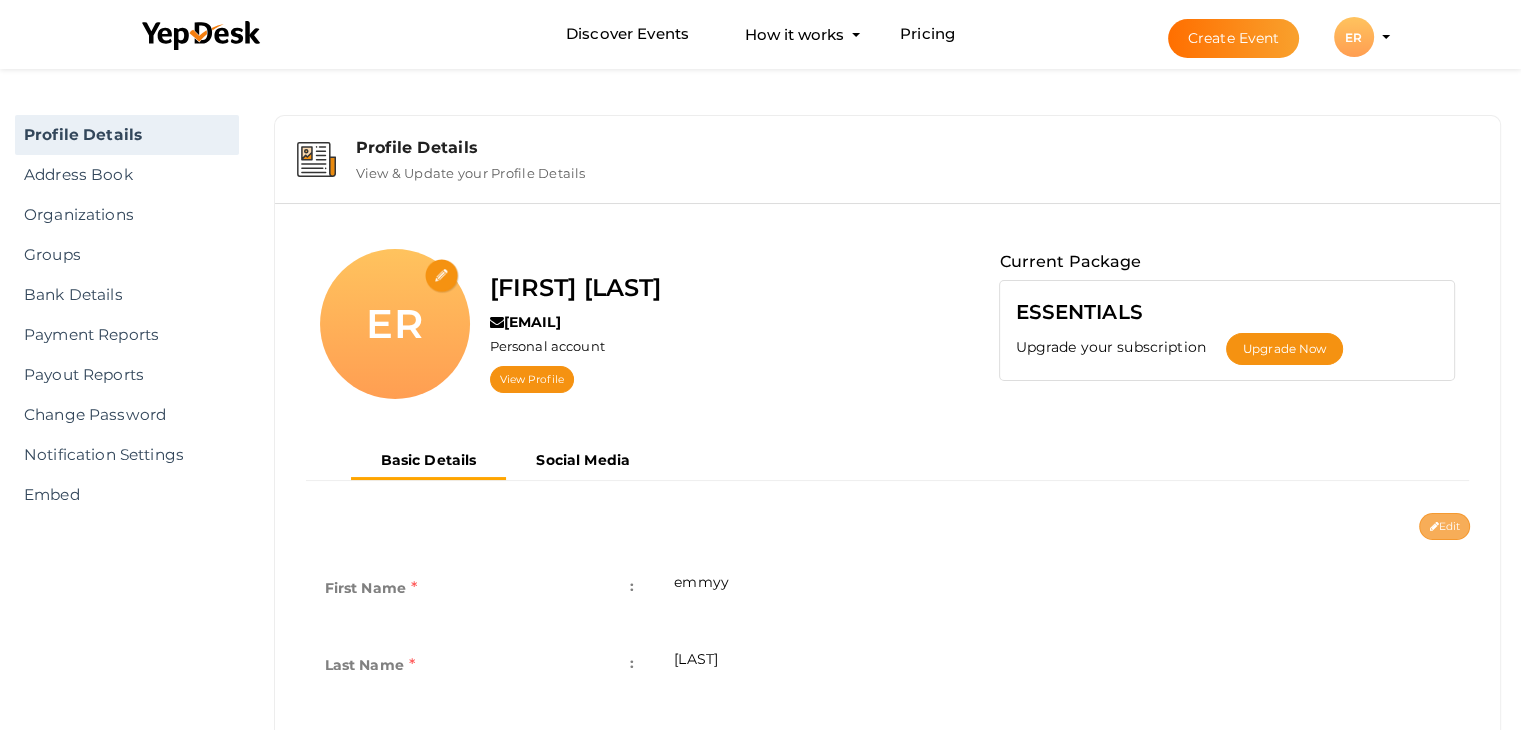 click on "Edit" at bounding box center (1444, 526) 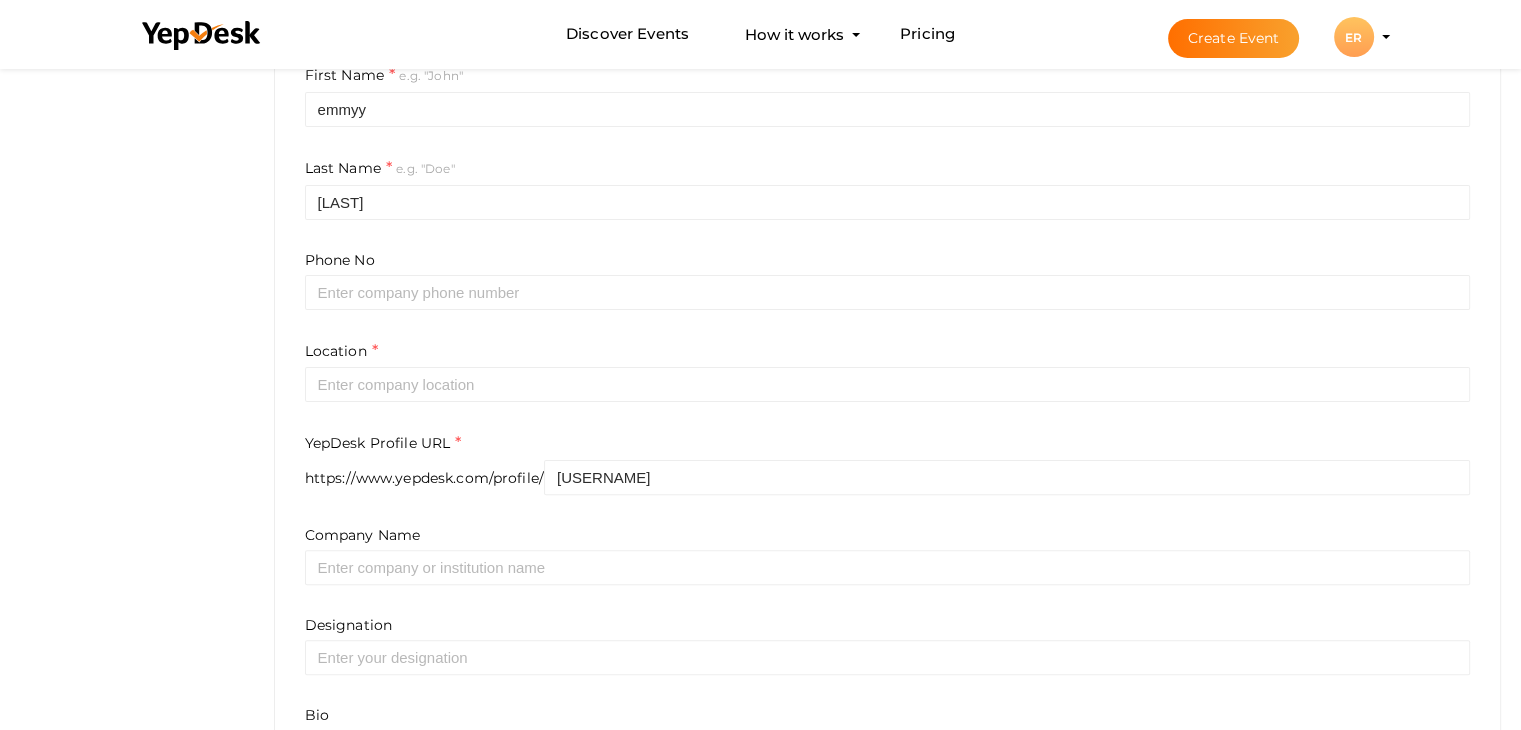 scroll, scrollTop: 647, scrollLeft: 0, axis: vertical 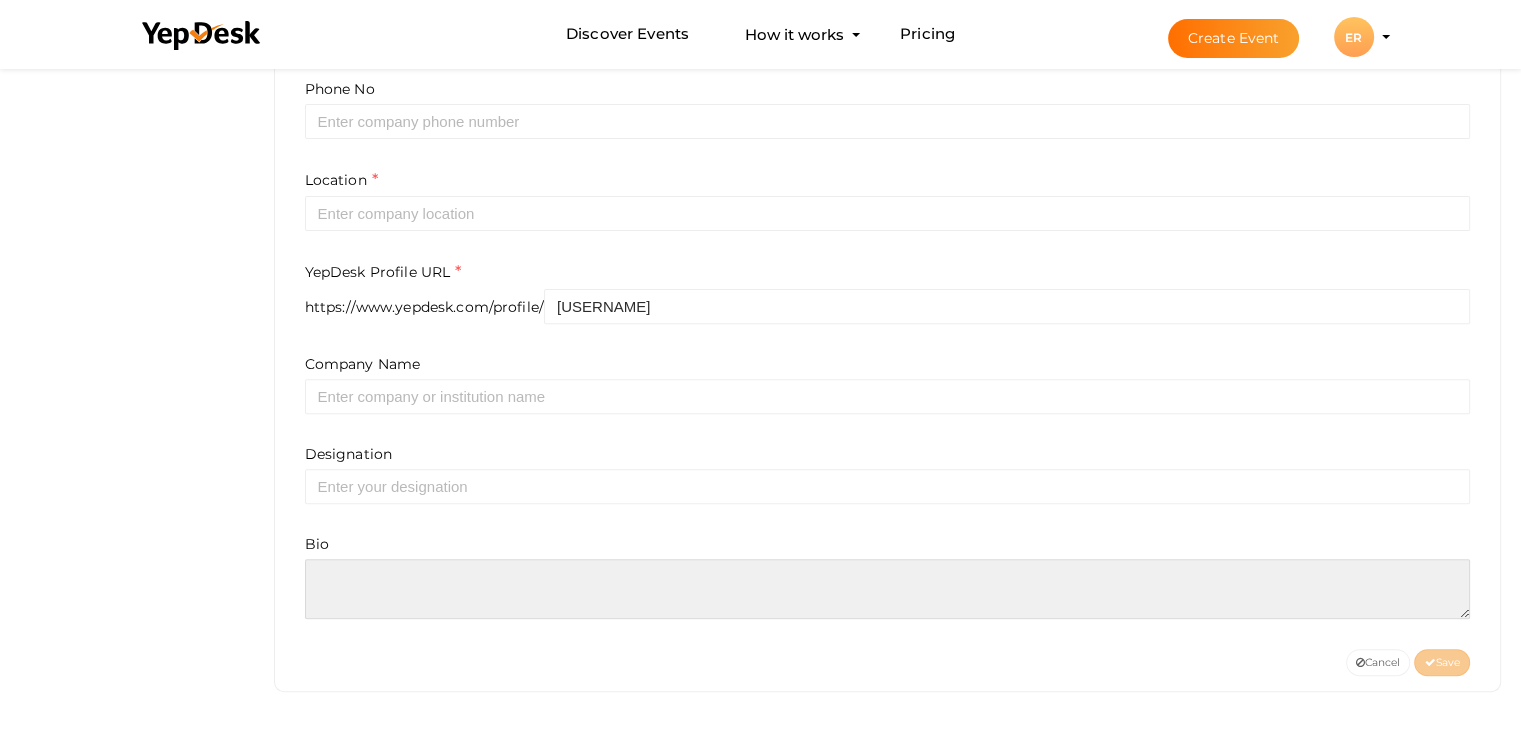 click at bounding box center [888, 589] 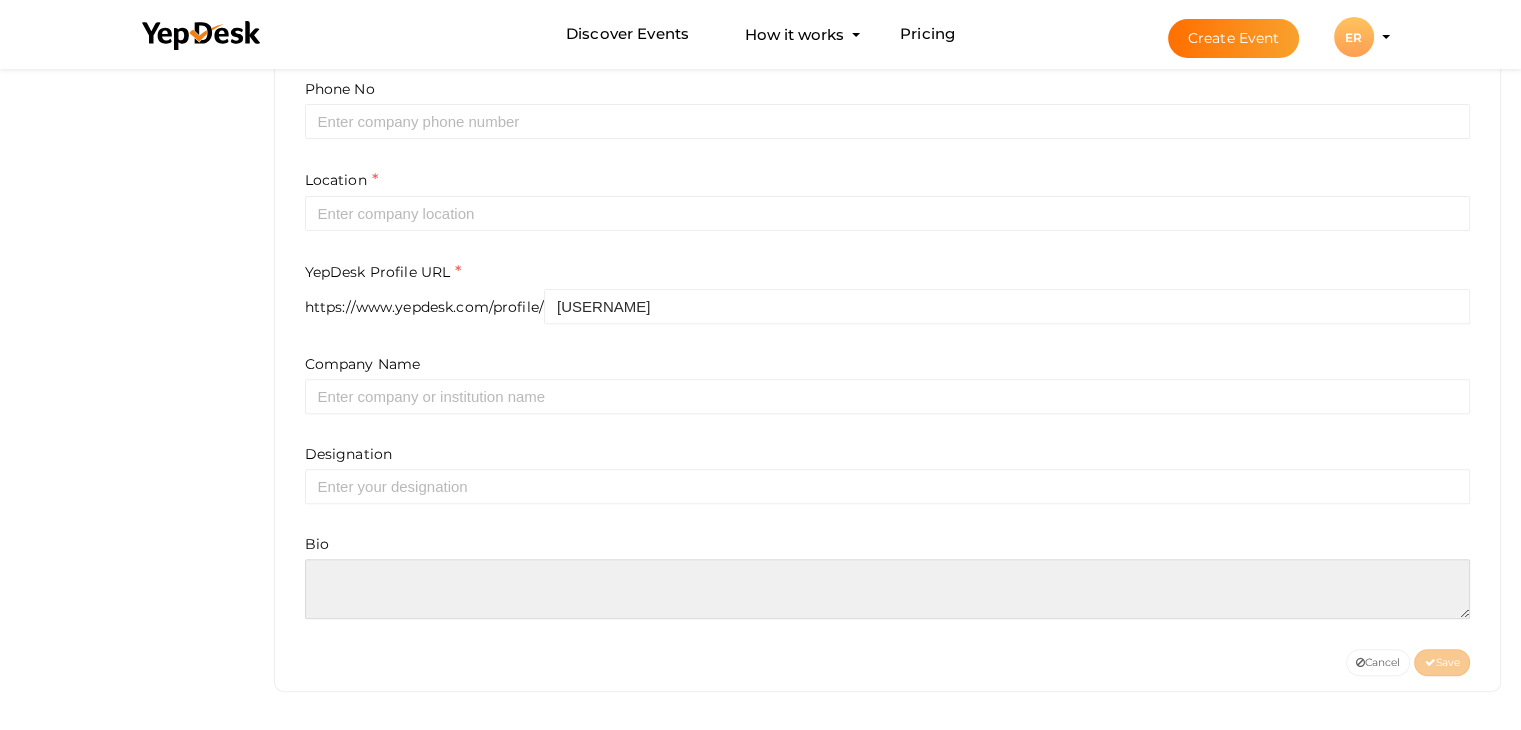 paste on "Our Machine Learning course is designed to take you from a beginner to an industry-ready professional. Whether you are a student, working professional, or entrepreneur, this program equips you with the theoretical knowledge and practical skills needed to excel in the world of Artificial Intelligence and Data Science.
With a curriculum covering Python programming, data handling, algorithms, model building, and real-world project deployment, this course ensures you learn not just how to code — but also how to think like a data scientist." 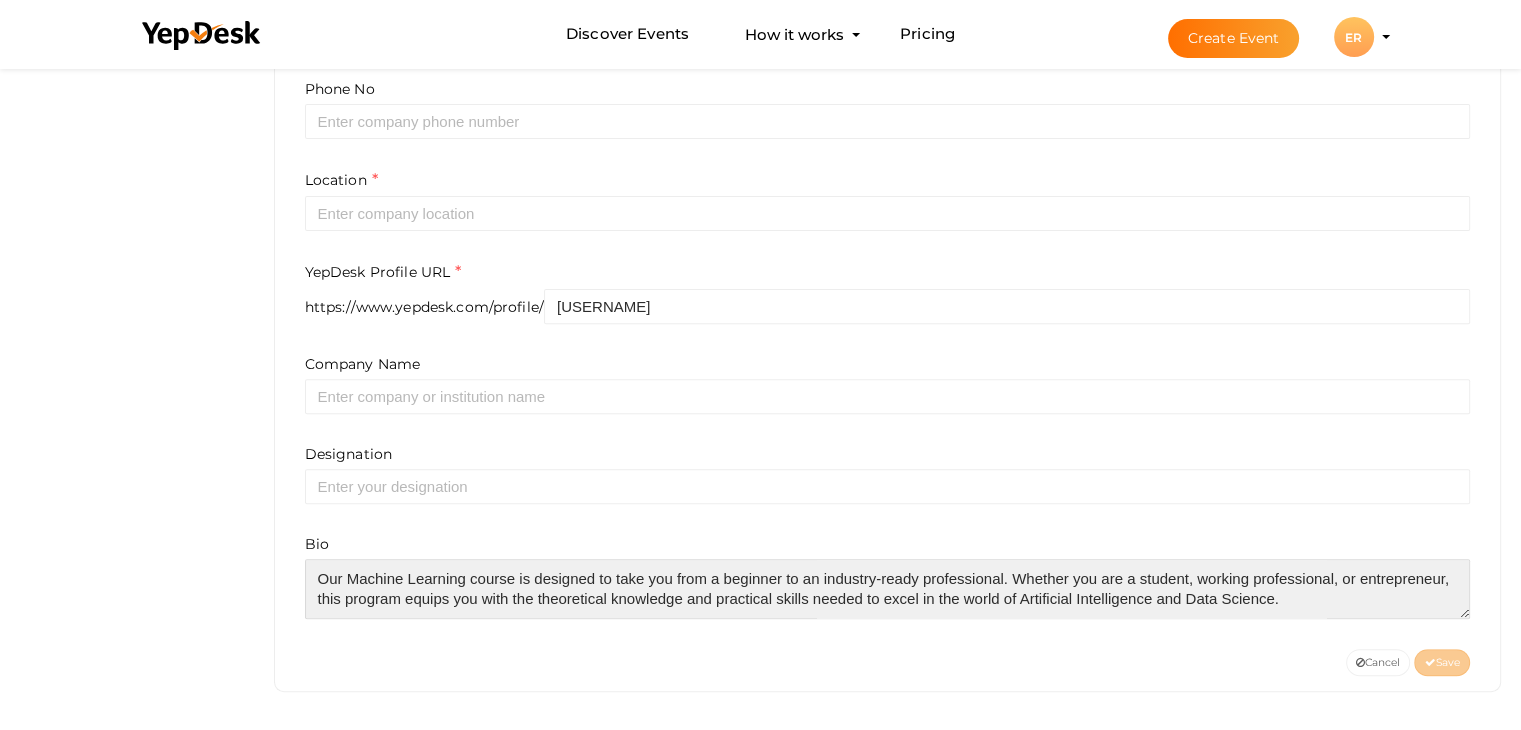 scroll, scrollTop: 49, scrollLeft: 0, axis: vertical 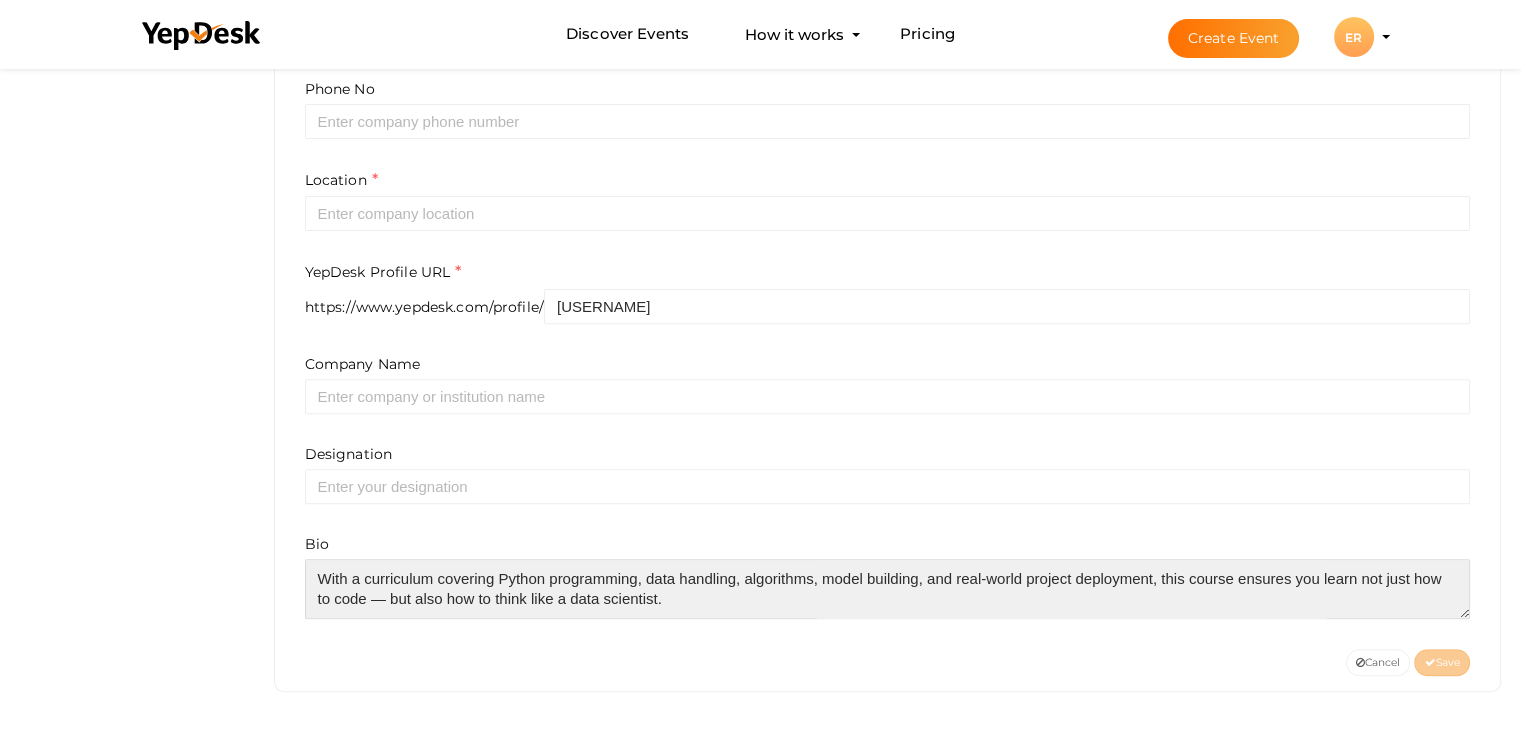 paste on "https://nearlearn.com/" 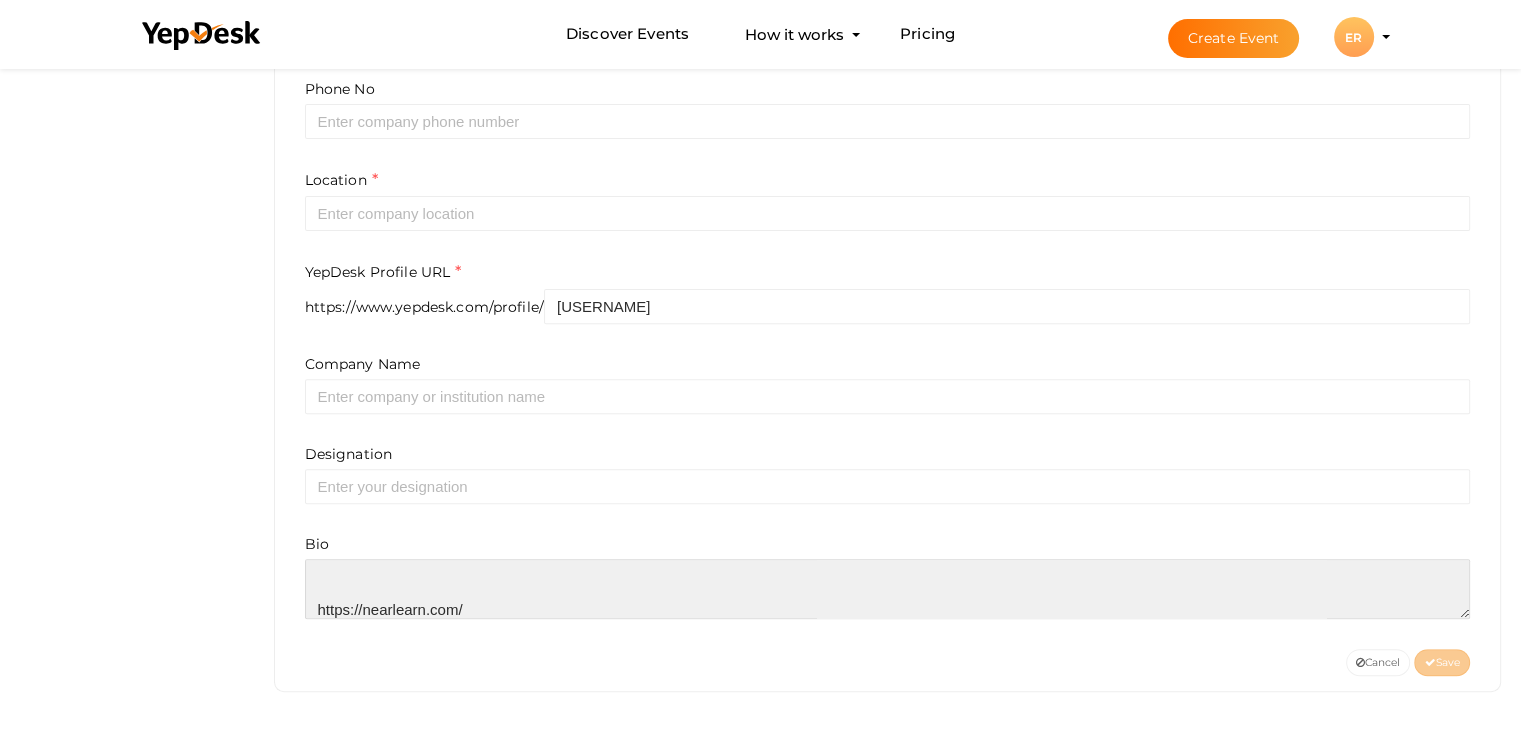 type on "Our Machine Learning course is designed to take you from a beginner to an industry-ready professional. Whether you are a student, working professional, or entrepreneur, this program equips you with the theoretical knowledge and practical skills needed to excel in the world of Artificial Intelligence and Data Science.
With a curriculum covering Python programming, data handling, algorithms, model building, and real-world project deployment, this course ensures you learn not just how to code — but also how to think like a data scientist.
https://nearlearn.com/" 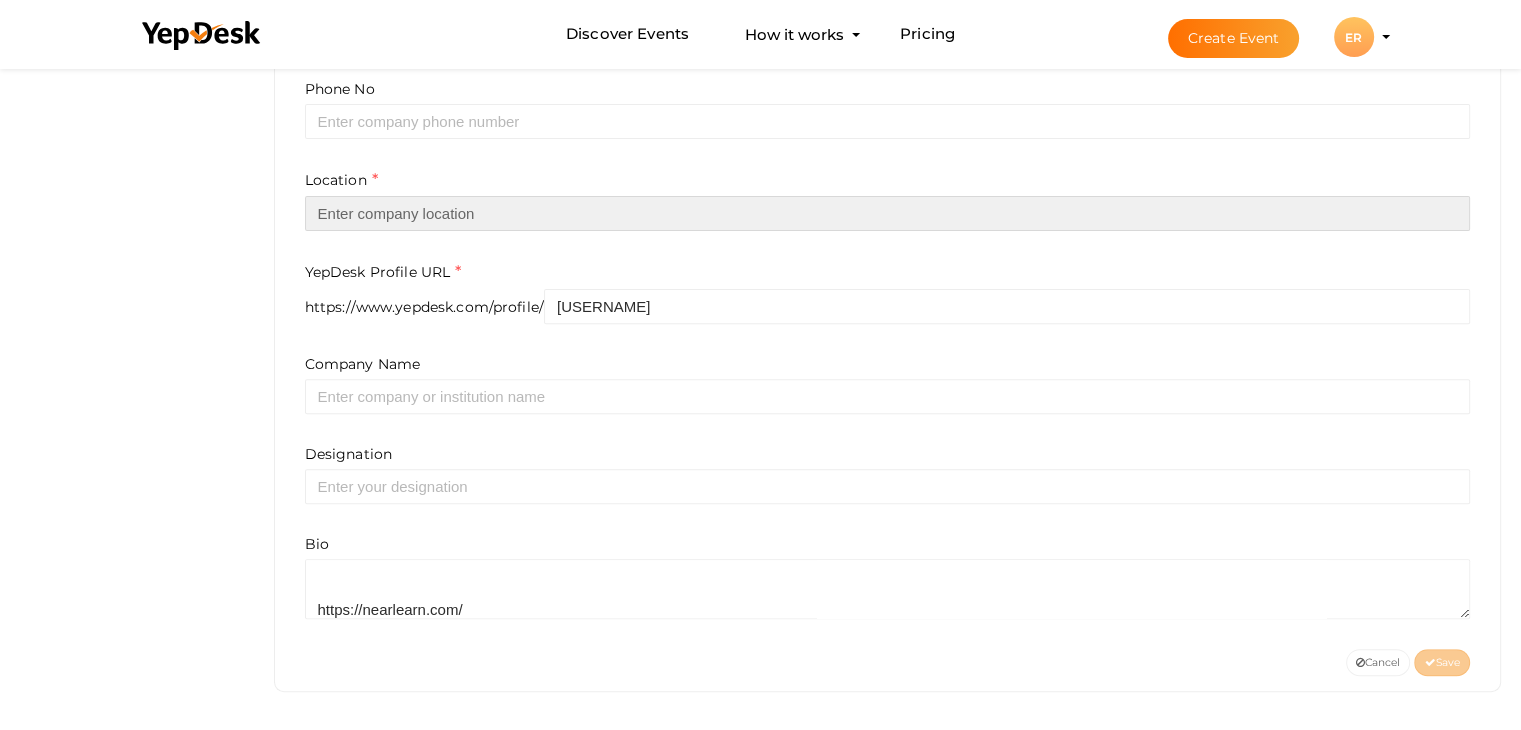click at bounding box center [888, 213] 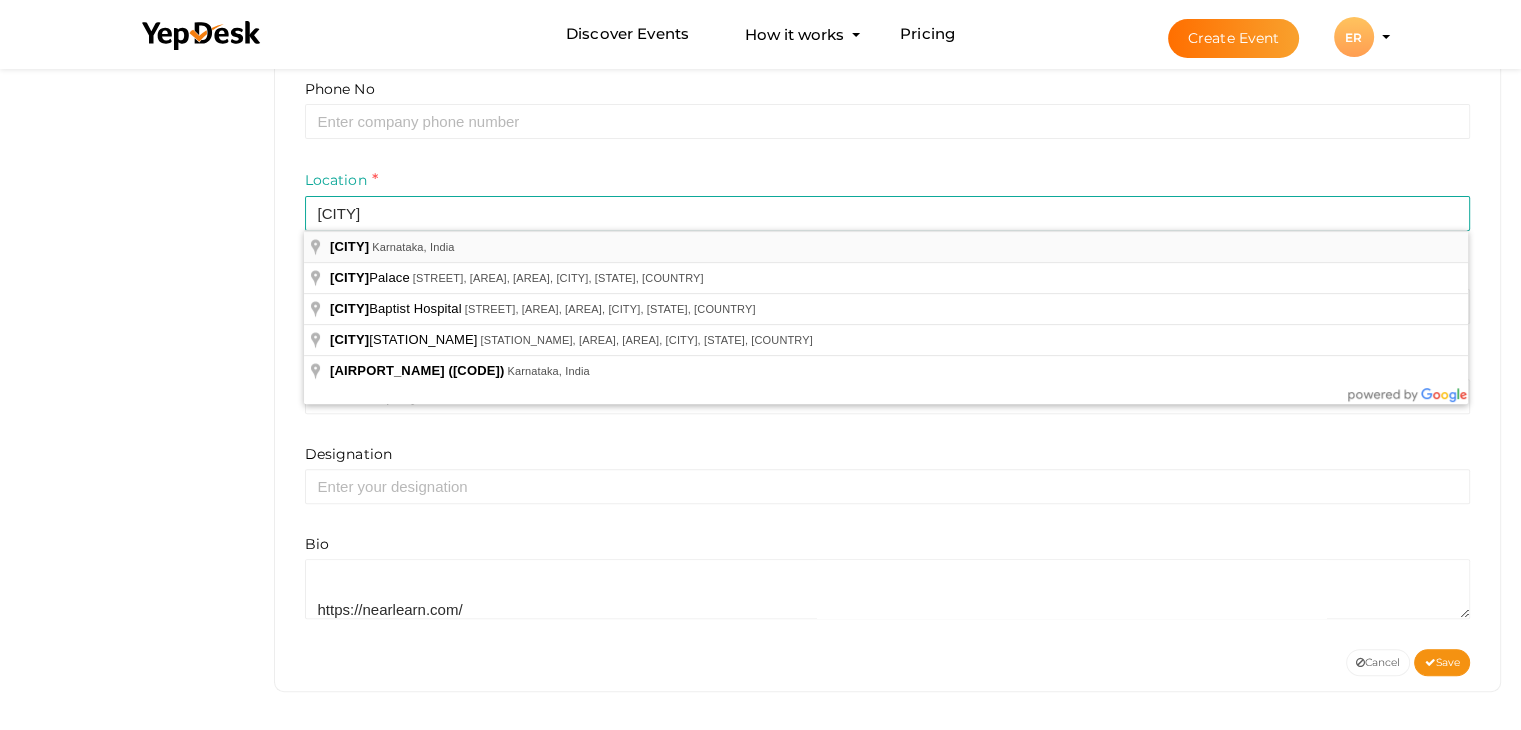 type on "[CITY], [STATE], [COUNTRY]" 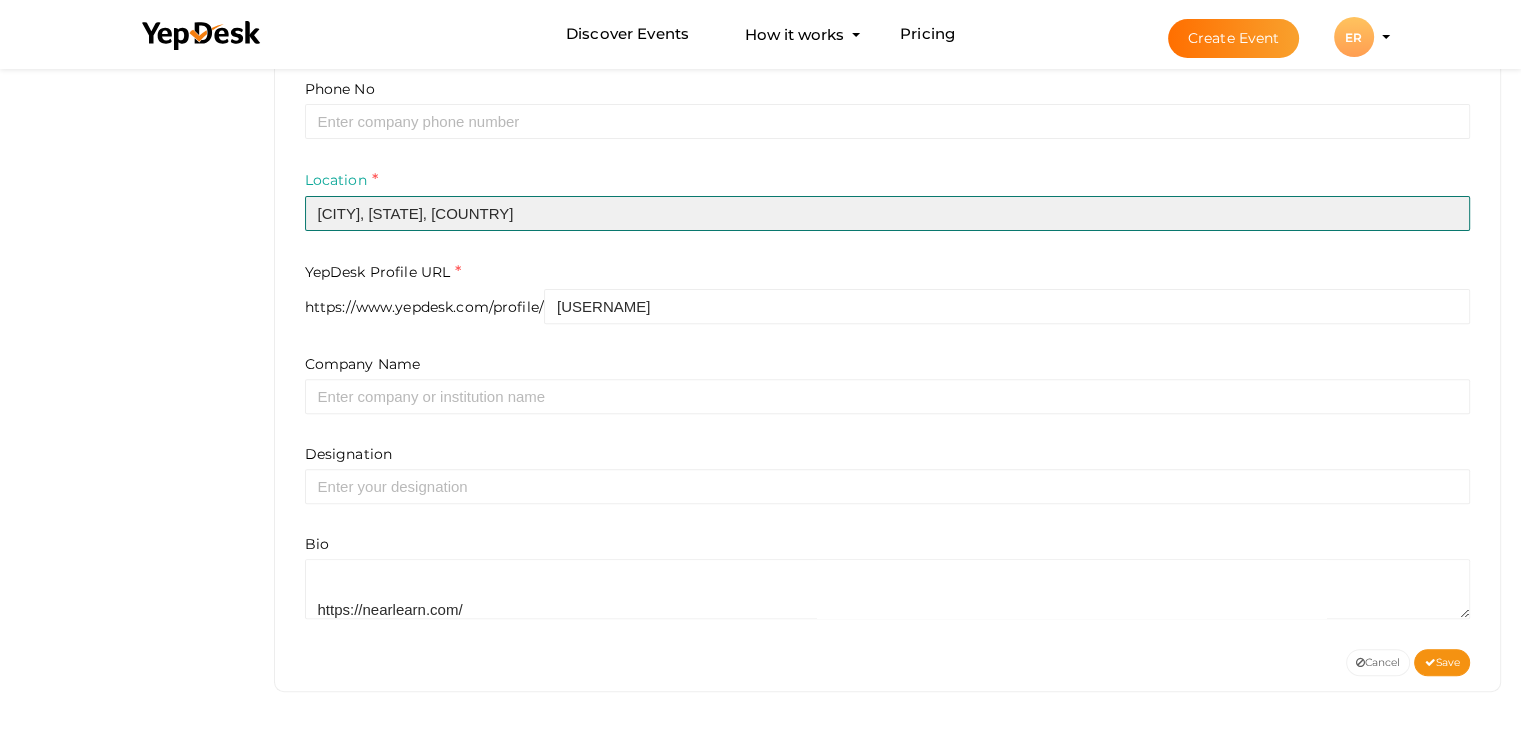 click on "[CITY], [STATE], [COUNTRY]" at bounding box center (888, 213) 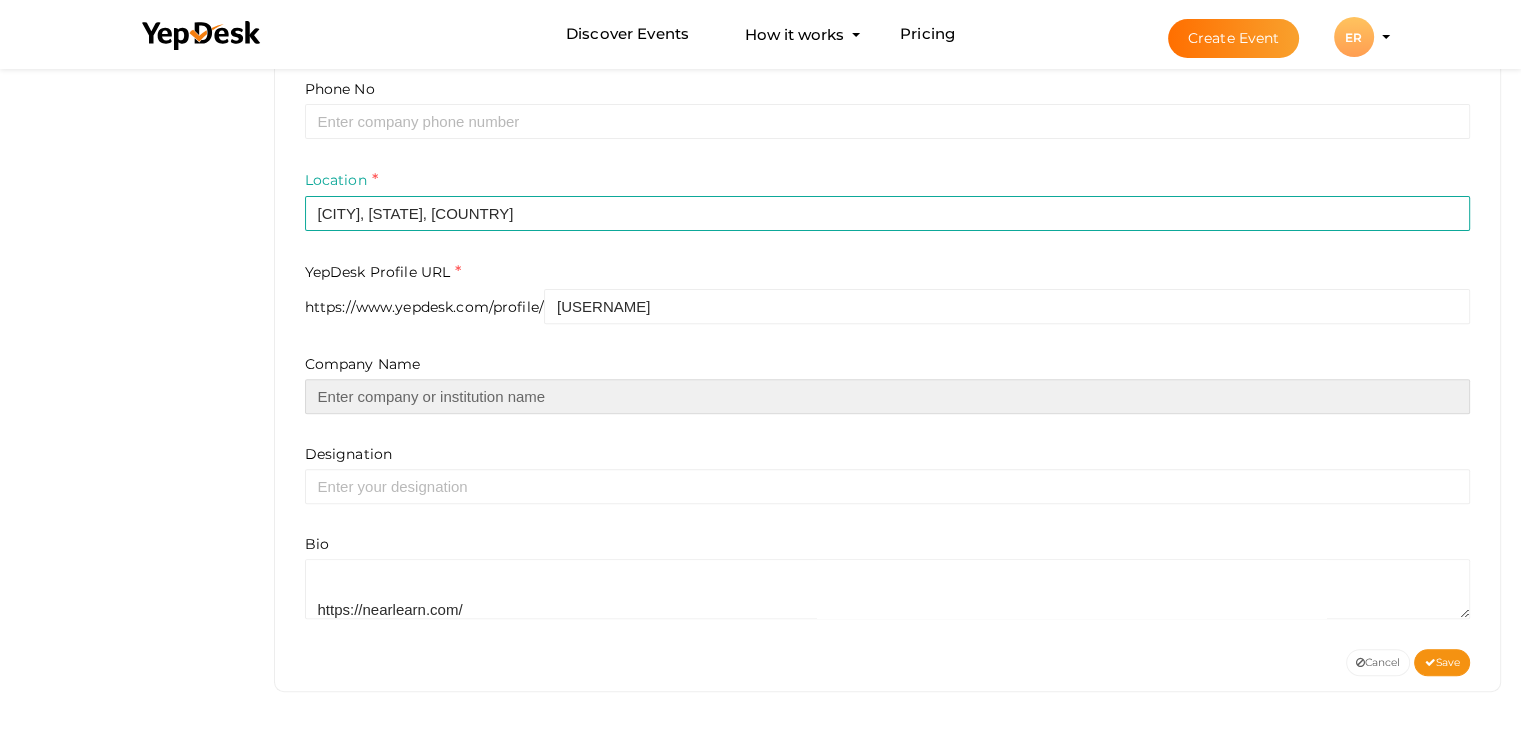 click at bounding box center [888, 396] 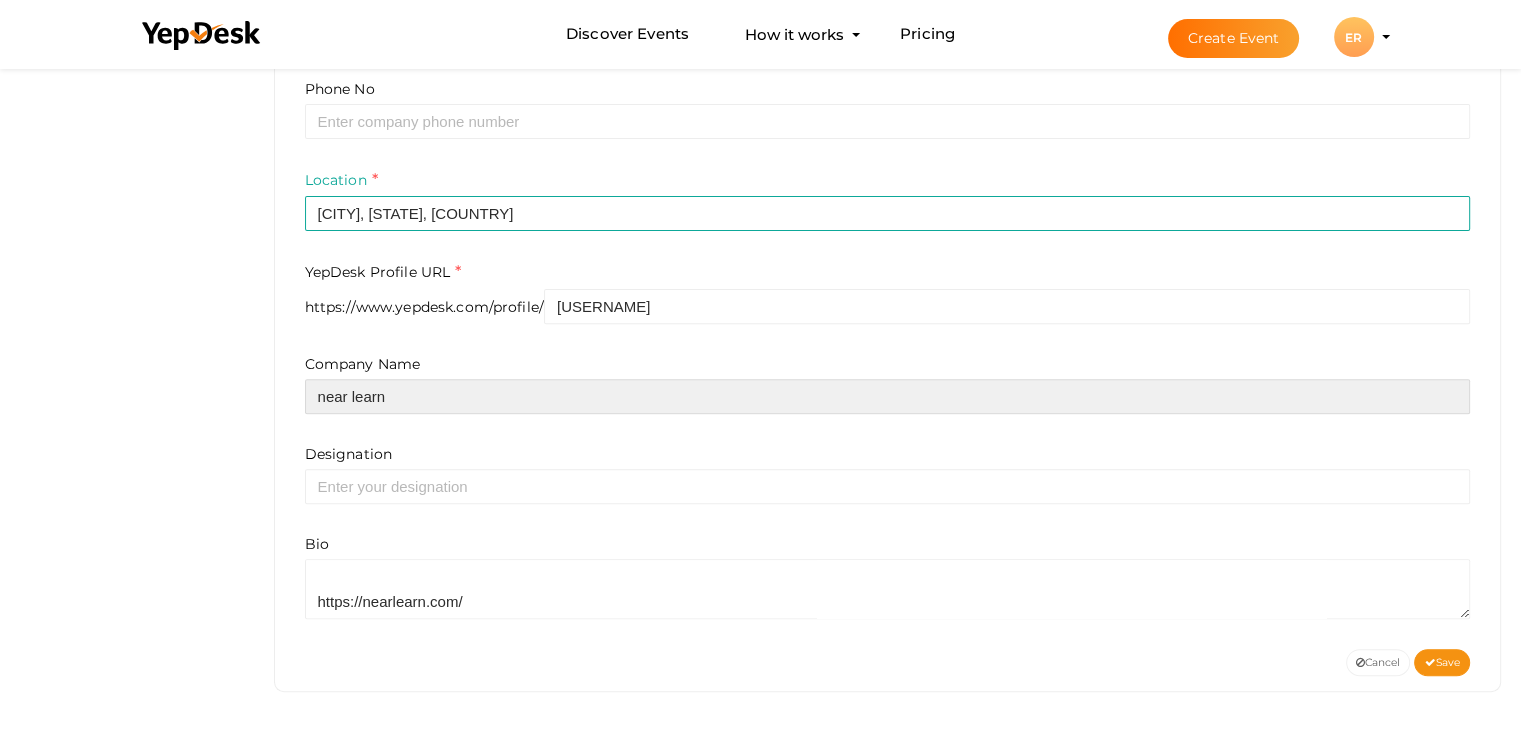 scroll, scrollTop: 120, scrollLeft: 0, axis: vertical 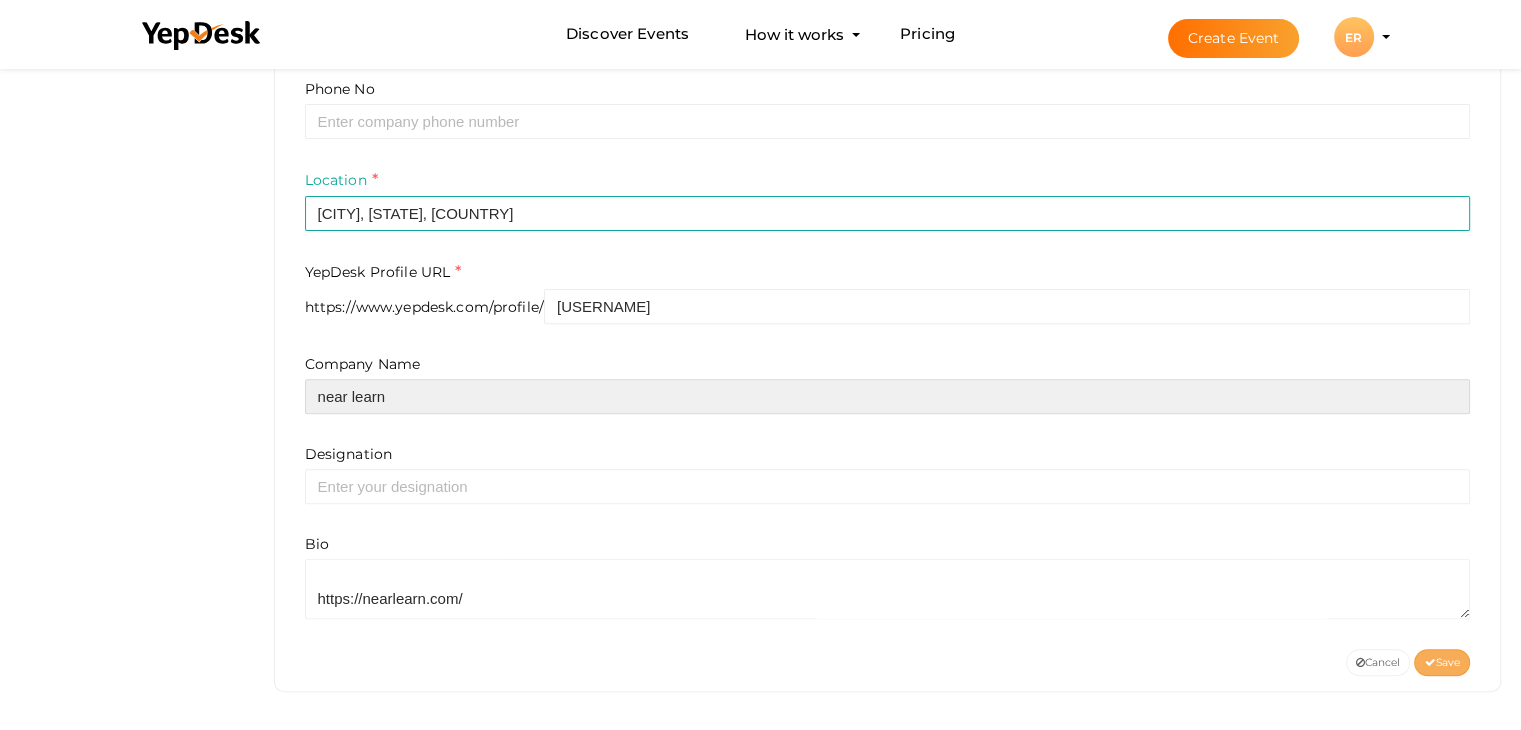 type on "near learn" 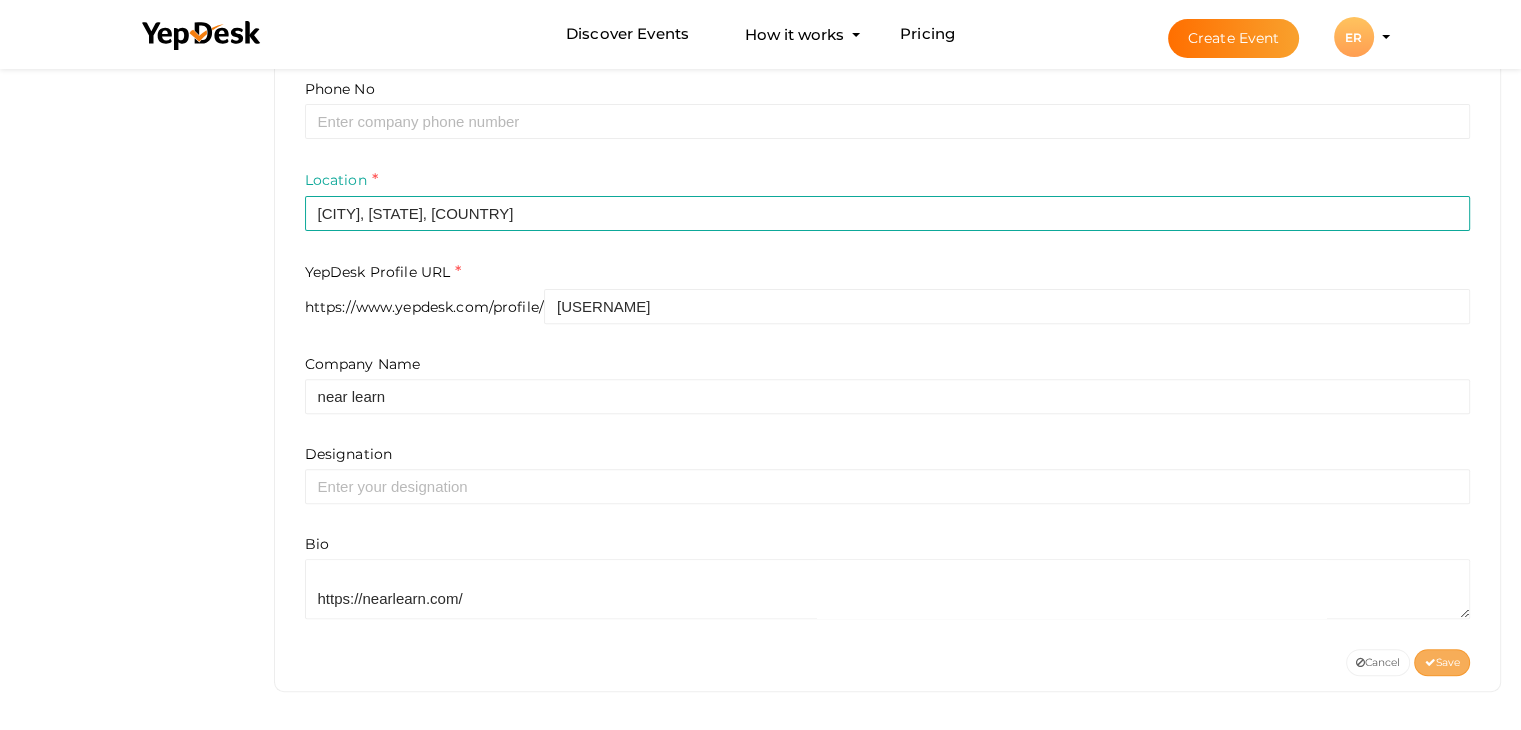 click on "Save" at bounding box center (1442, 662) 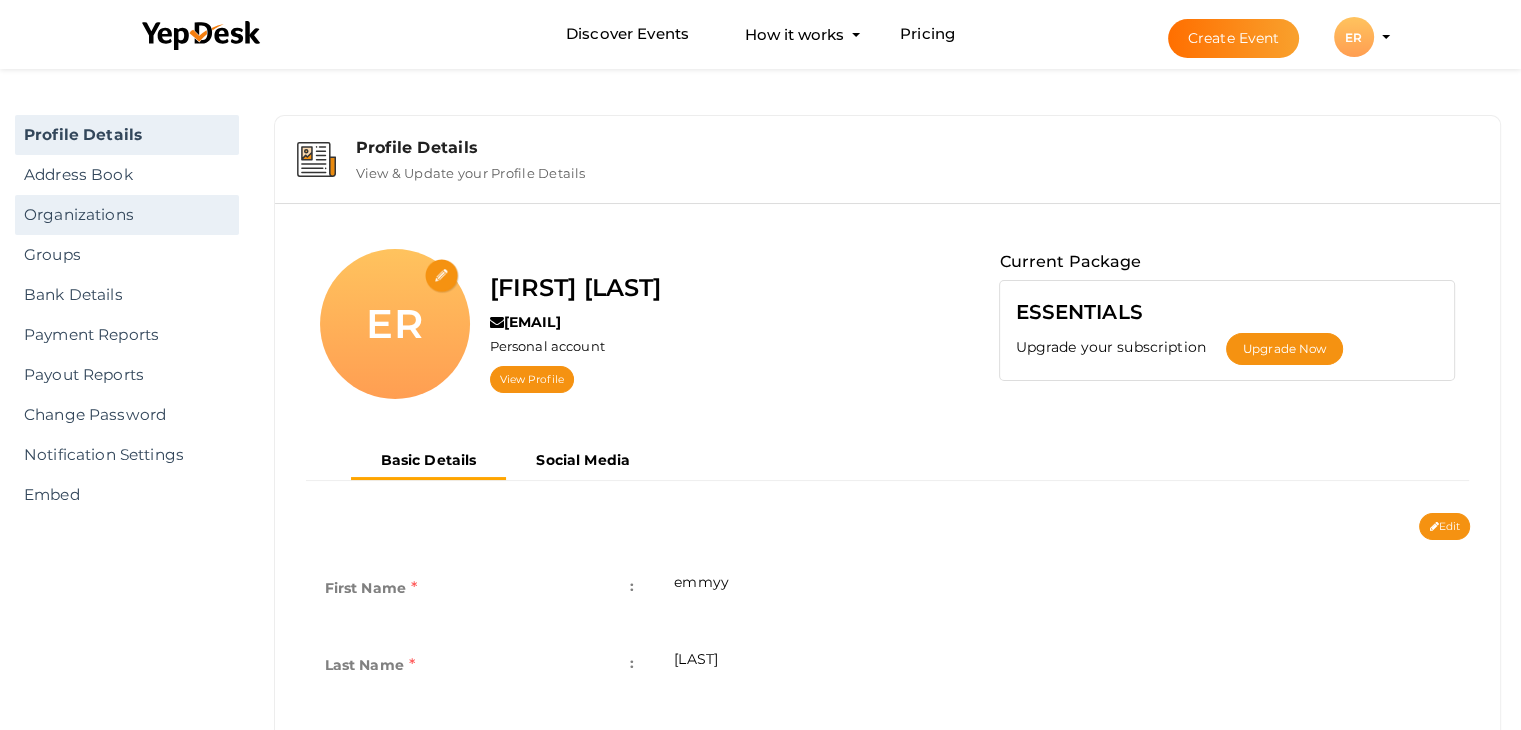 scroll, scrollTop: 0, scrollLeft: 0, axis: both 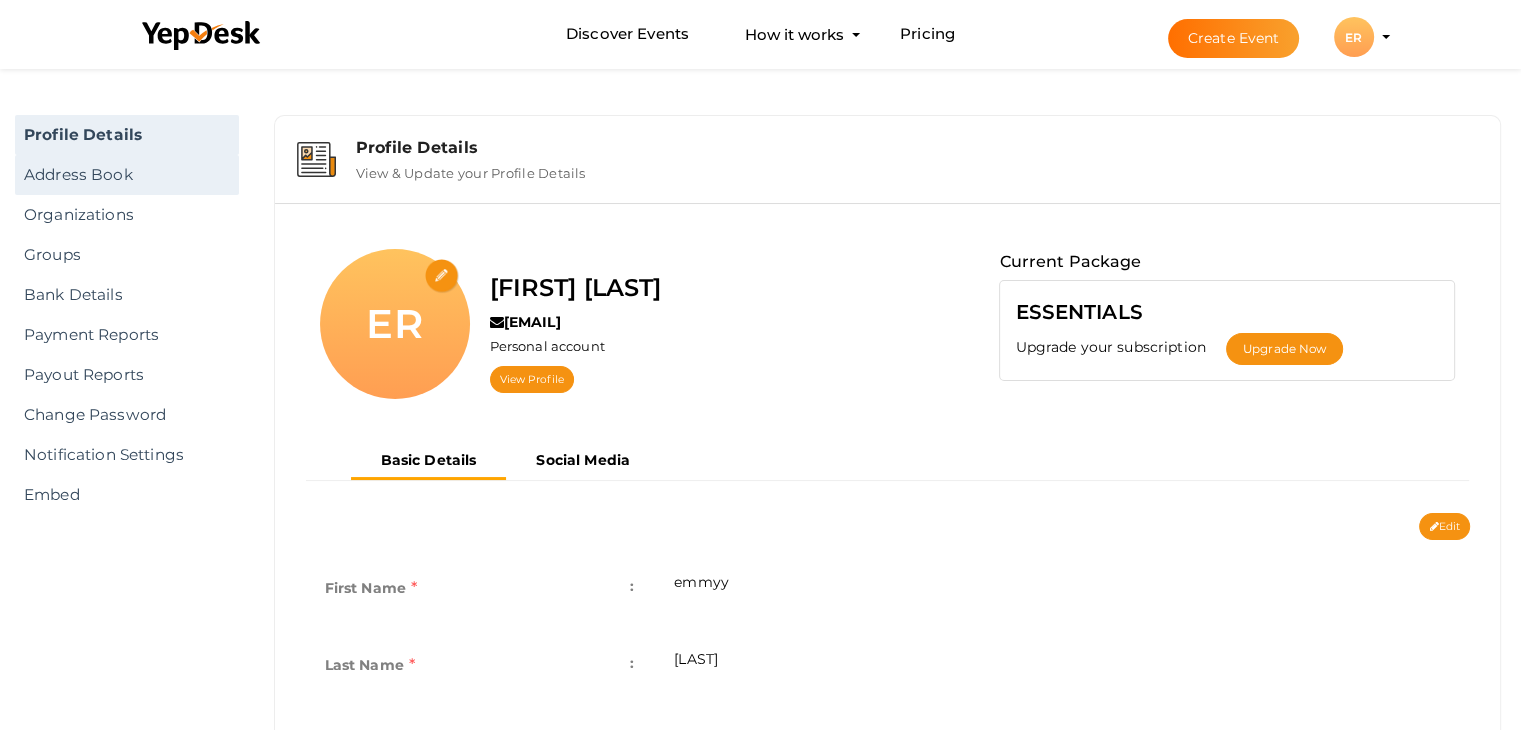 click on "Address
Book" at bounding box center (127, 175) 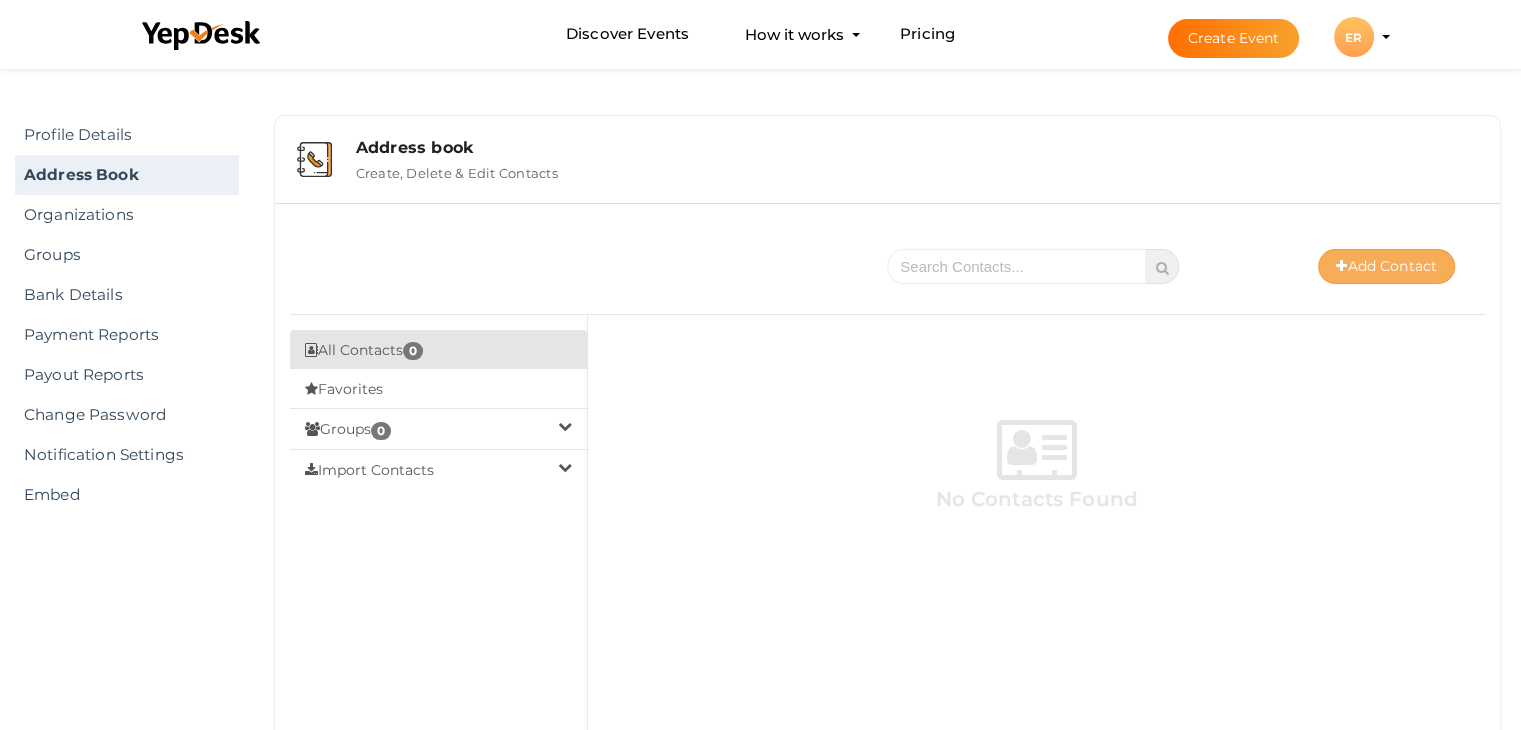 click on "Add Contact" at bounding box center (1386, 266) 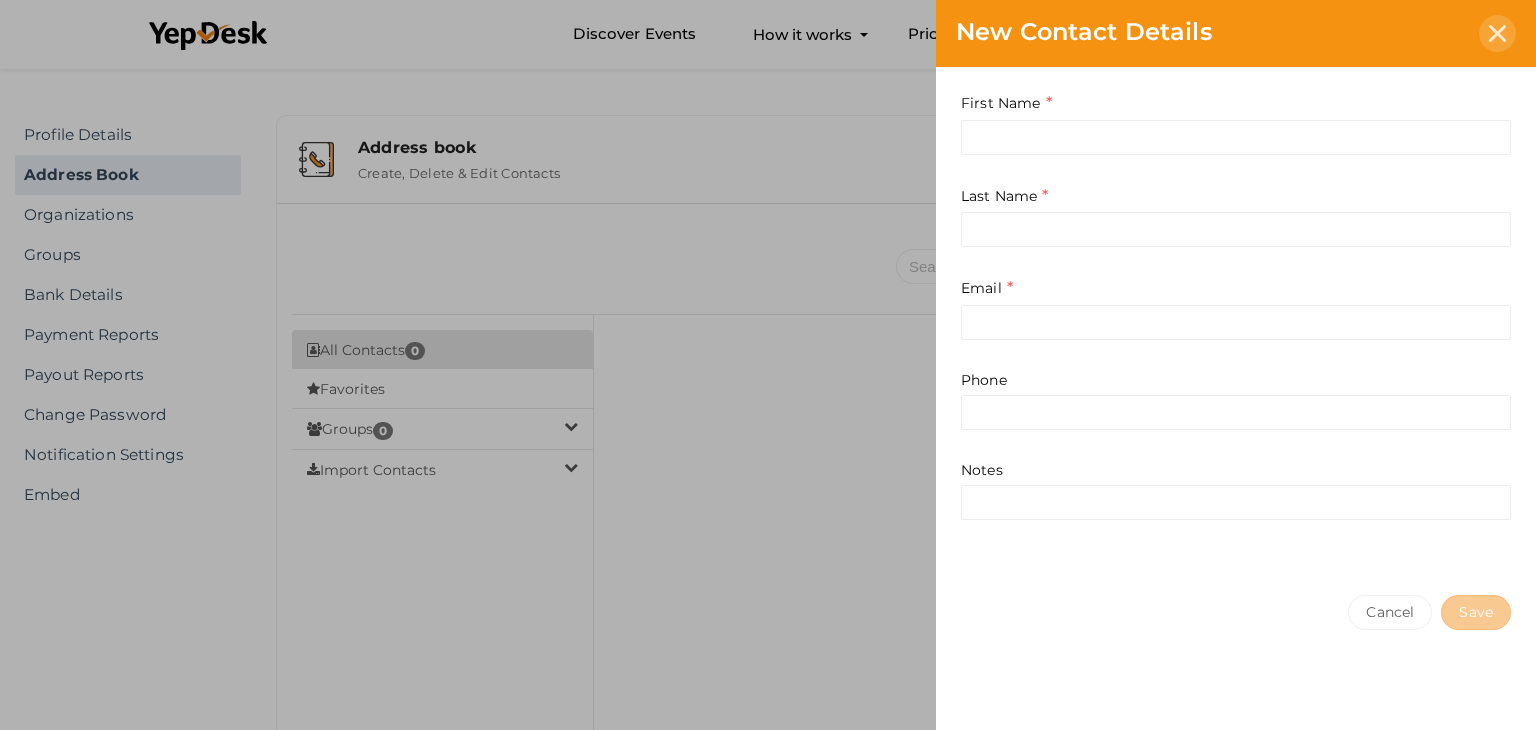 click 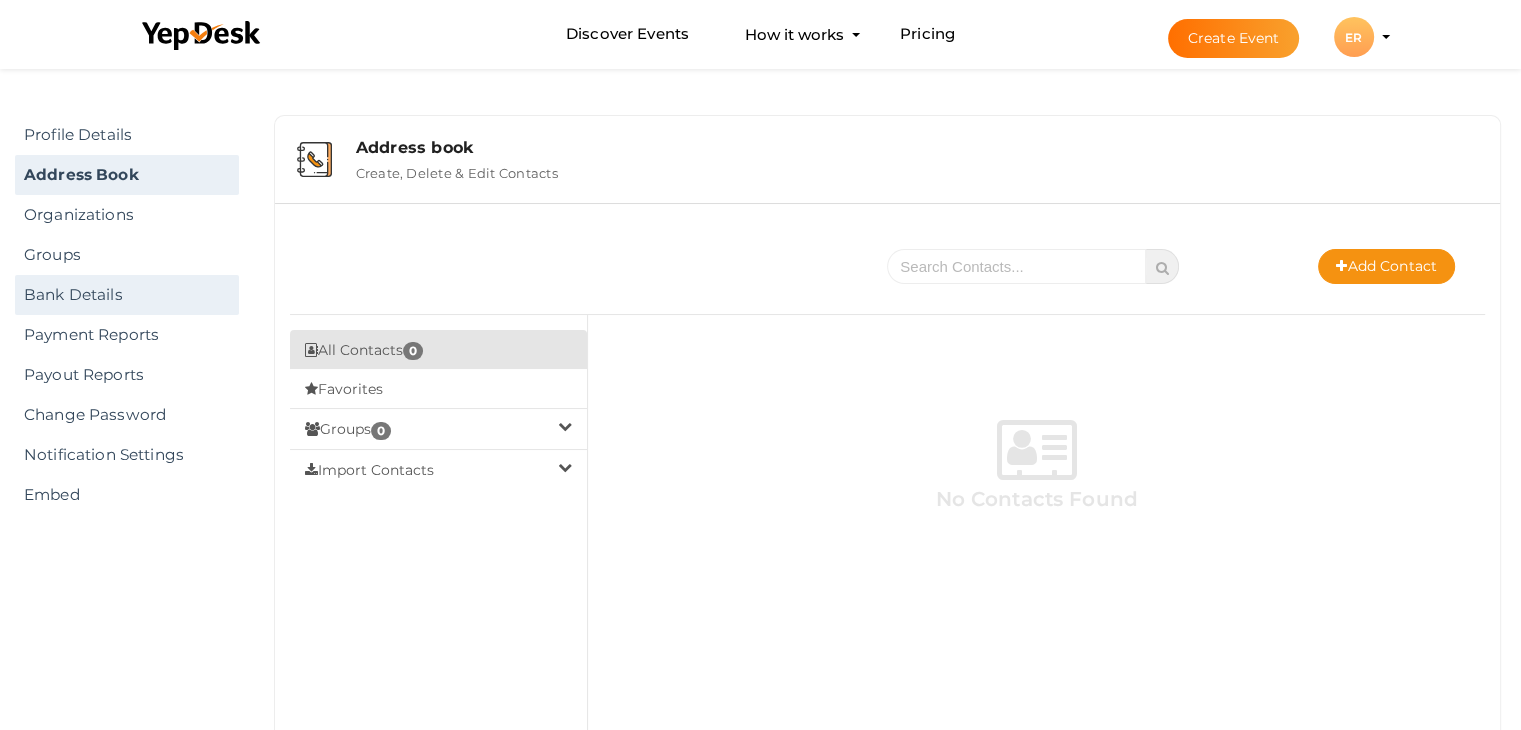 click on "Bank
Details" at bounding box center [127, 295] 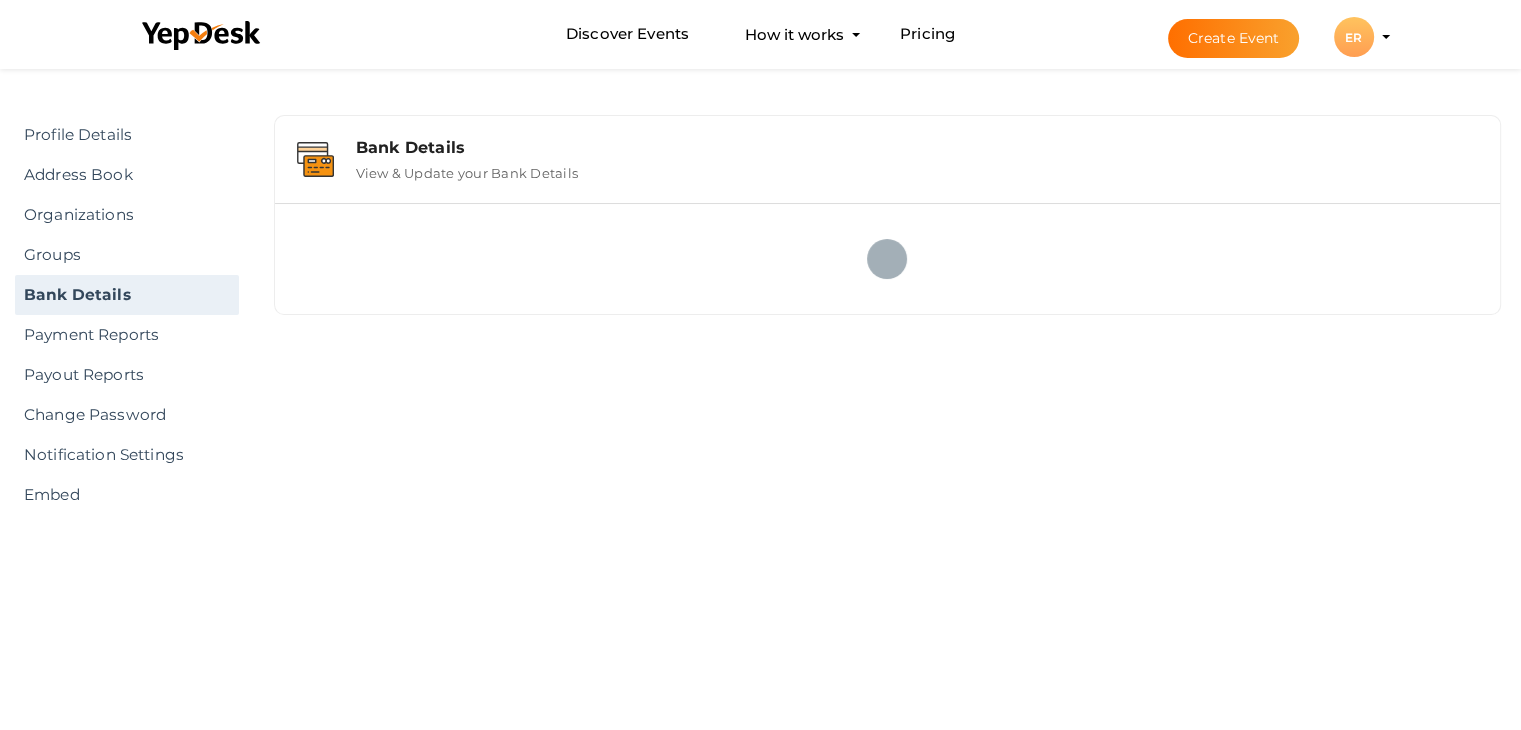 click on "Groups" at bounding box center (127, 255) 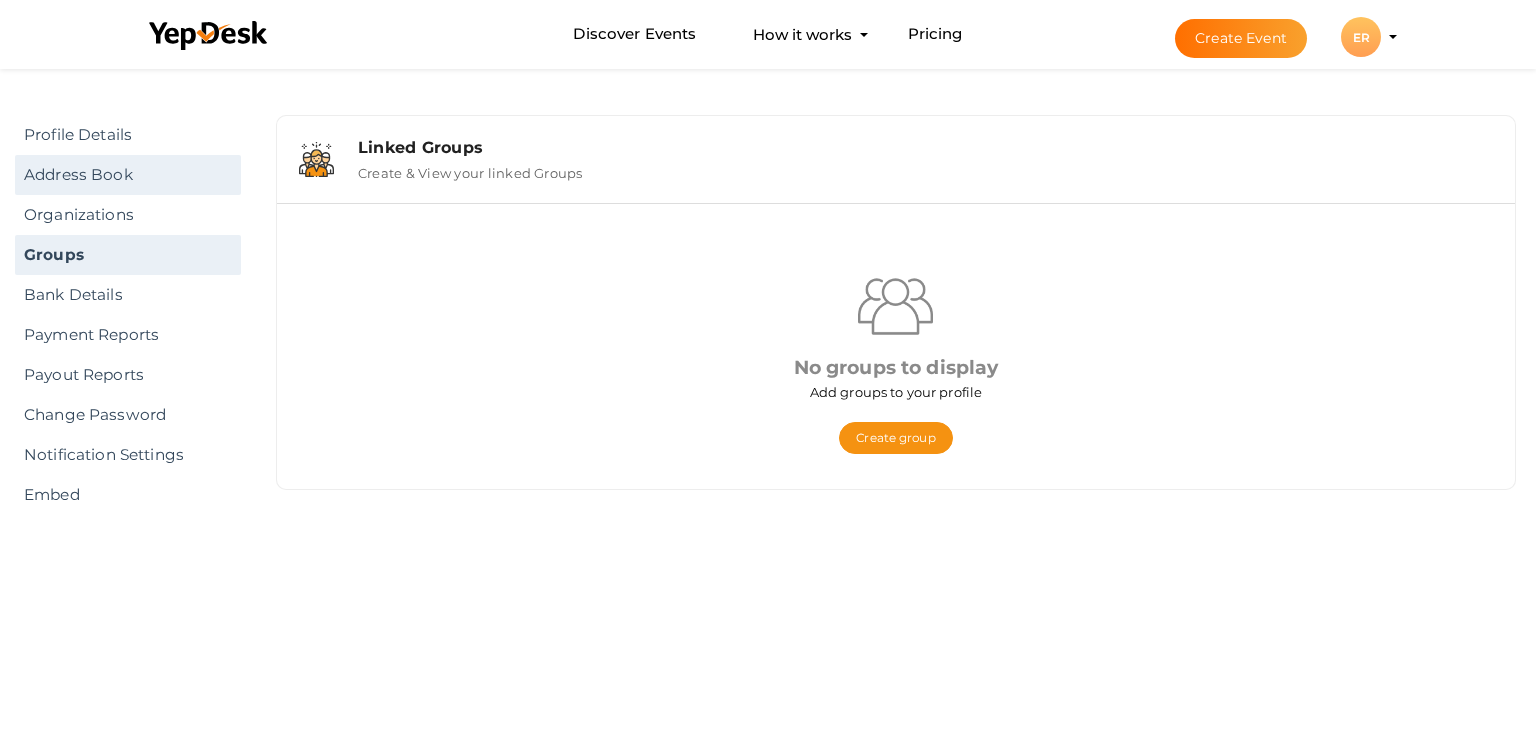 click on "Address
Book" at bounding box center [128, 175] 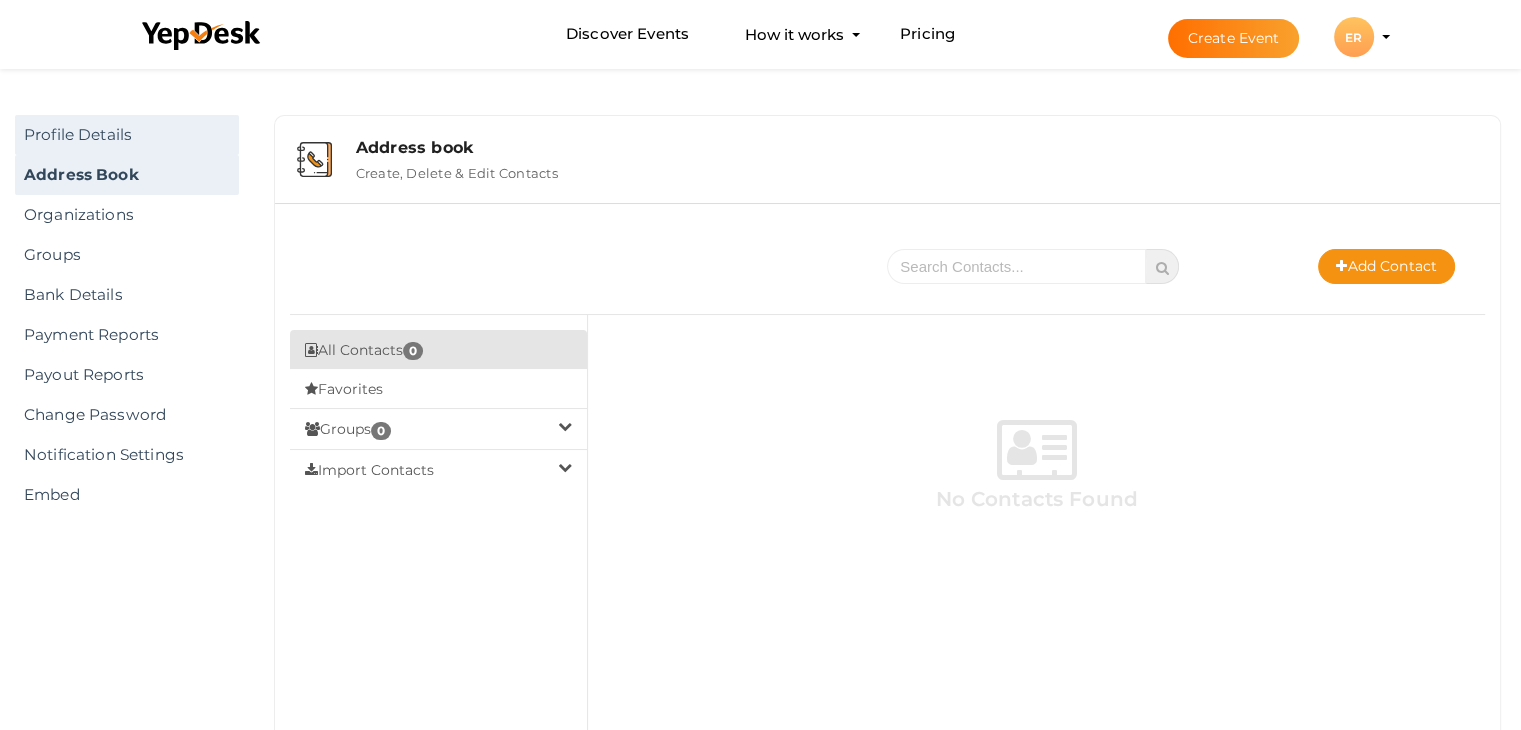 click on "Profile
Details" at bounding box center [127, 135] 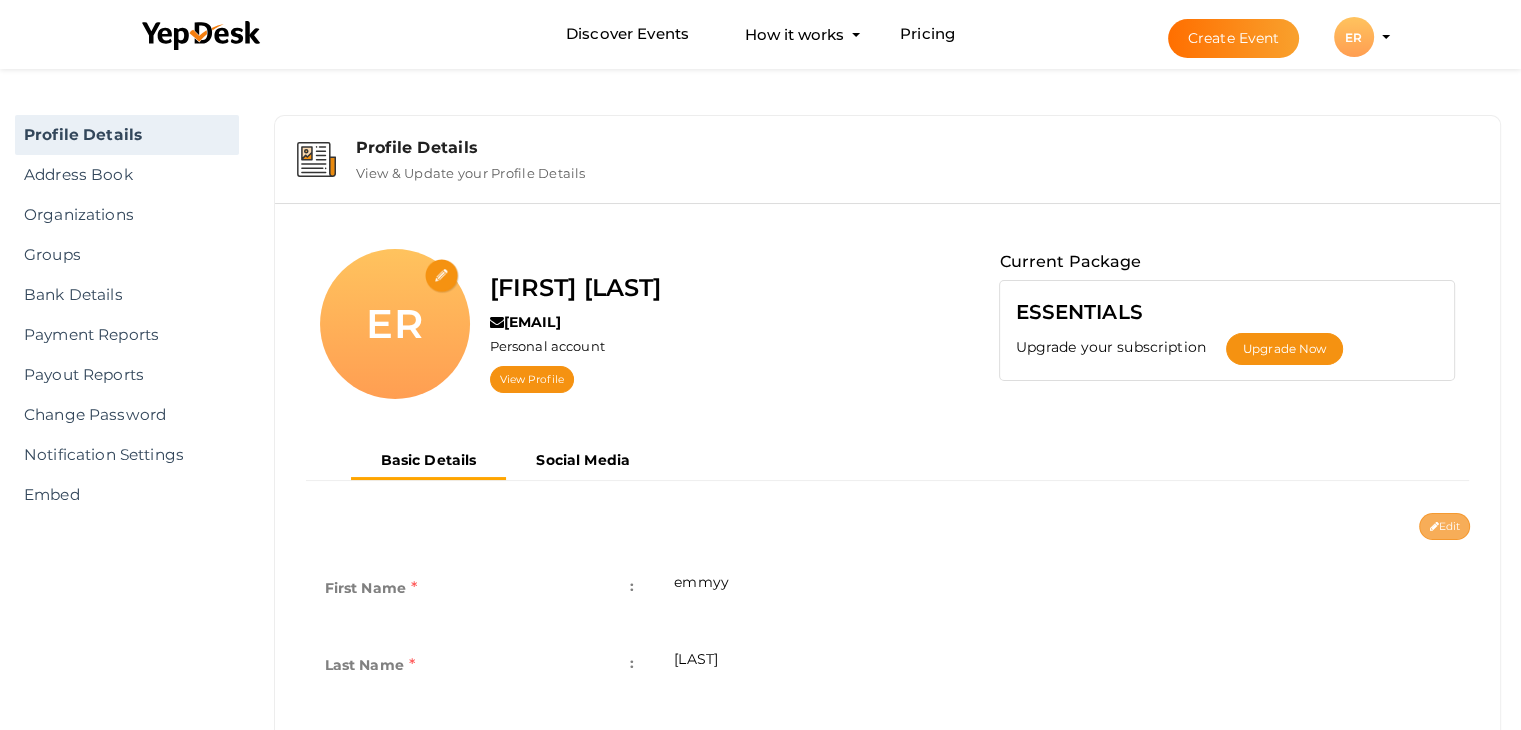 click on "Edit" at bounding box center [1444, 526] 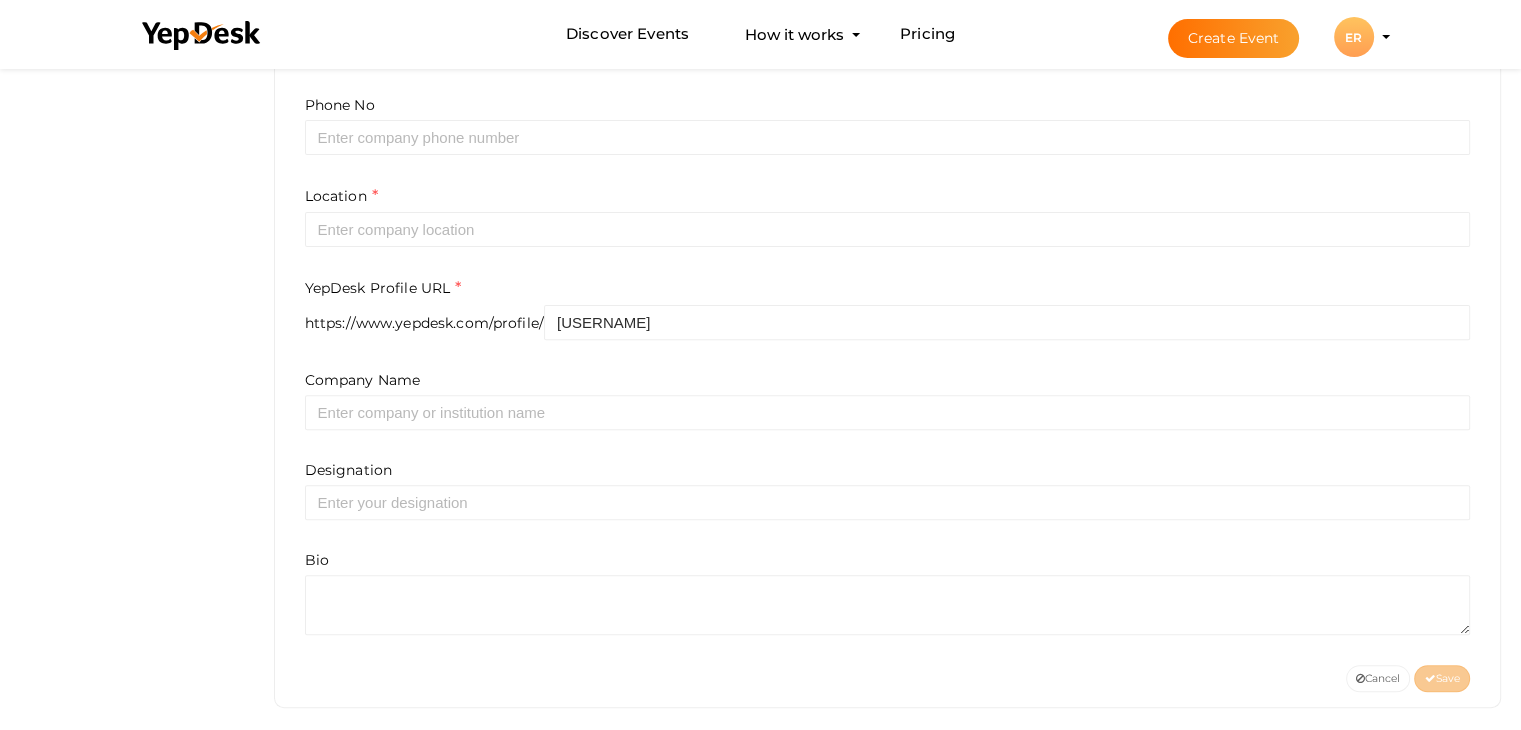 scroll, scrollTop: 647, scrollLeft: 0, axis: vertical 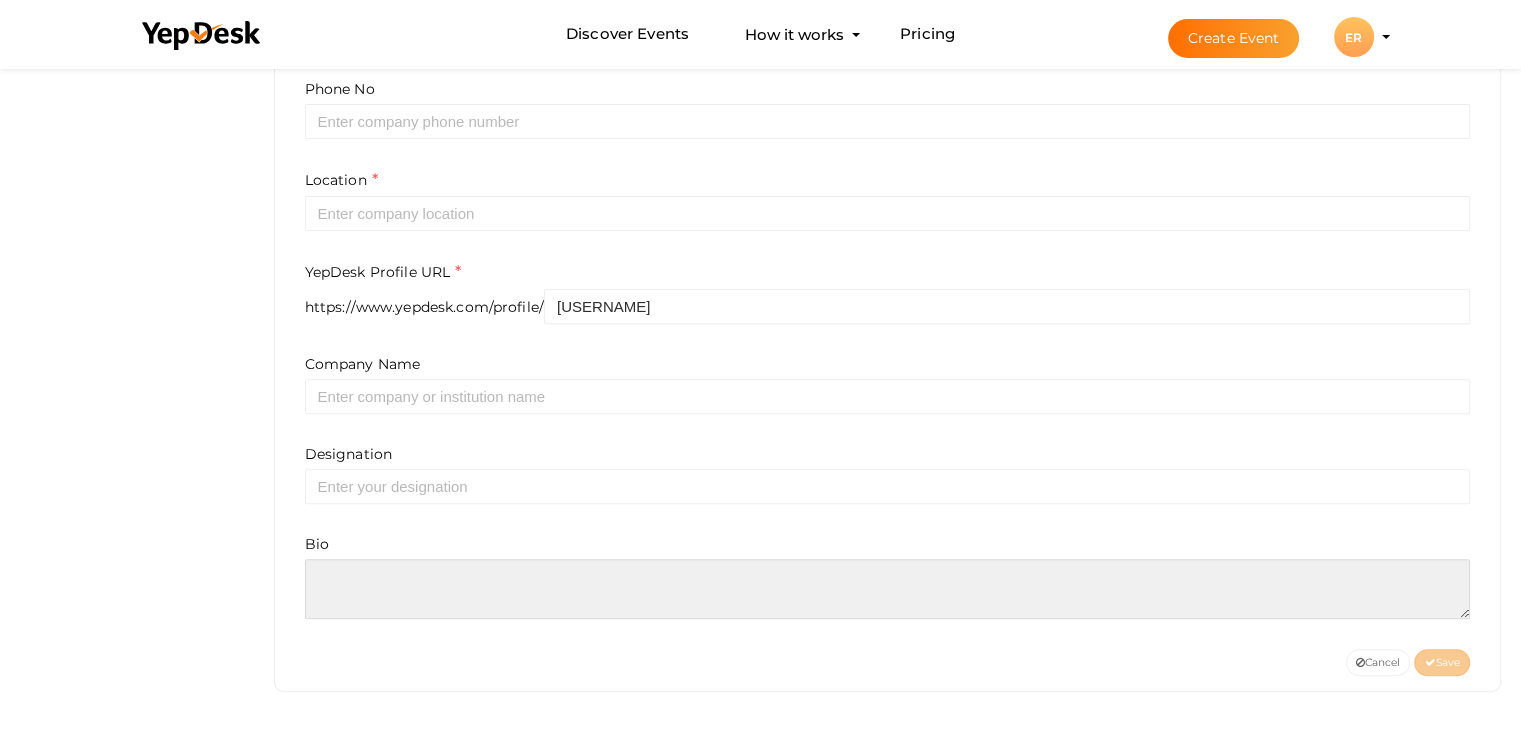 click at bounding box center [888, 589] 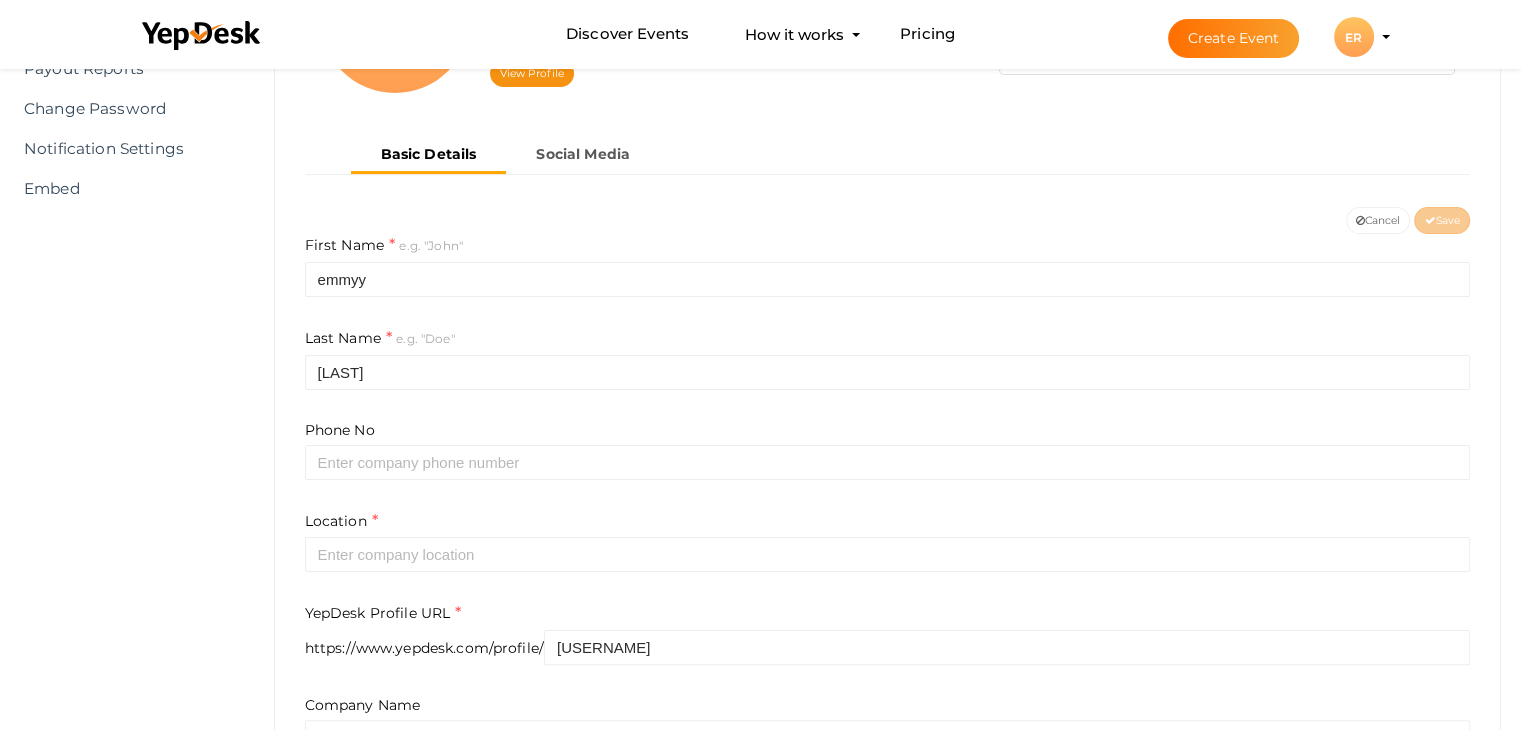 scroll, scrollTop: 47, scrollLeft: 0, axis: vertical 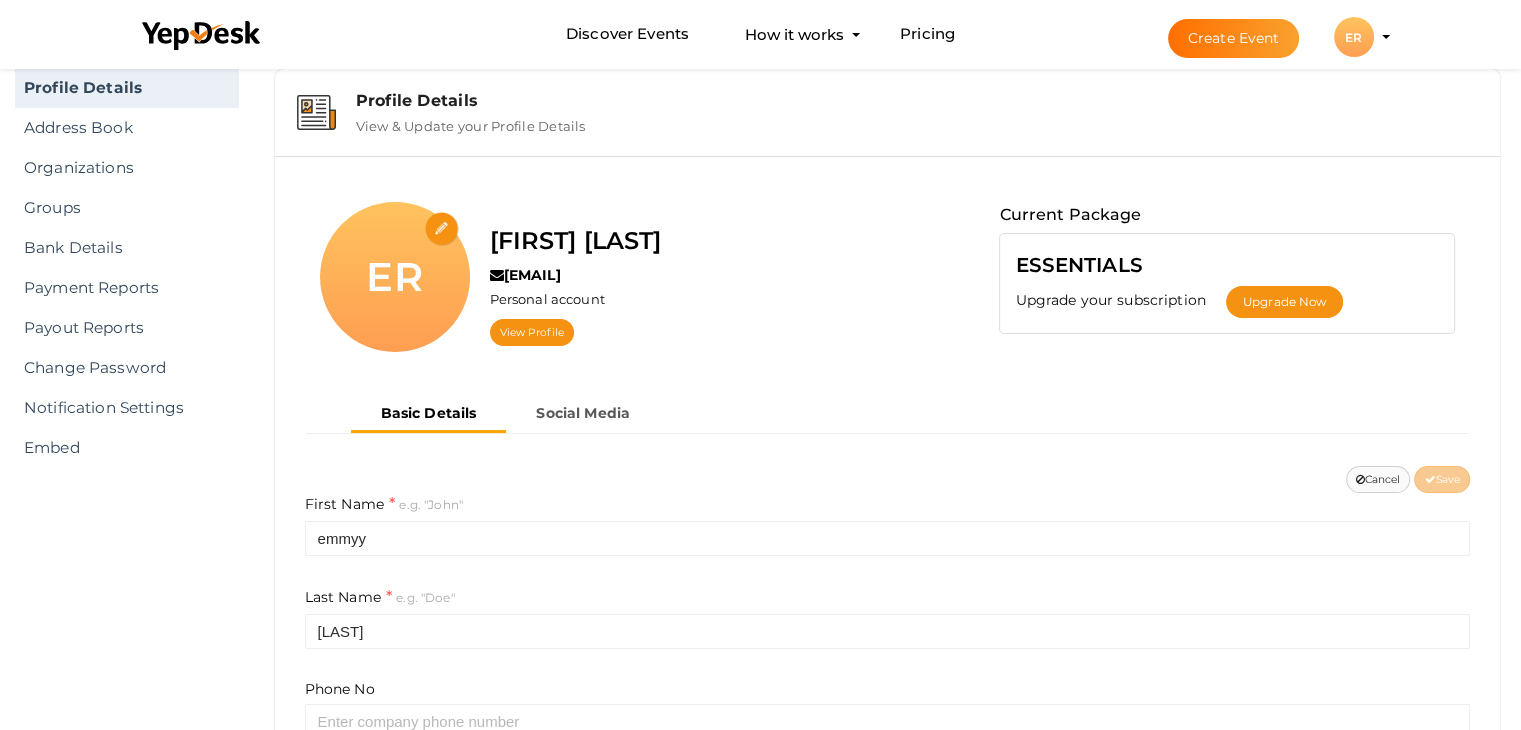 click on "Cancel" at bounding box center [1378, 479] 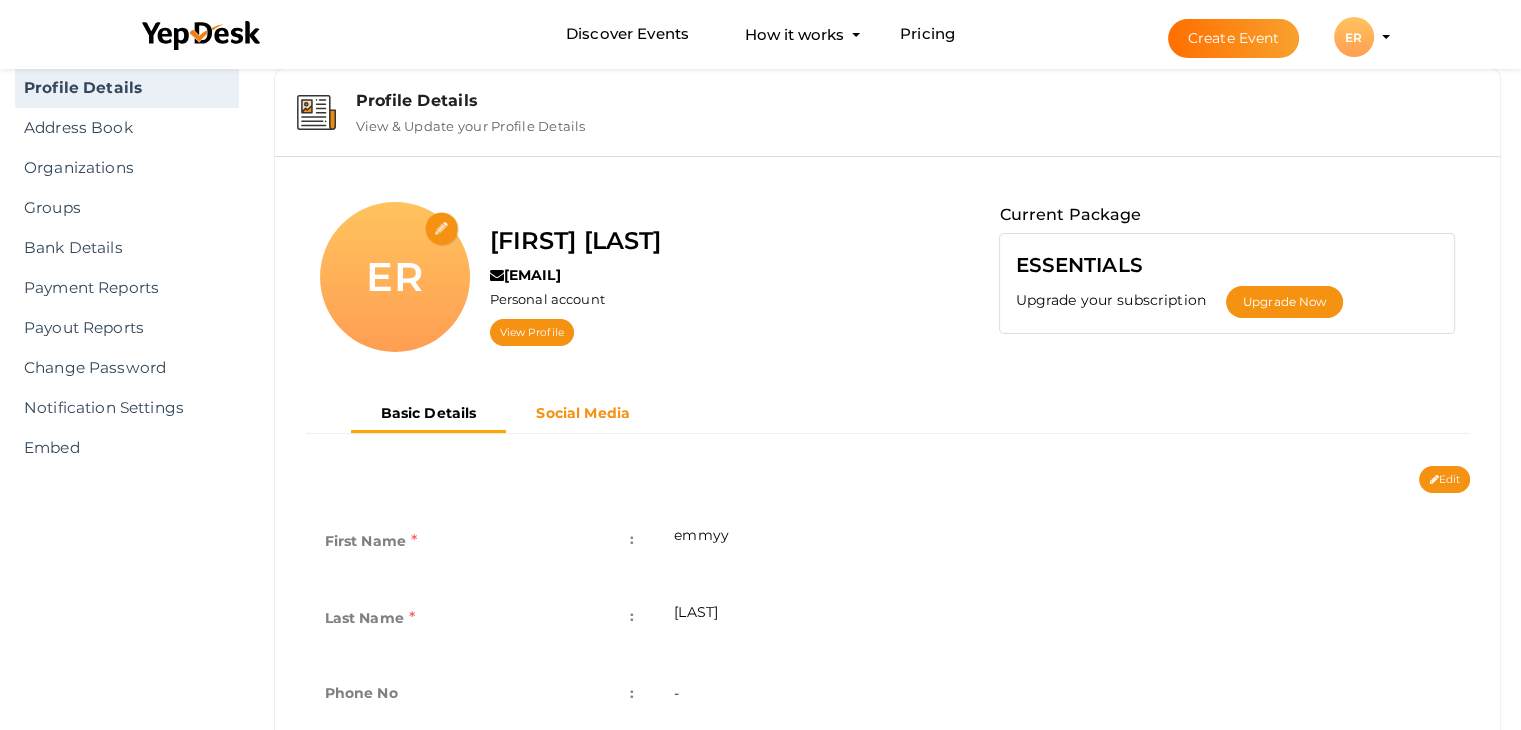 click on "Social Media" at bounding box center [583, 413] 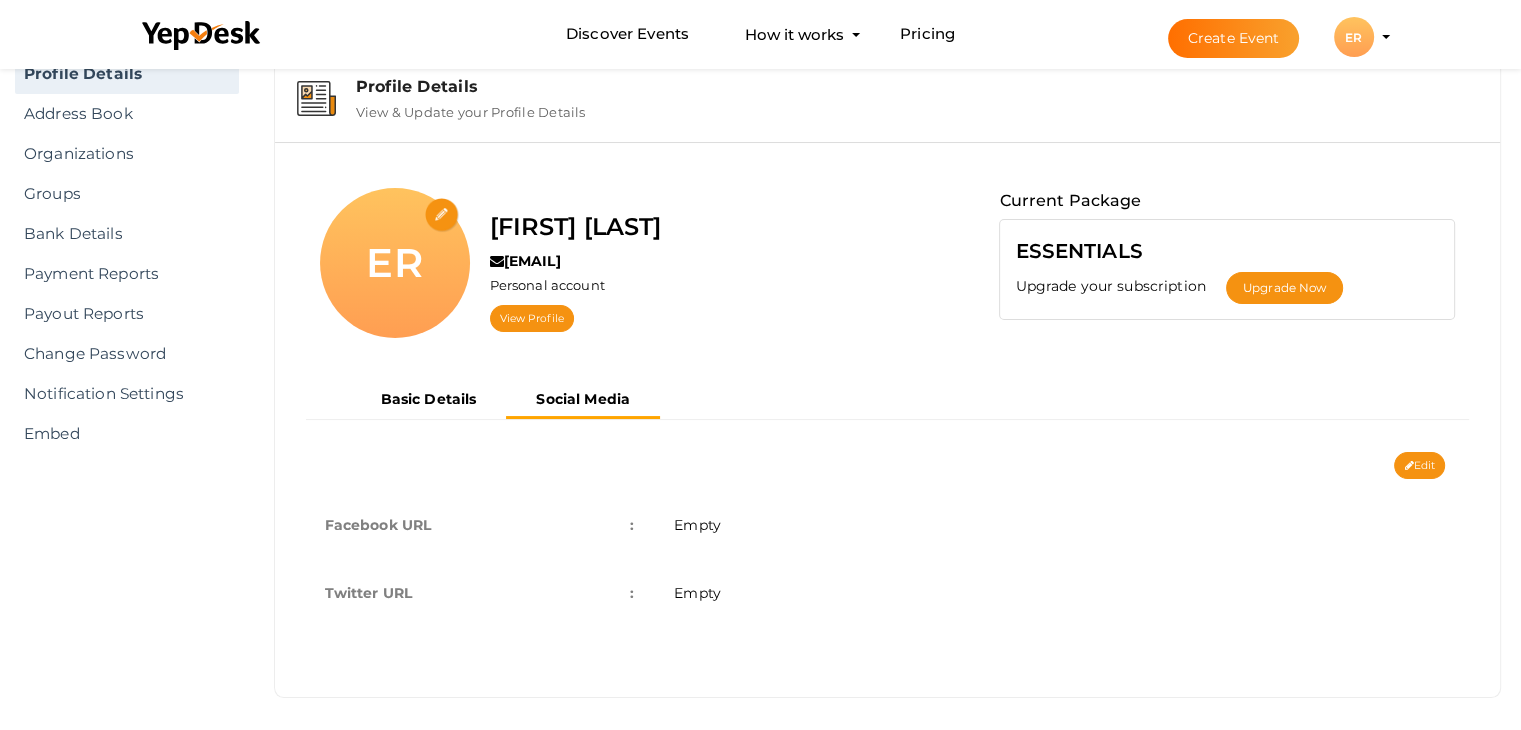 scroll, scrollTop: 68, scrollLeft: 0, axis: vertical 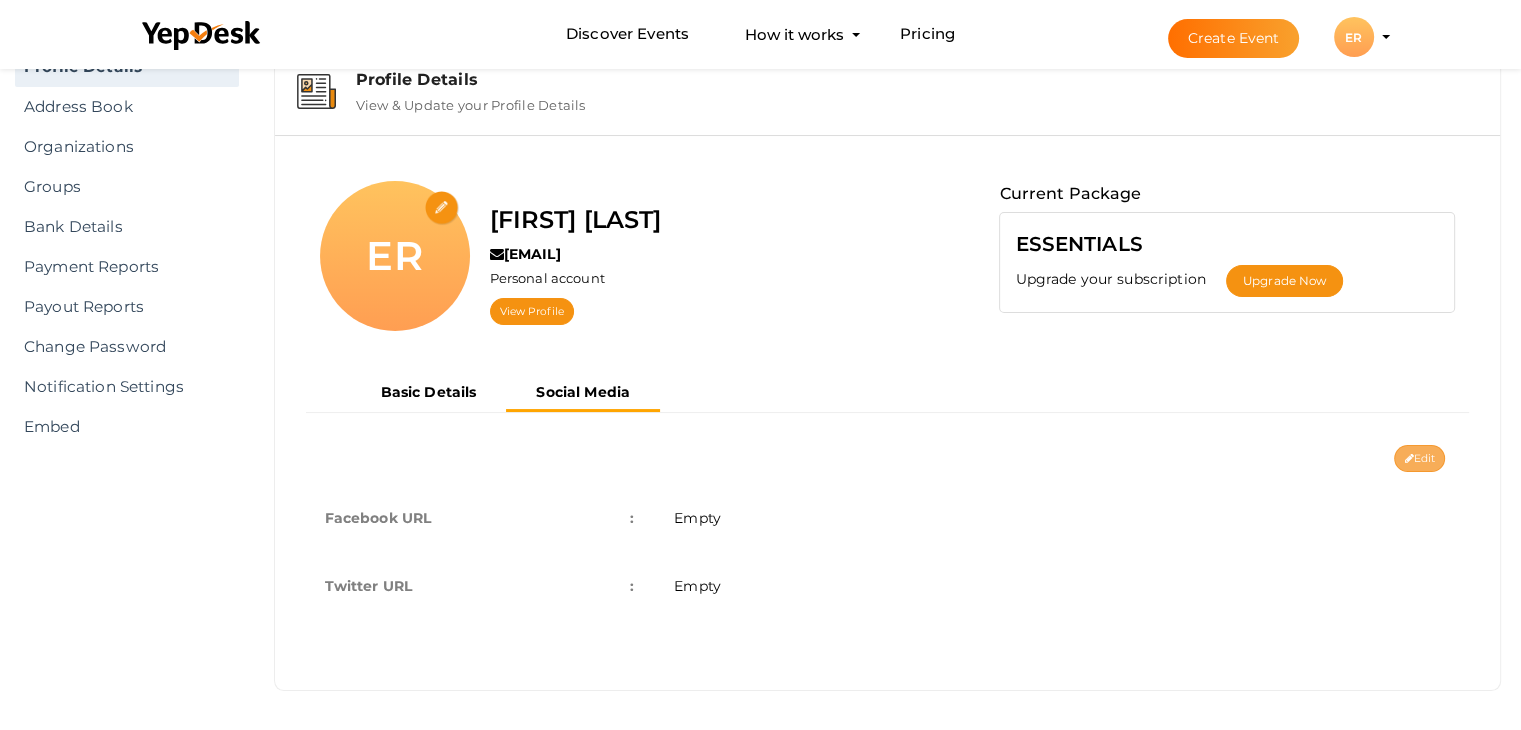click on "Edit" at bounding box center [1419, 458] 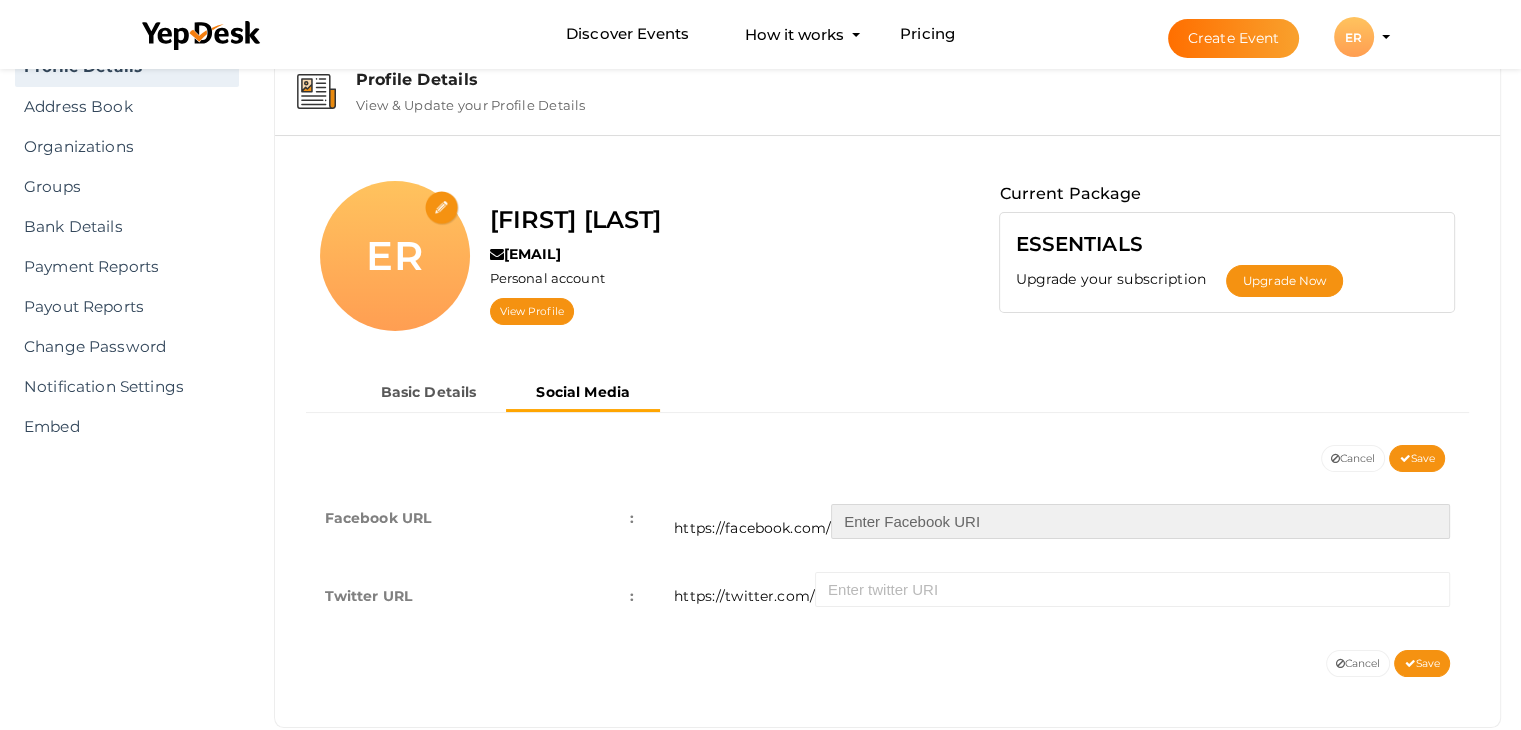 click at bounding box center [1140, 521] 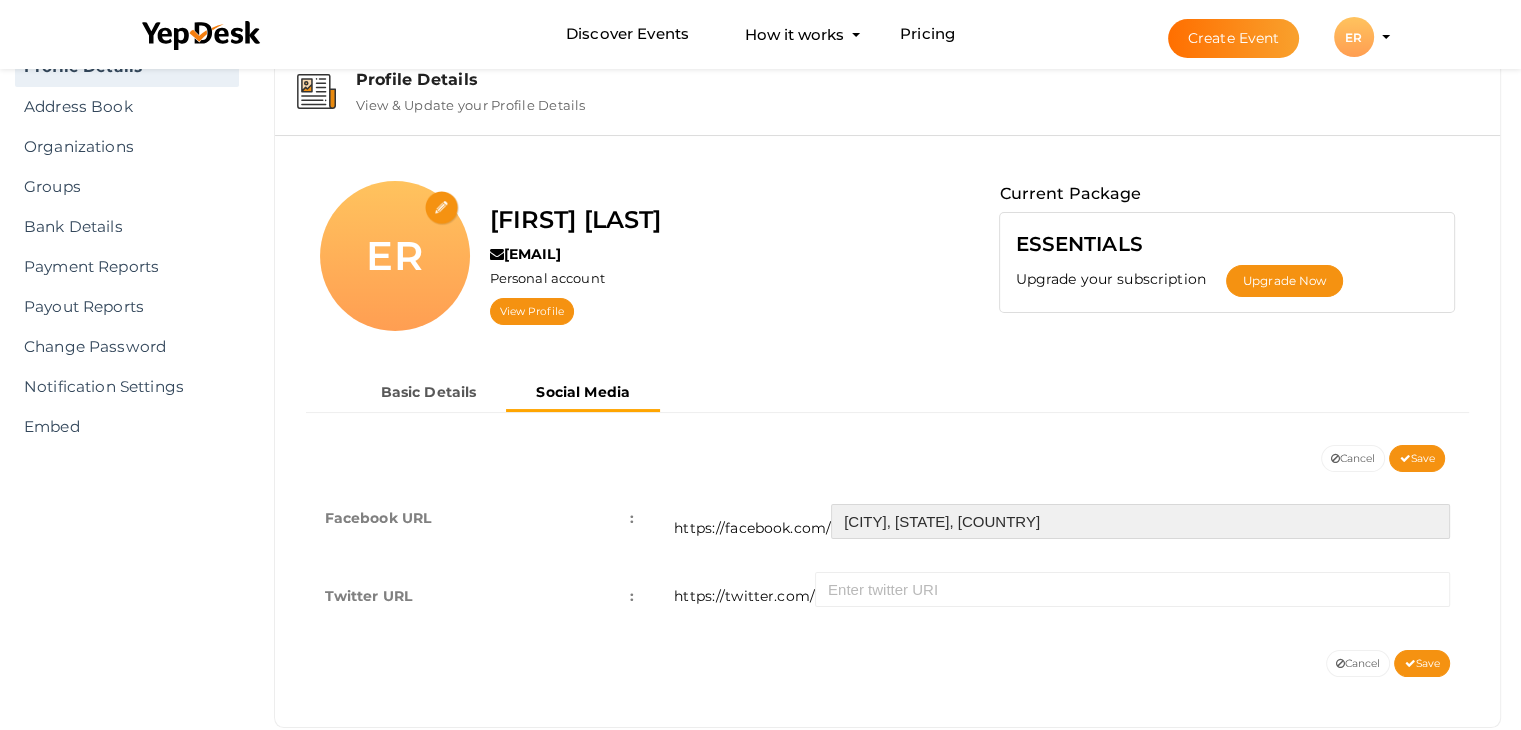 type 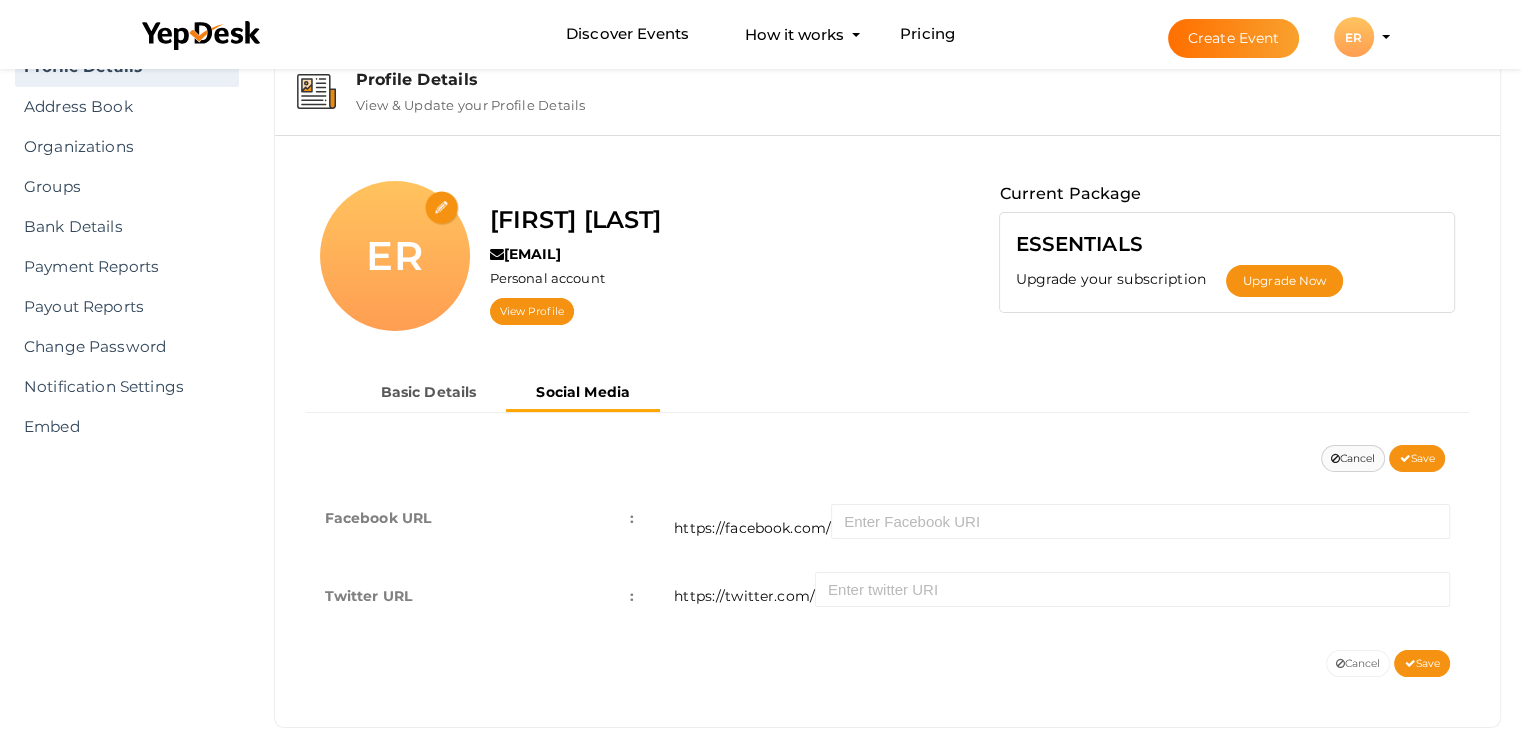click on "Cancel" at bounding box center (1353, 458) 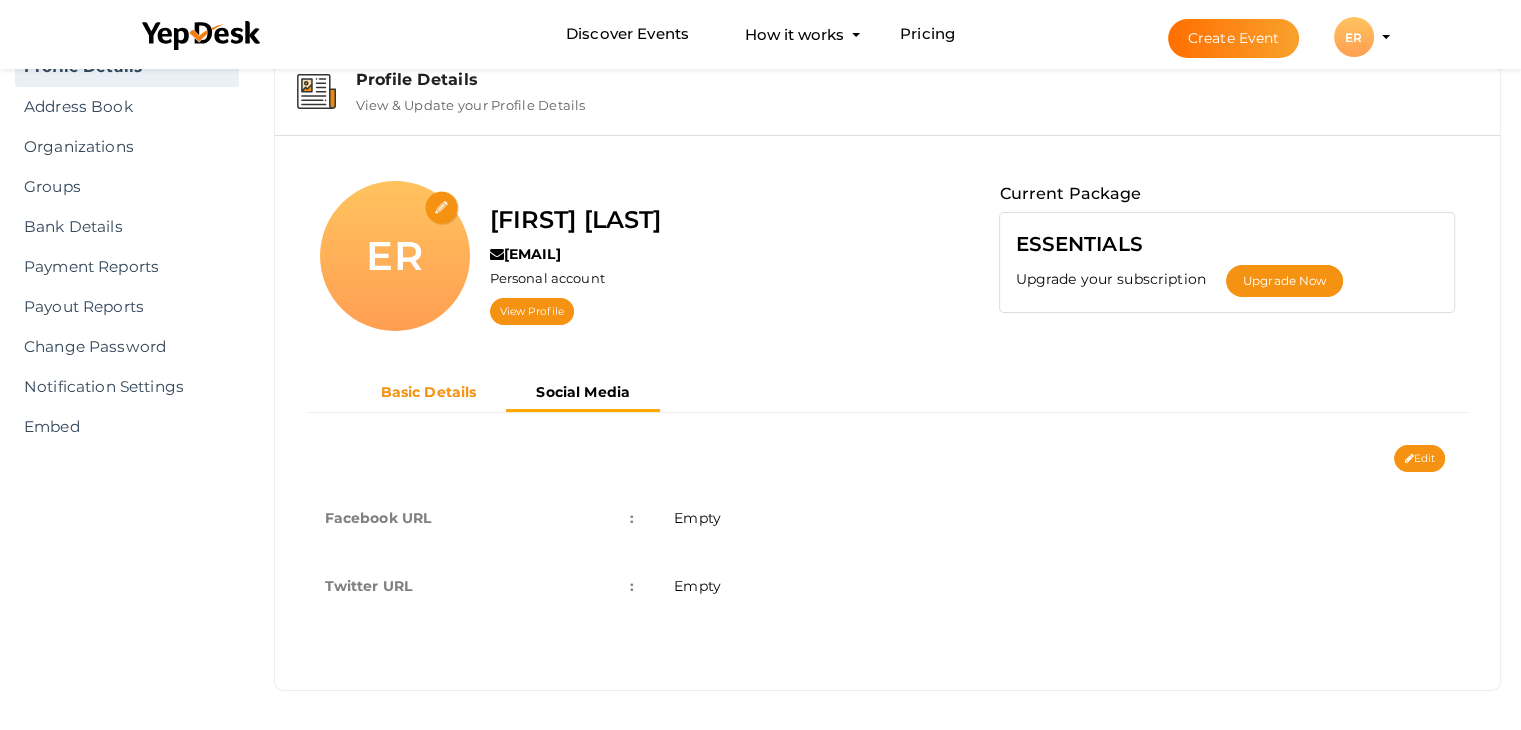 click on "Basic Details" at bounding box center [429, 392] 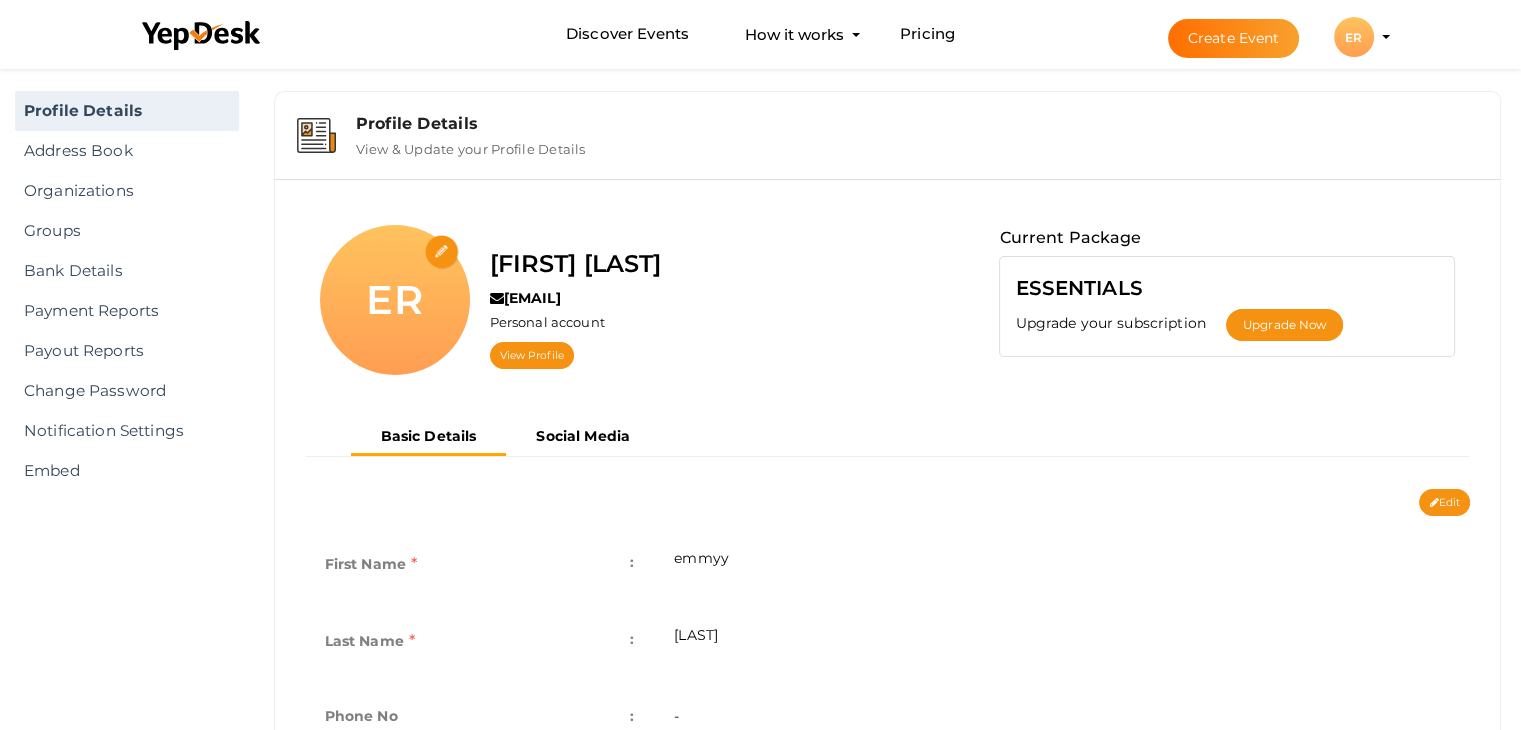 scroll, scrollTop: 0, scrollLeft: 0, axis: both 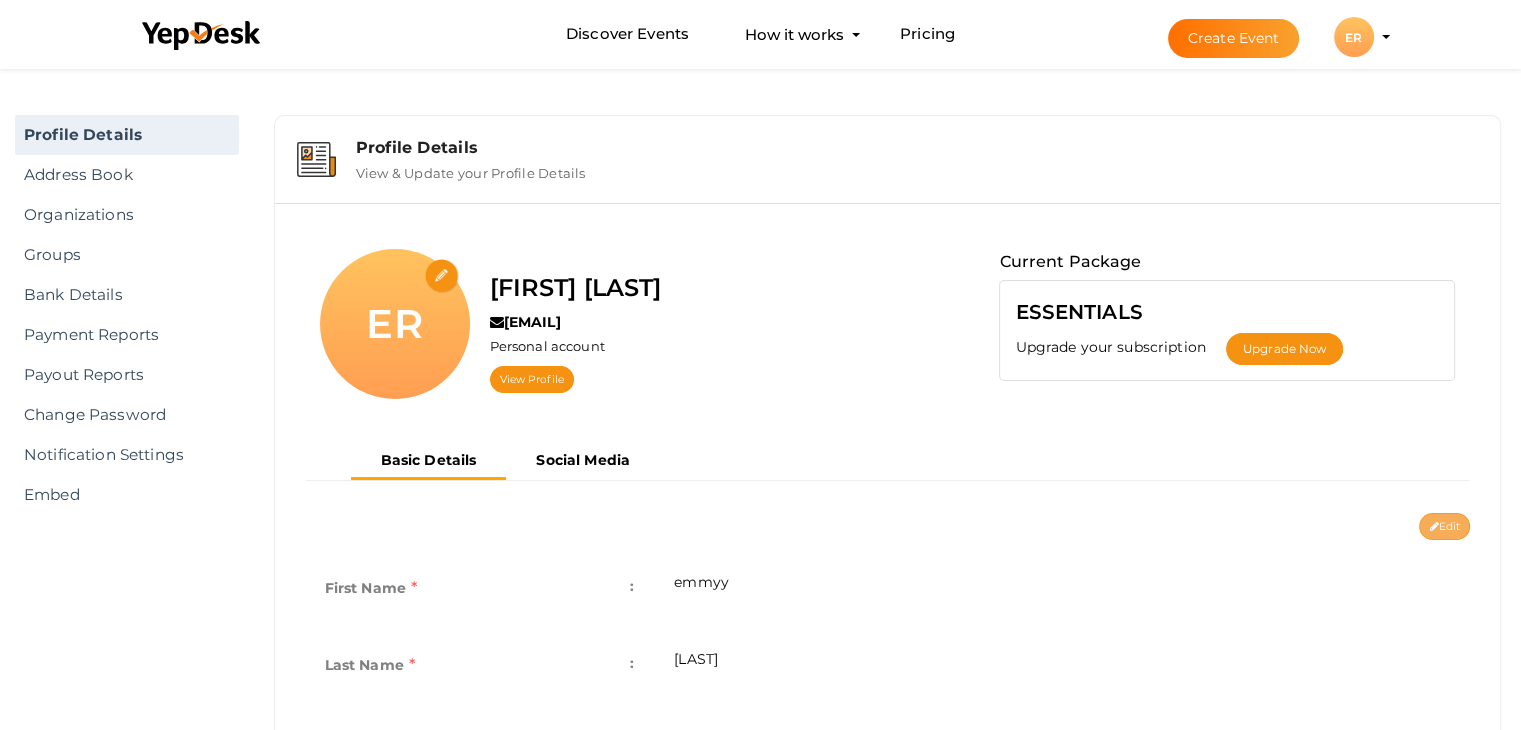 click on "Edit" at bounding box center (1444, 526) 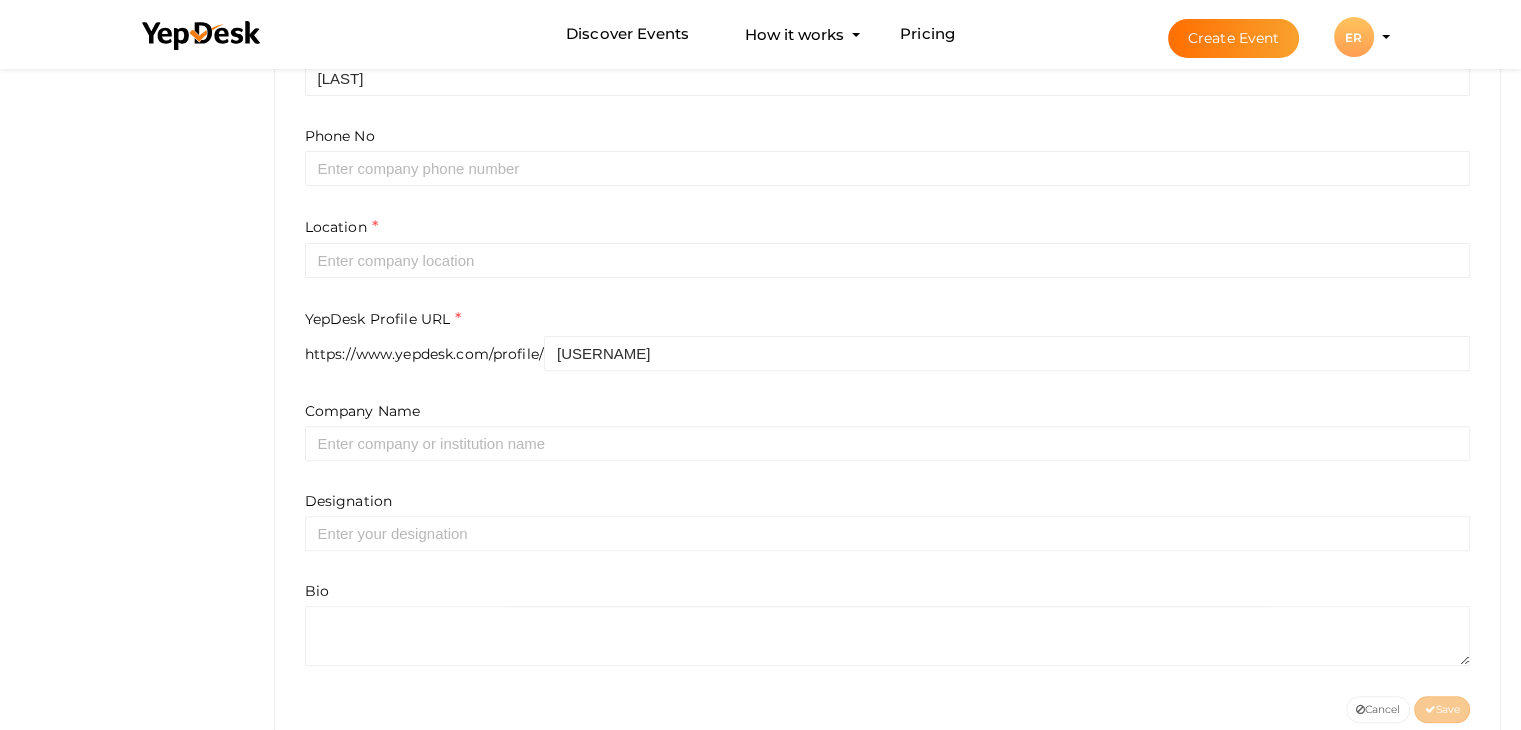 scroll, scrollTop: 647, scrollLeft: 0, axis: vertical 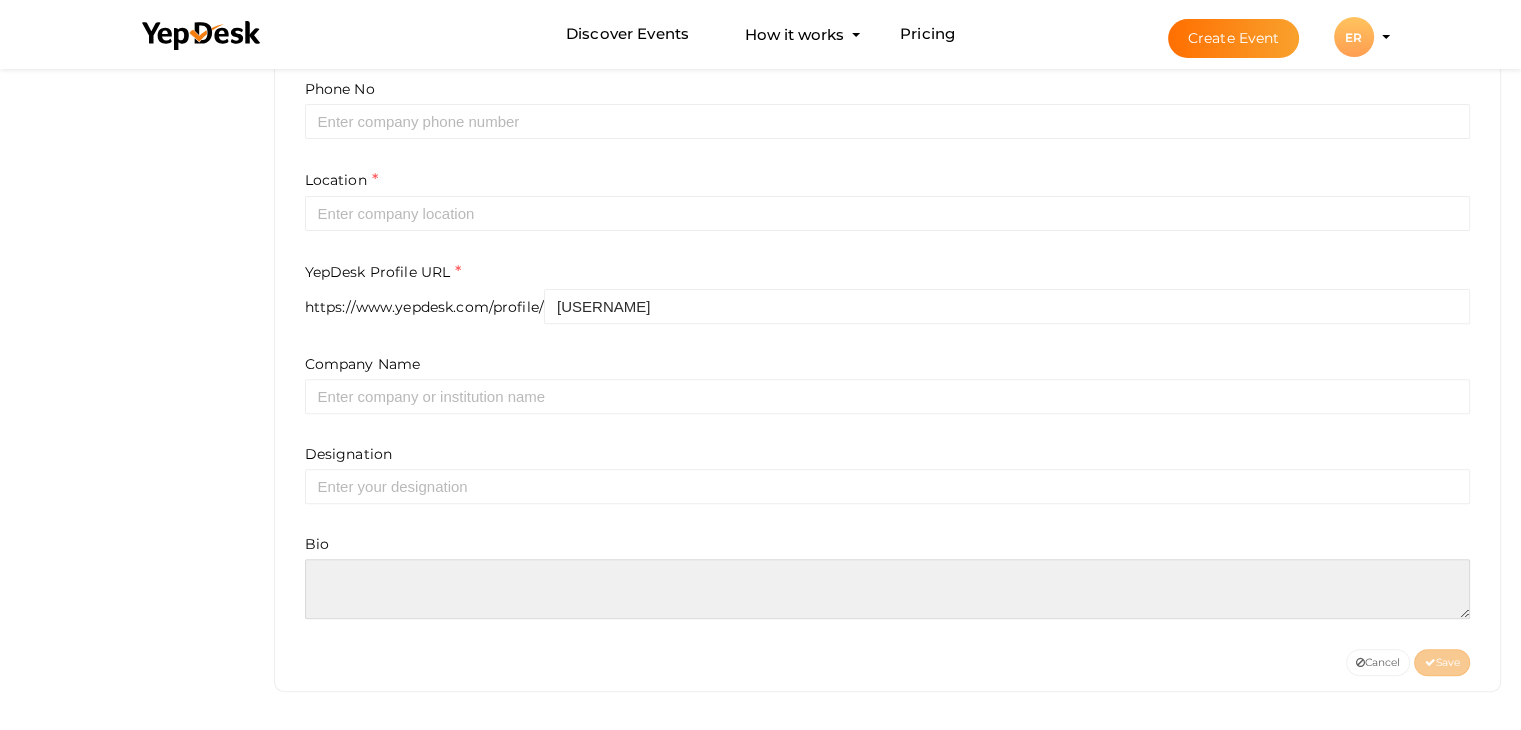 click at bounding box center (888, 589) 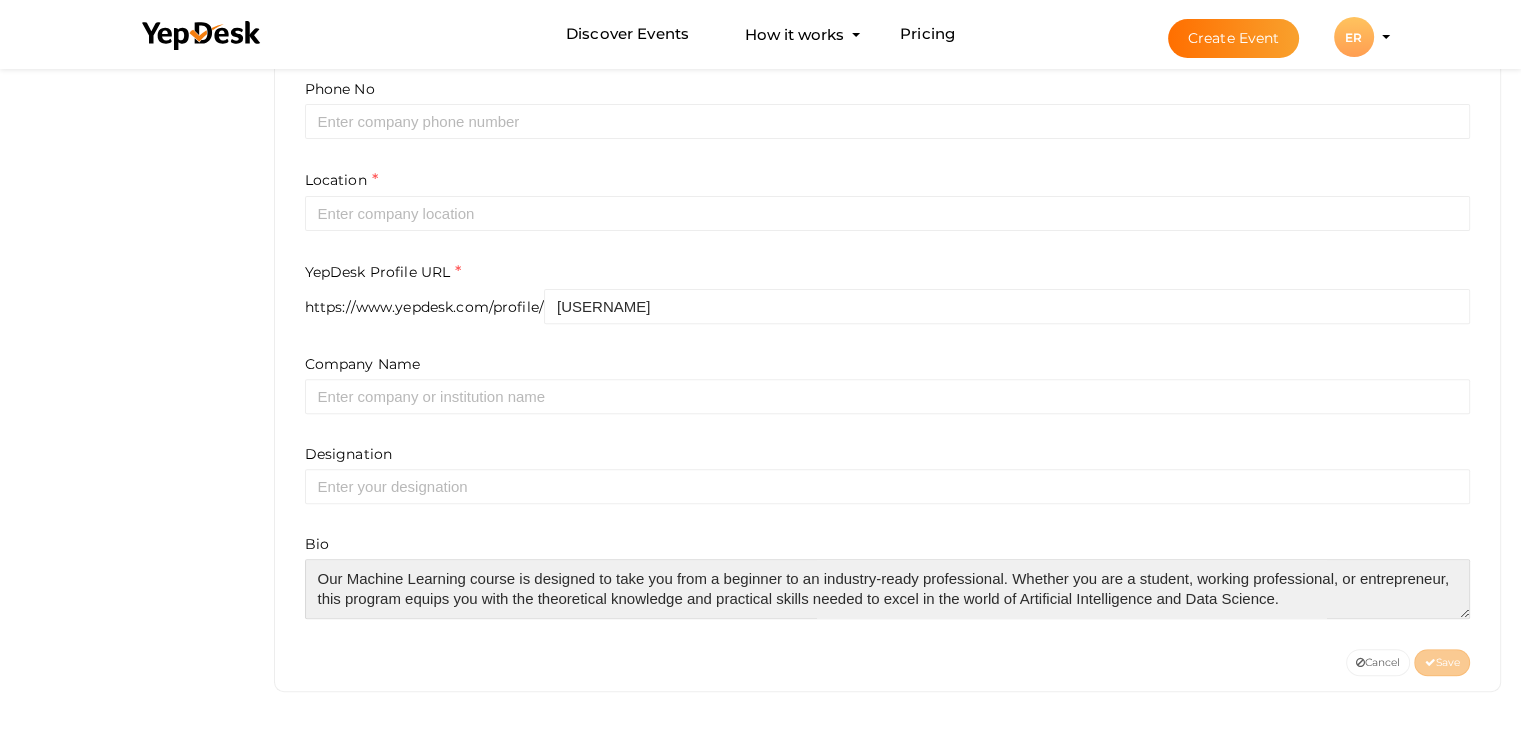 scroll, scrollTop: 49, scrollLeft: 0, axis: vertical 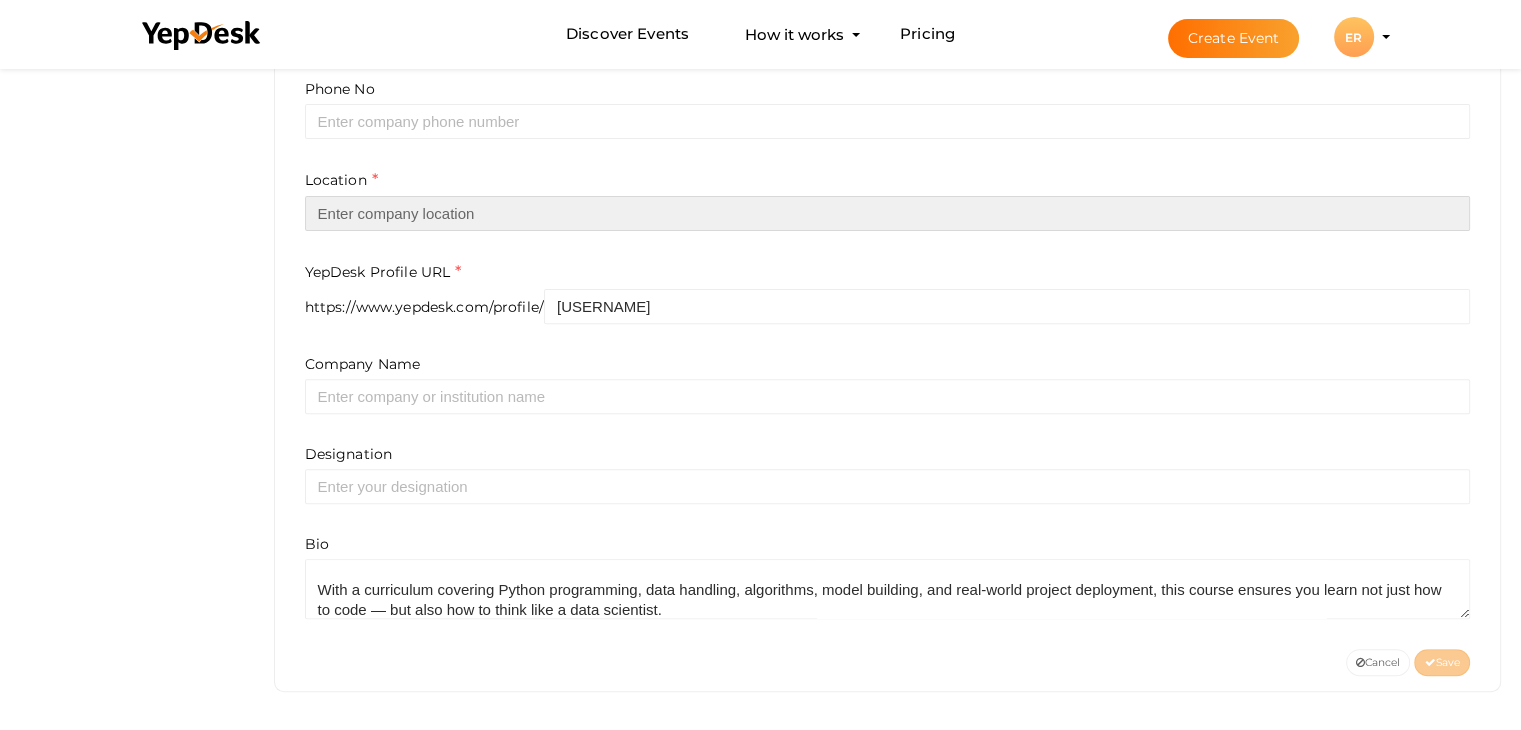 click at bounding box center [888, 213] 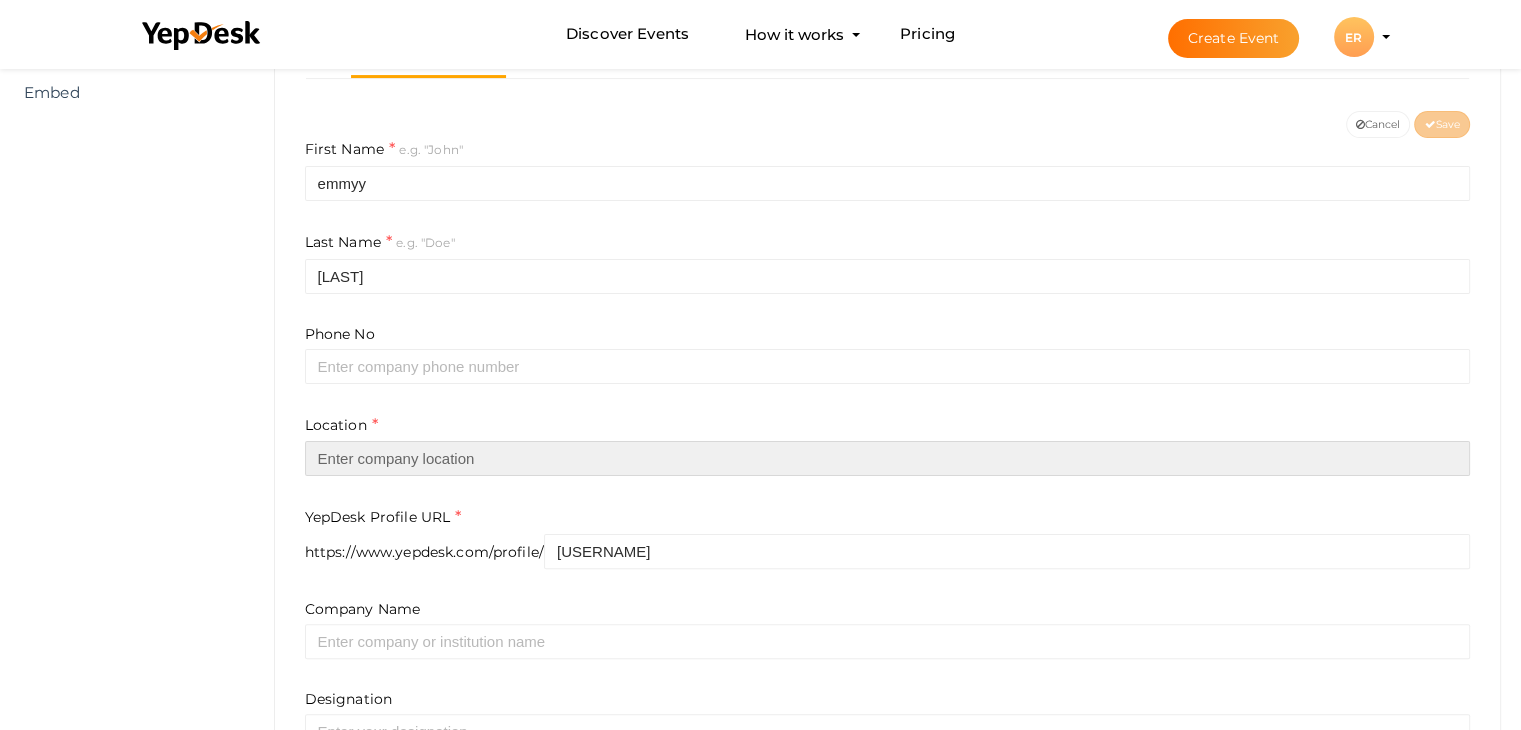 scroll, scrollTop: 647, scrollLeft: 0, axis: vertical 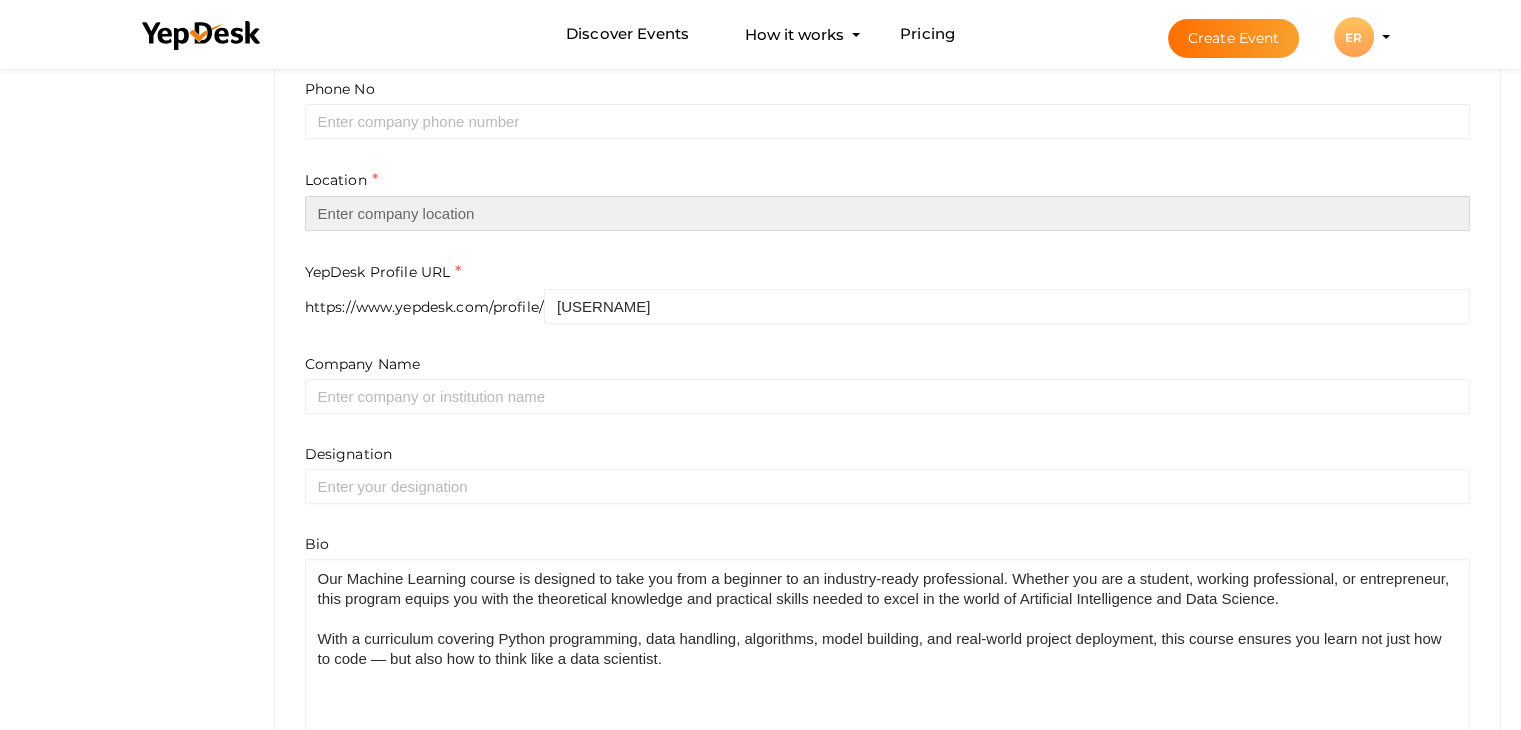 drag, startPoint x: 1464, startPoint y: 611, endPoint x: 1511, endPoint y: 776, distance: 171.5634 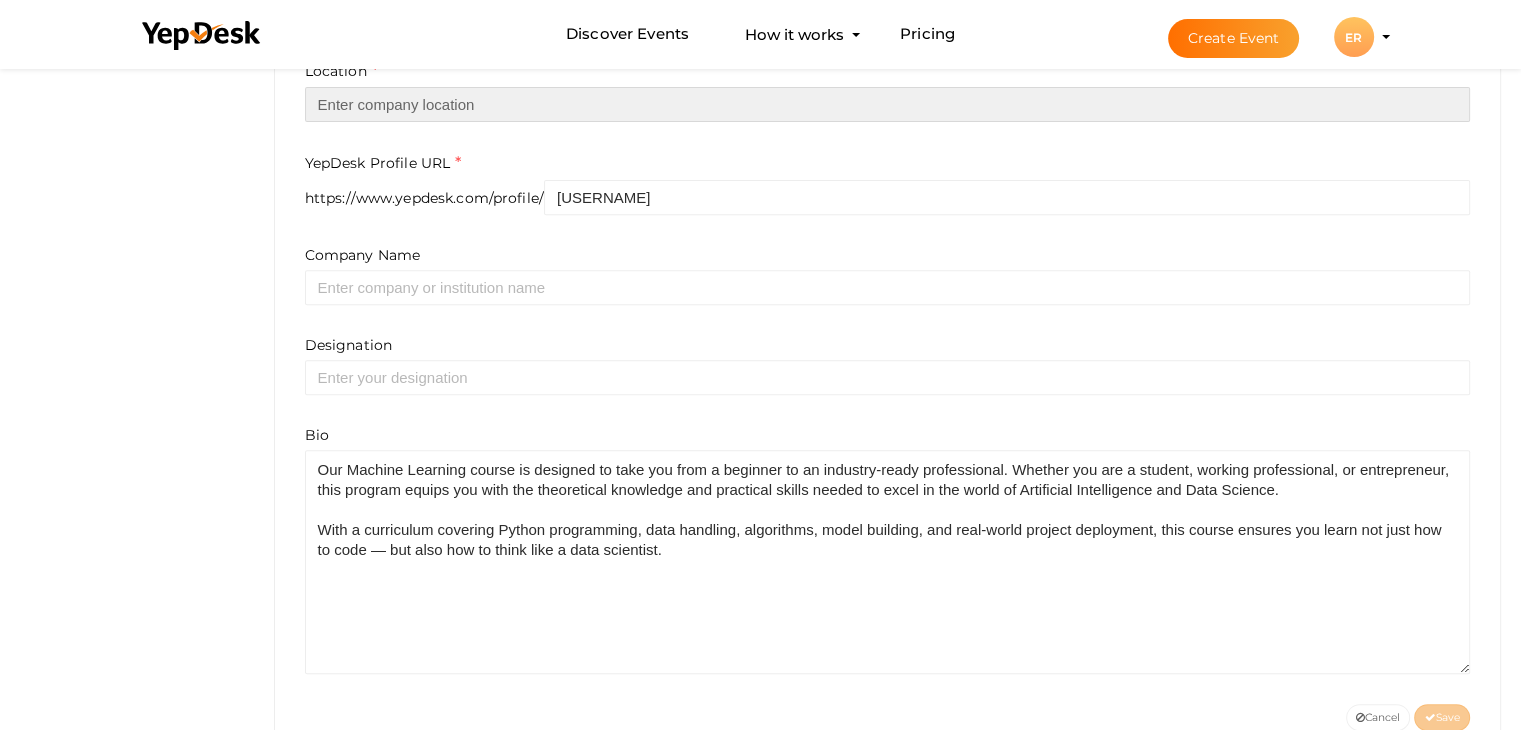 scroll, scrollTop: 812, scrollLeft: 0, axis: vertical 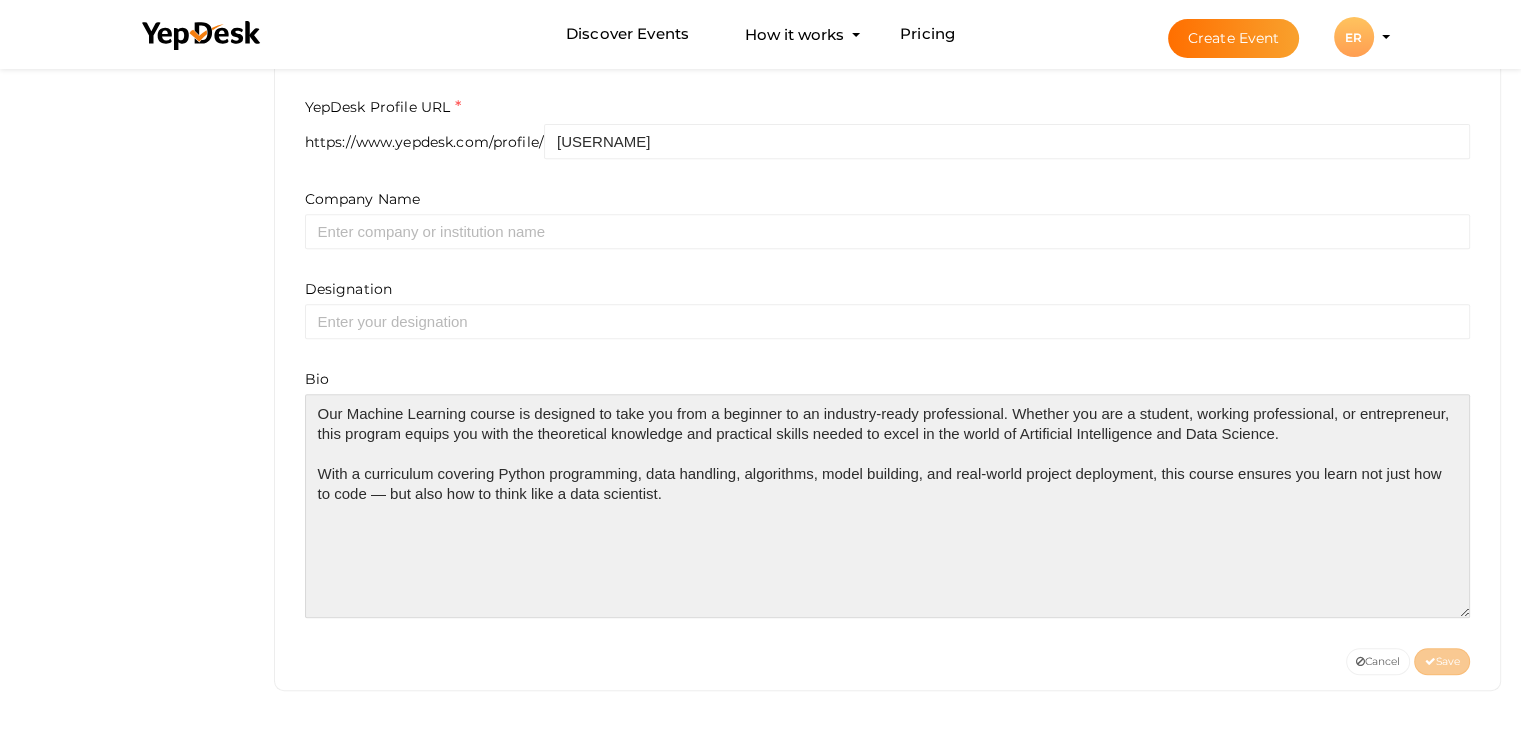click at bounding box center [888, 506] 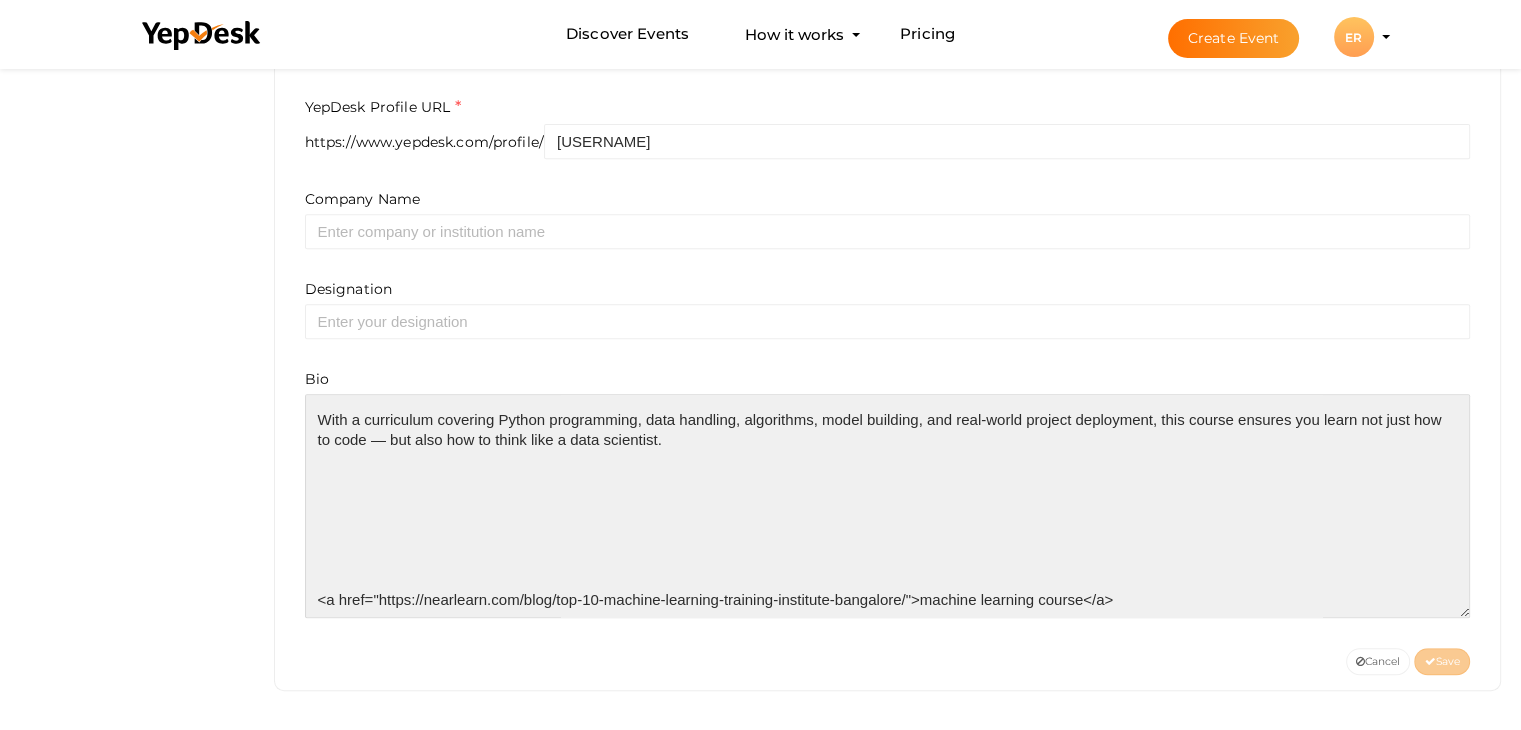 scroll, scrollTop: 56, scrollLeft: 0, axis: vertical 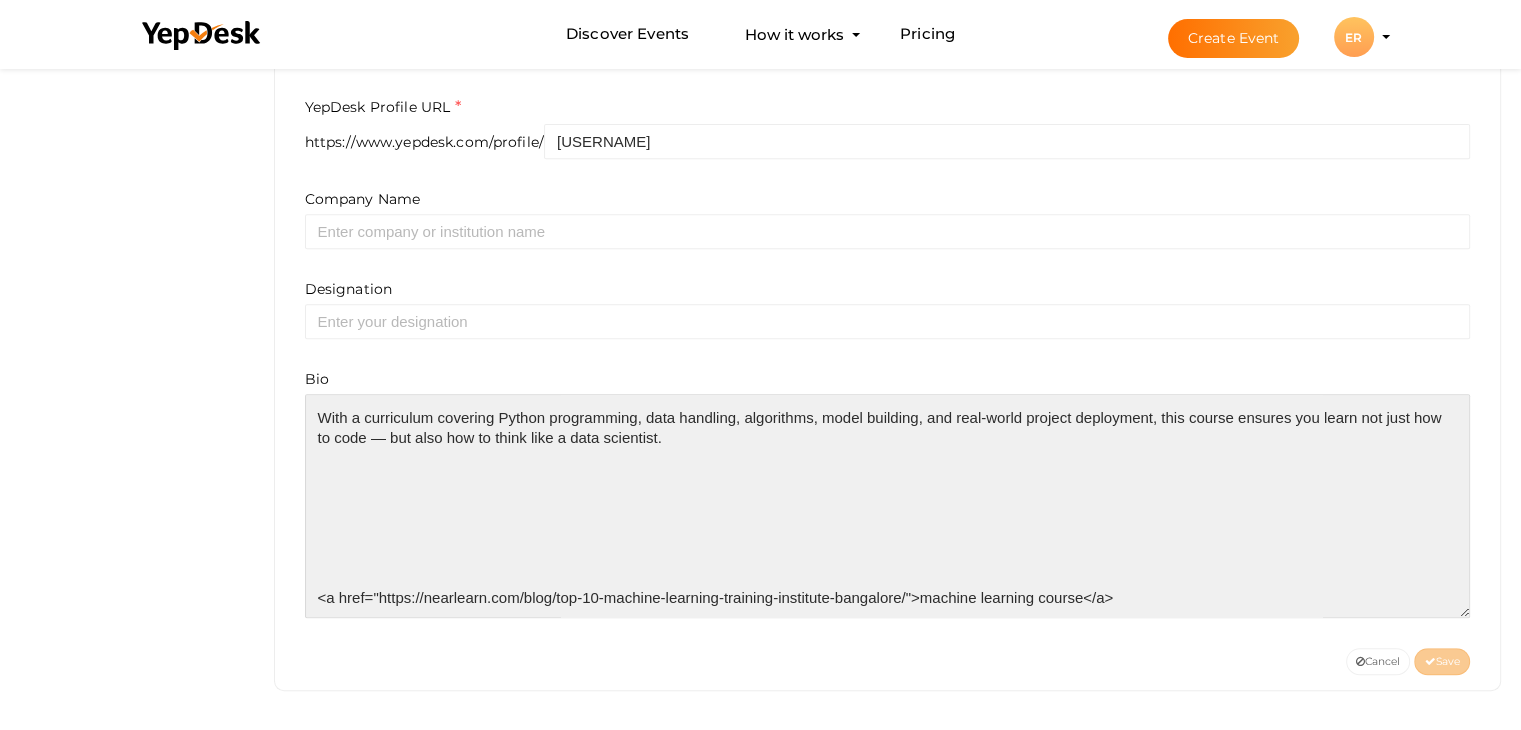 drag, startPoint x: 523, startPoint y: 602, endPoint x: 905, endPoint y: 593, distance: 382.10602 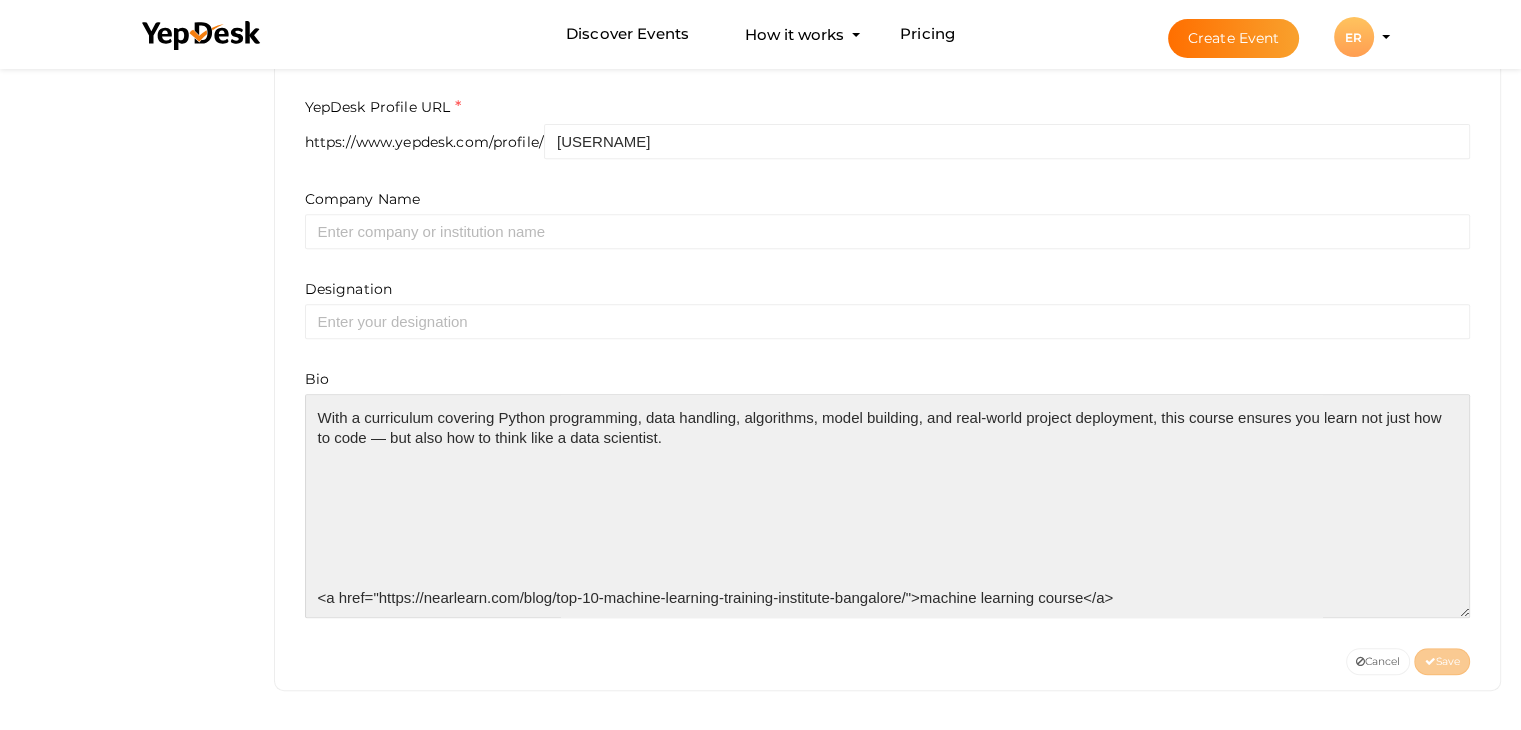 click at bounding box center [888, 506] 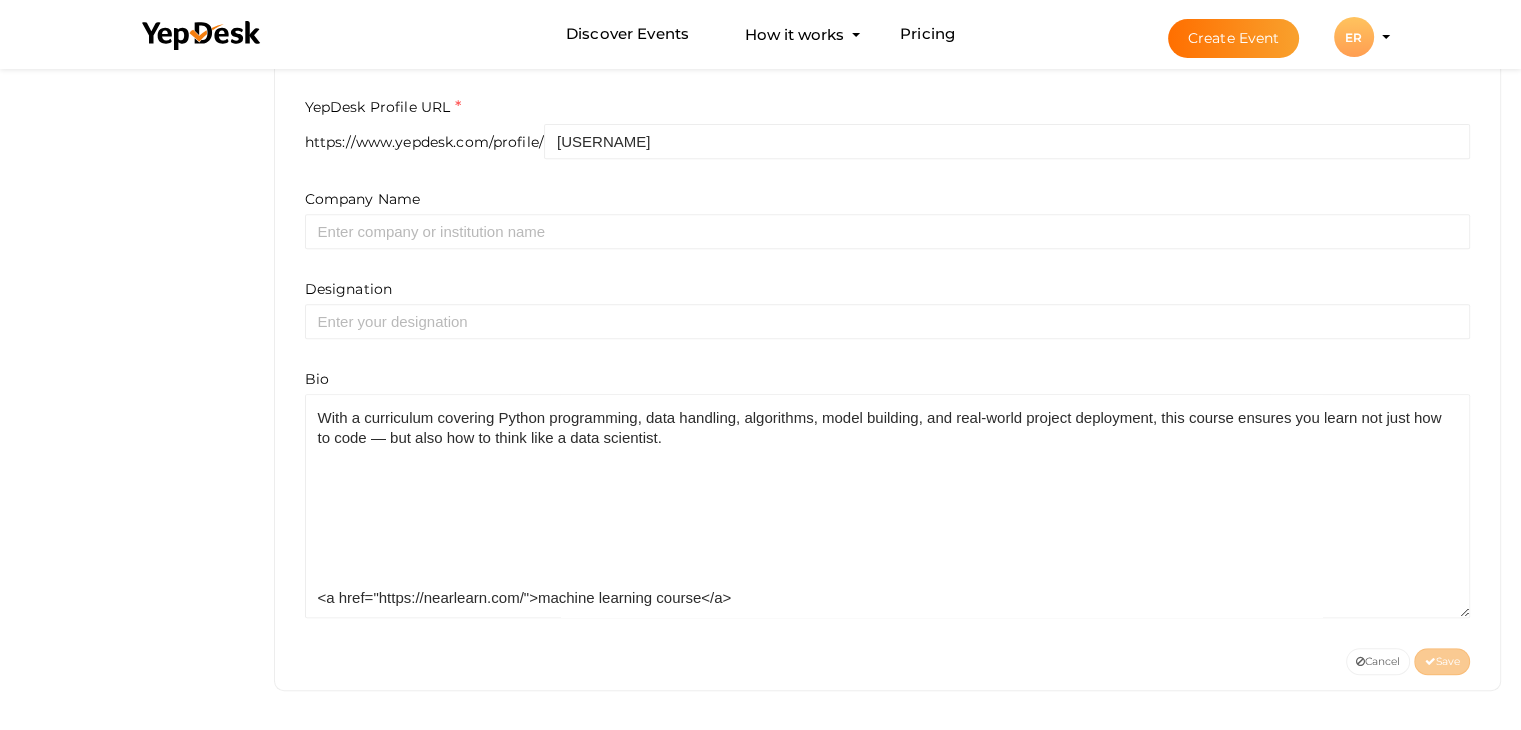 click on "Cancel
Save" at bounding box center [888, 661] 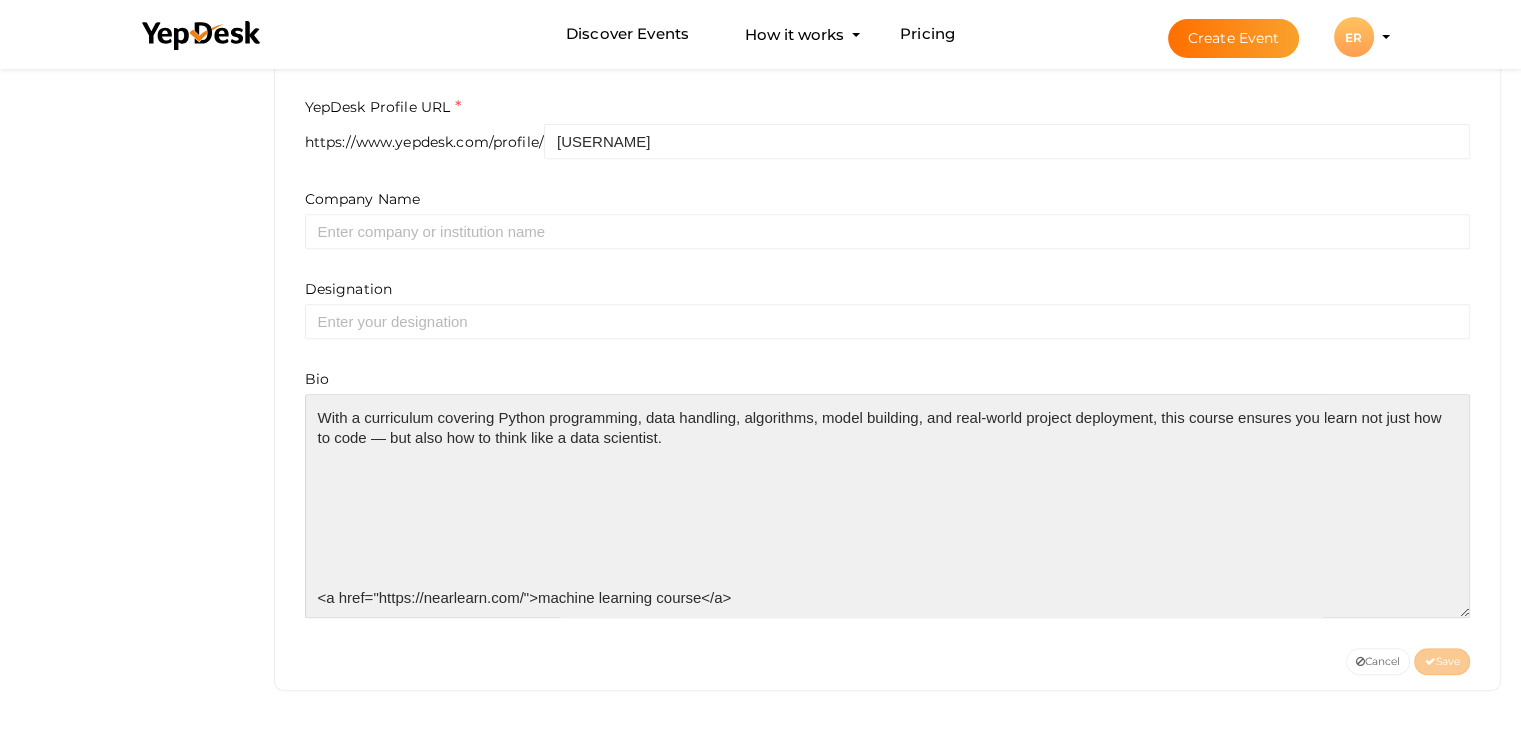 drag, startPoint x: 687, startPoint y: 440, endPoint x: 685, endPoint y: 537, distance: 97.020615 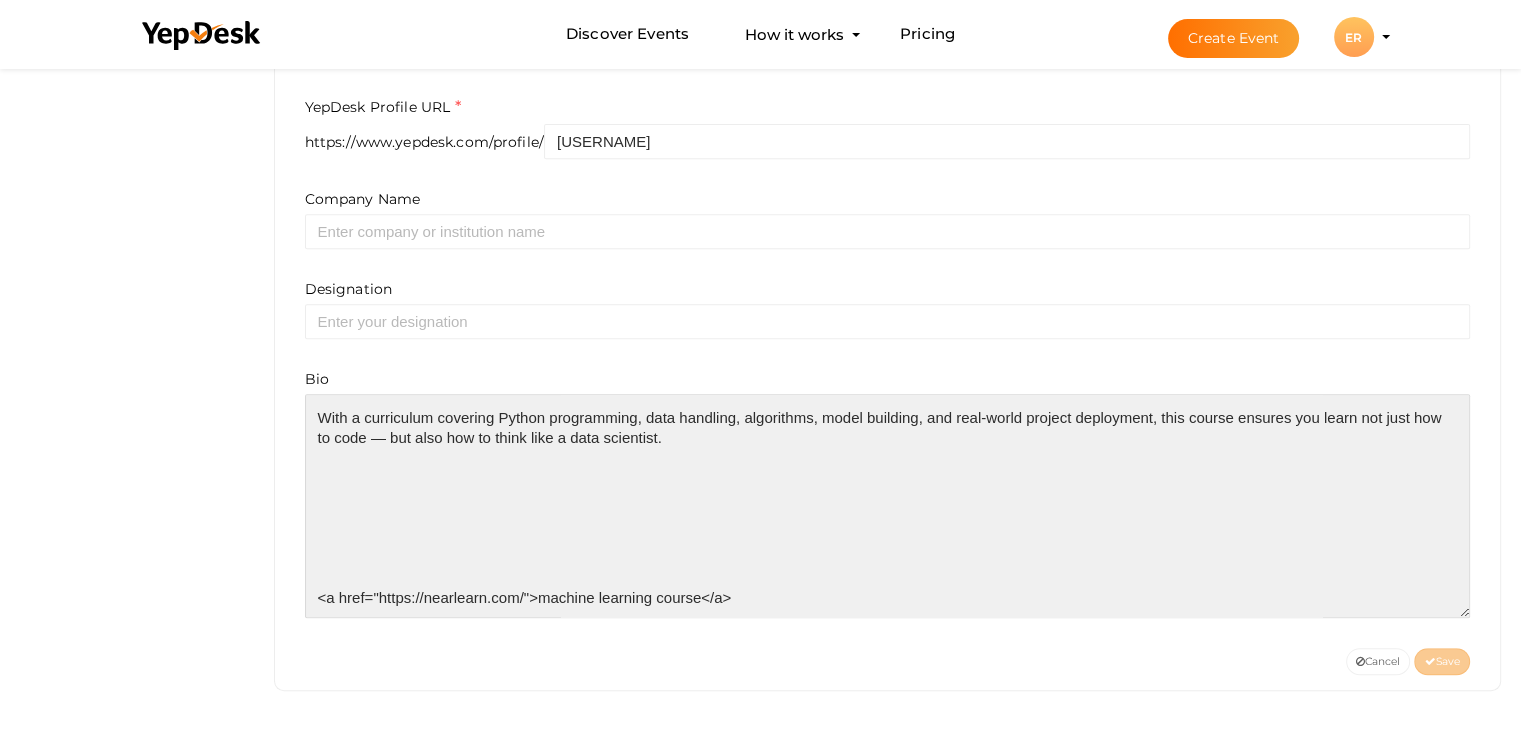 click at bounding box center (888, 506) 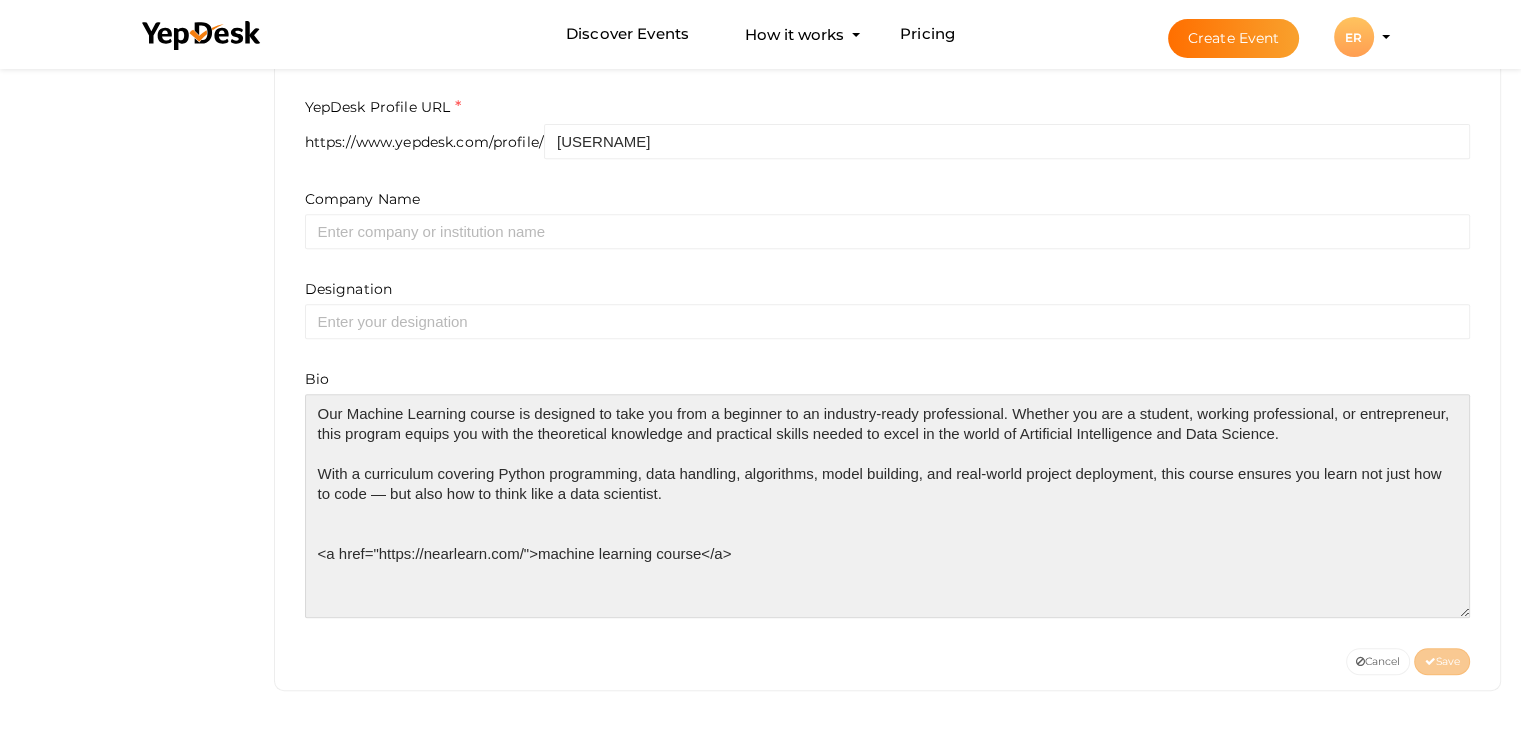scroll, scrollTop: 0, scrollLeft: 0, axis: both 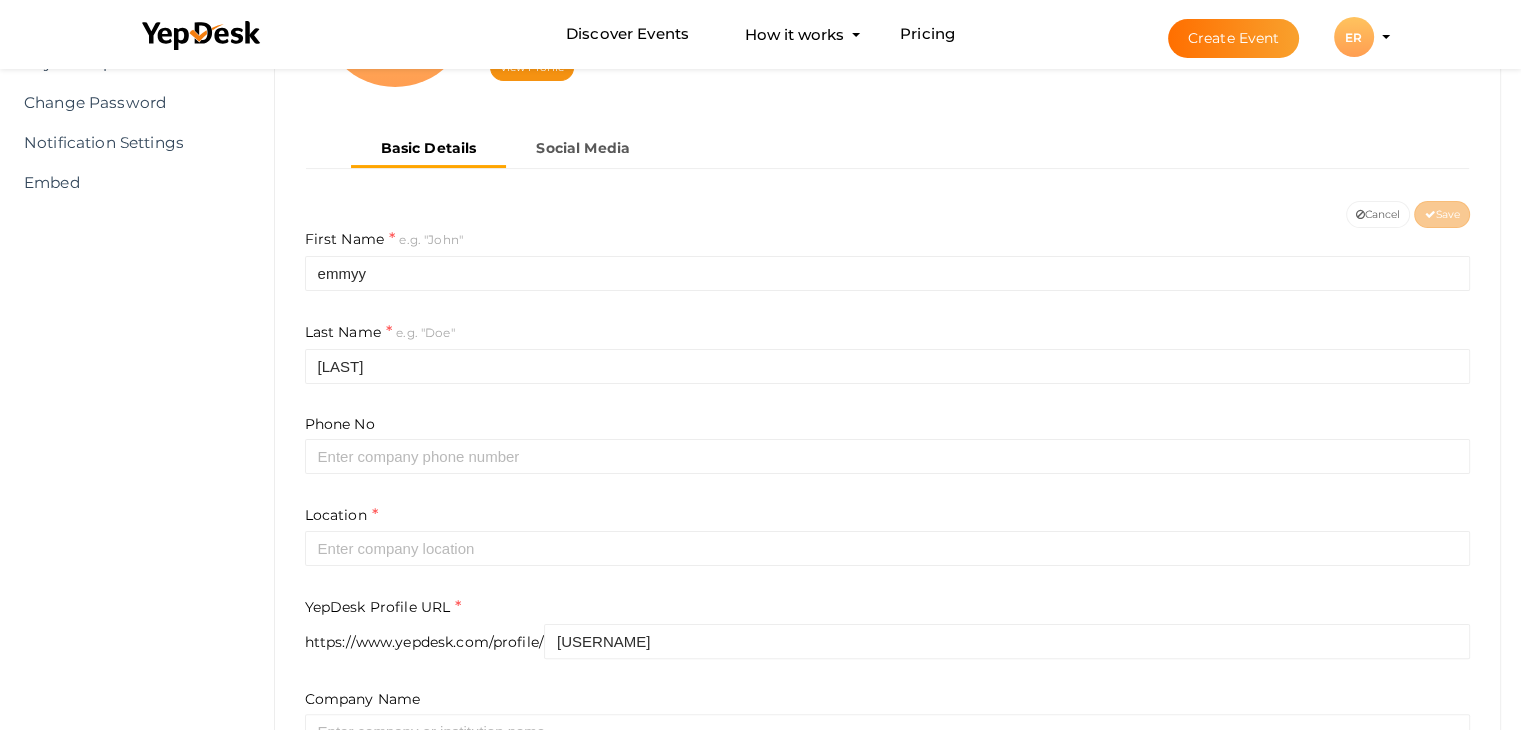type on "Our Machine Learning course is designed to take you from a beginner to an industry-ready professional. Whether you are a student, working professional, or entrepreneur, this program equips you with the theoretical knowledge and practical skills needed to excel in the world of Artificial Intelligence and Data Science.
With a curriculum covering Python programming, data handling, algorithms, model building, and real-world project deployment, this course ensures you learn not just how to code — but also how to think like a data scientist.
<a href="https://nearlearn.com/">machine learning course</a>" 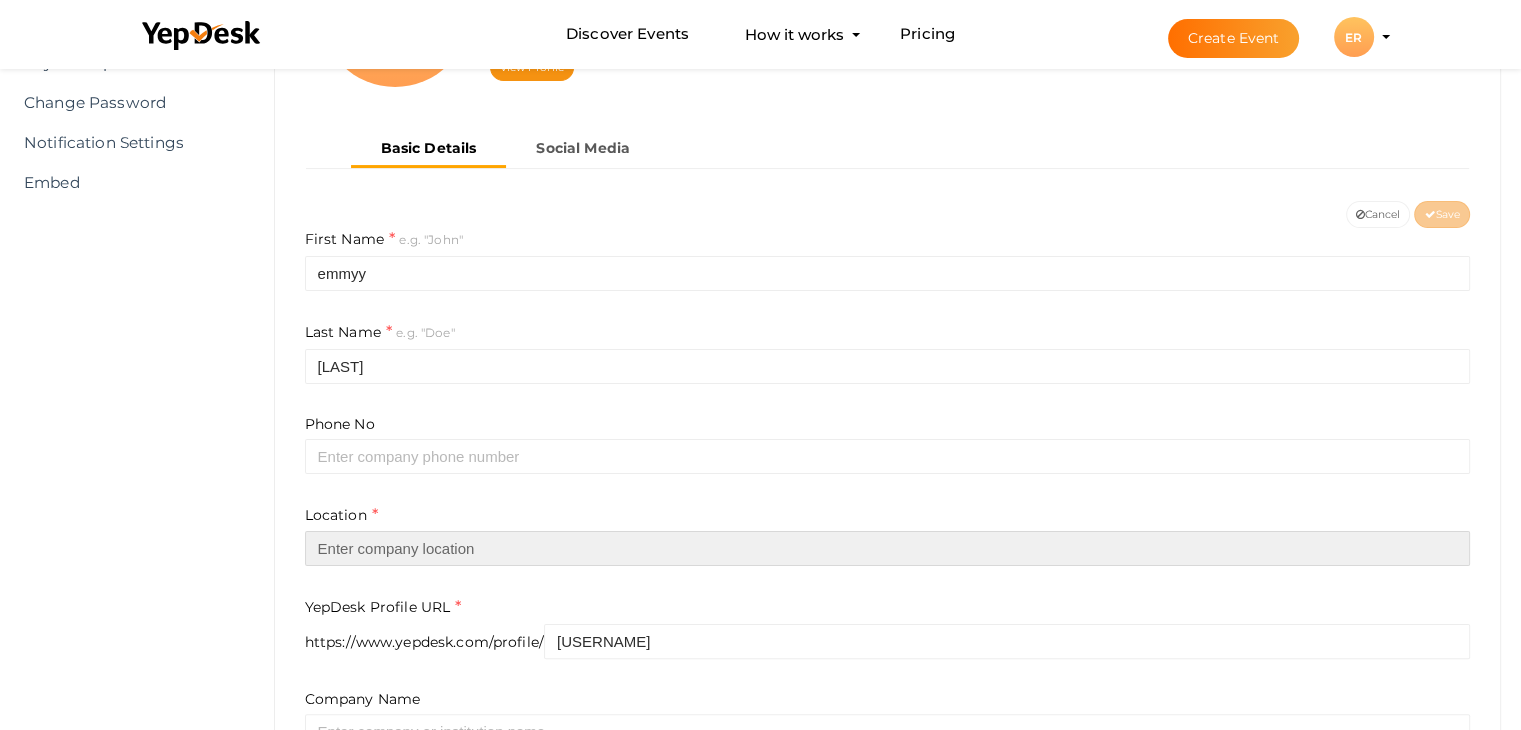 click at bounding box center [888, 548] 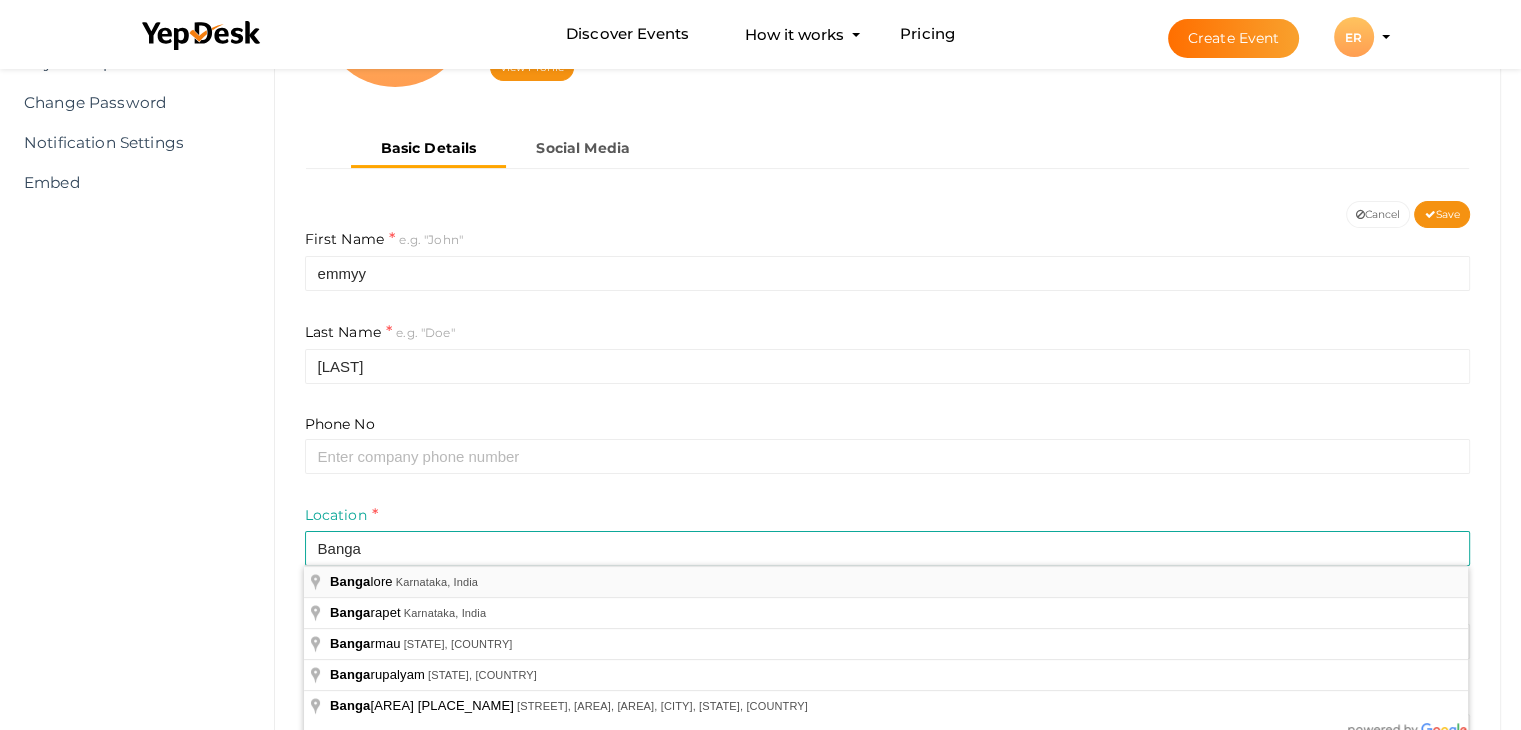 type on "[CITY], [STATE], [COUNTRY]" 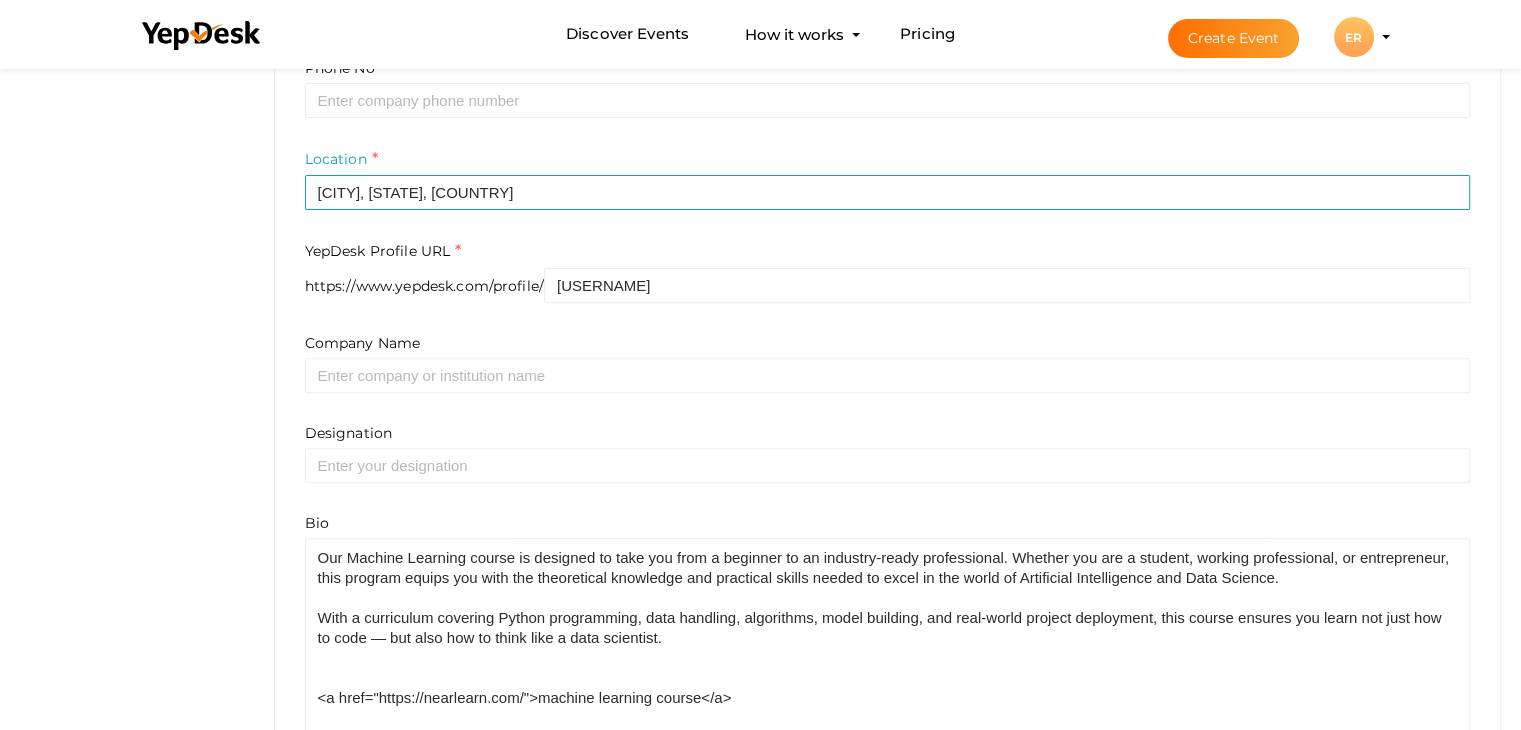scroll, scrollTop: 812, scrollLeft: 0, axis: vertical 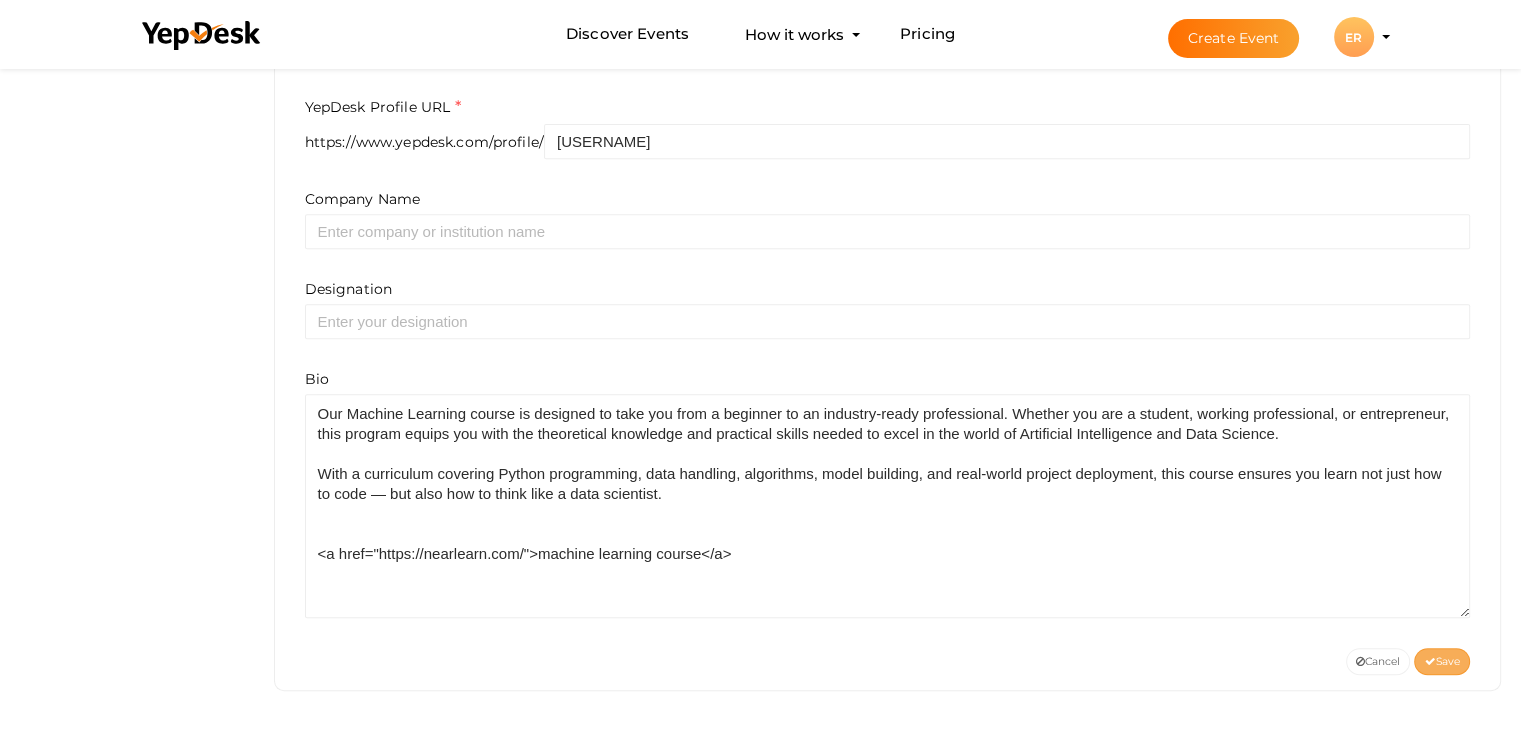 click on "Save" at bounding box center (1442, 661) 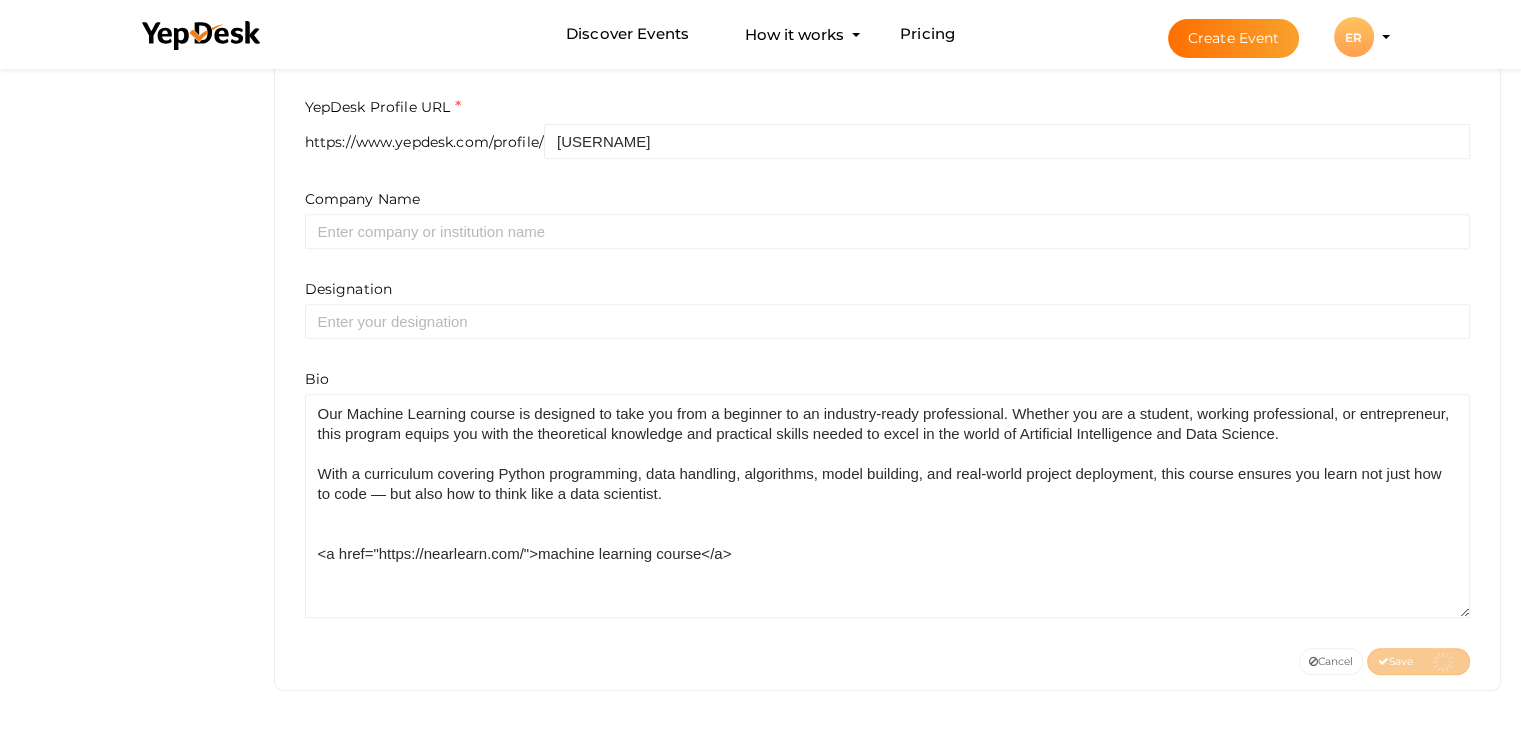 scroll, scrollTop: 632, scrollLeft: 0, axis: vertical 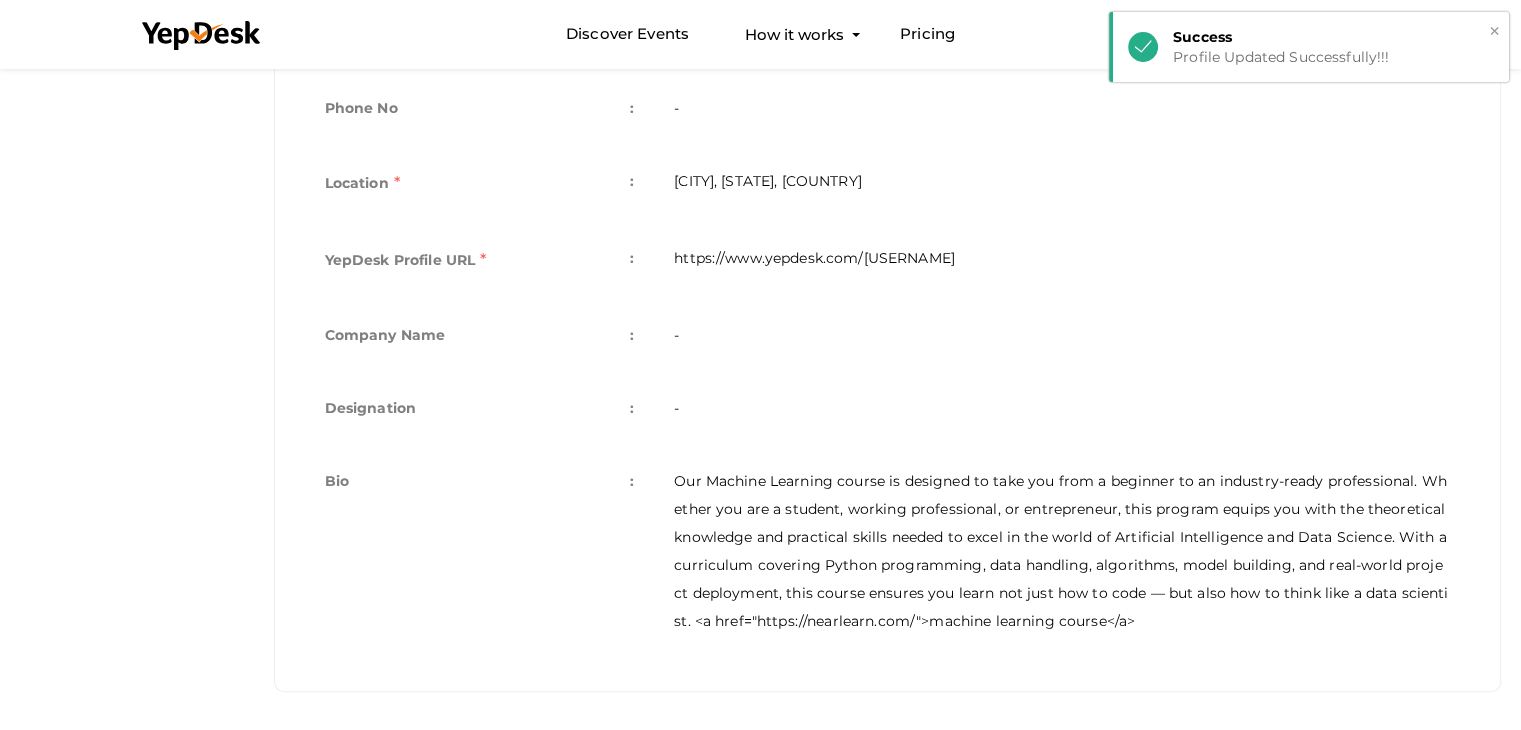 click on "Success" at bounding box center (1333, 37) 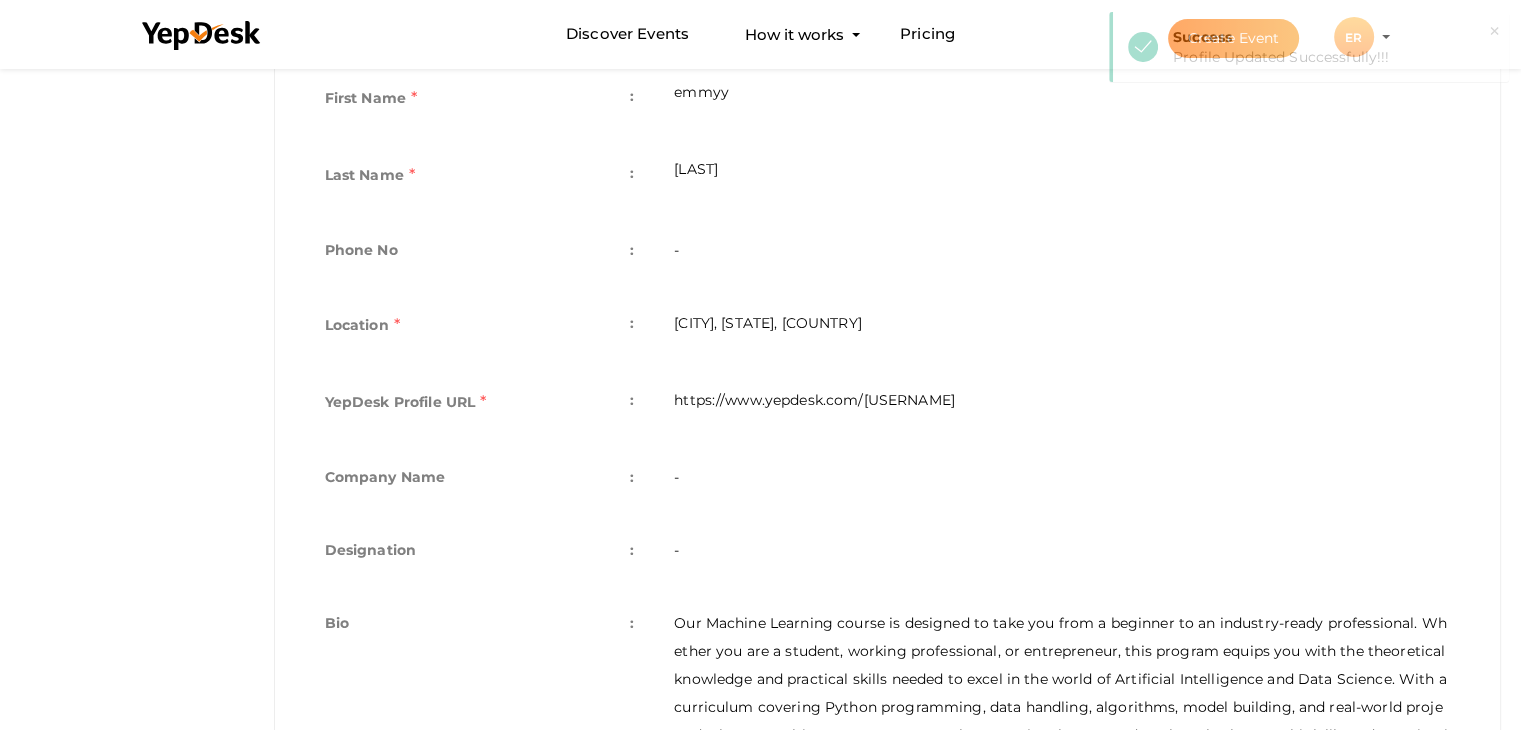 scroll, scrollTop: 232, scrollLeft: 0, axis: vertical 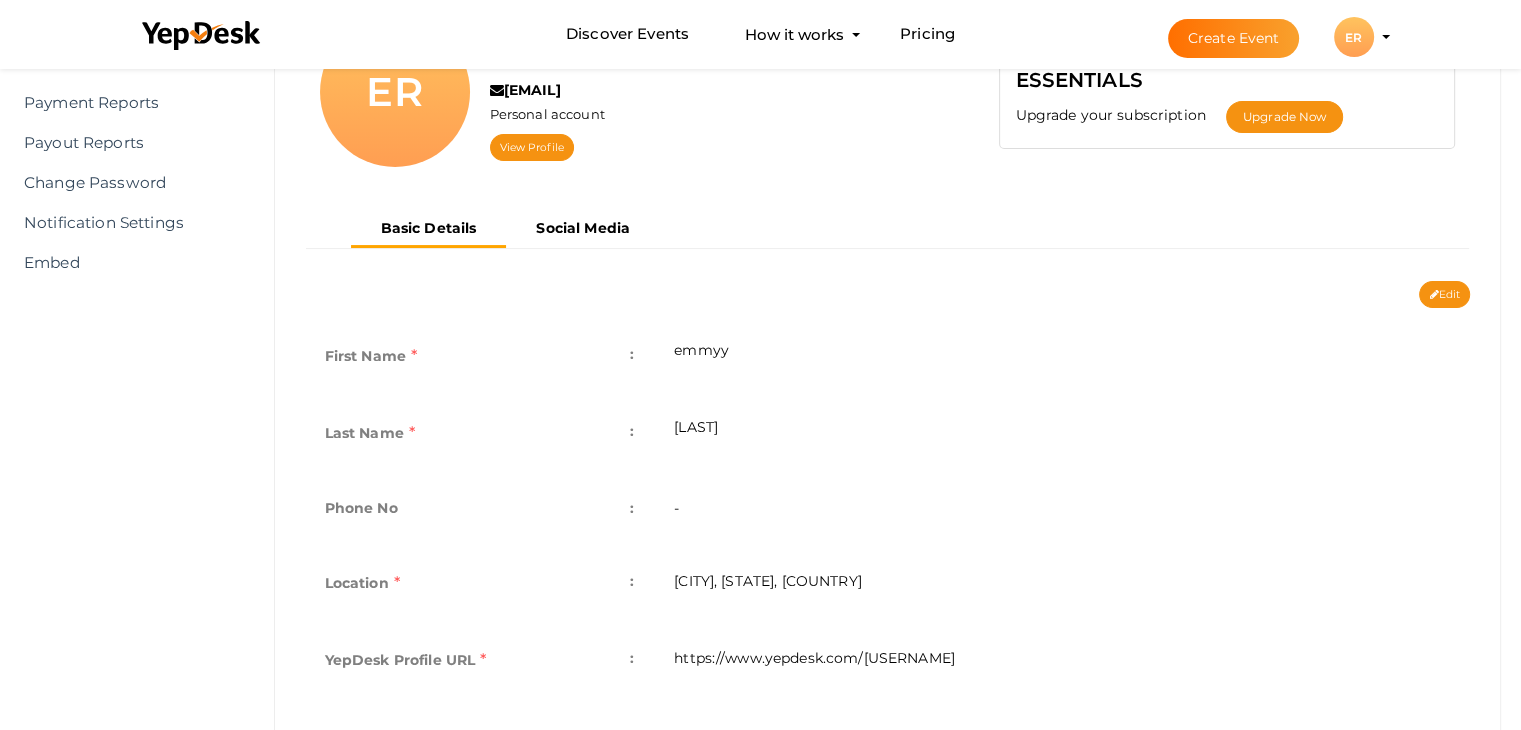 click on "First Name  :" at bounding box center (480, 358) 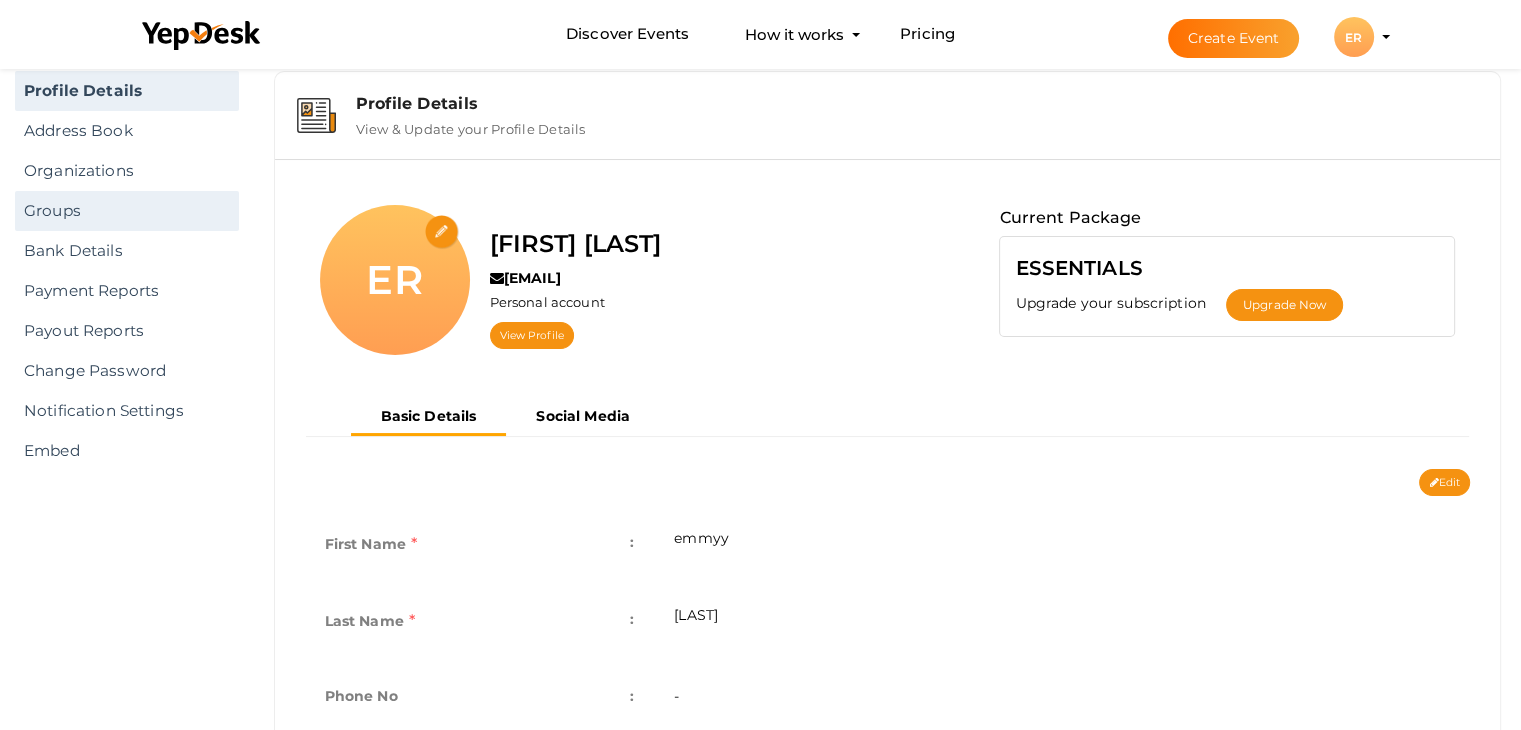 scroll, scrollTop: 32, scrollLeft: 0, axis: vertical 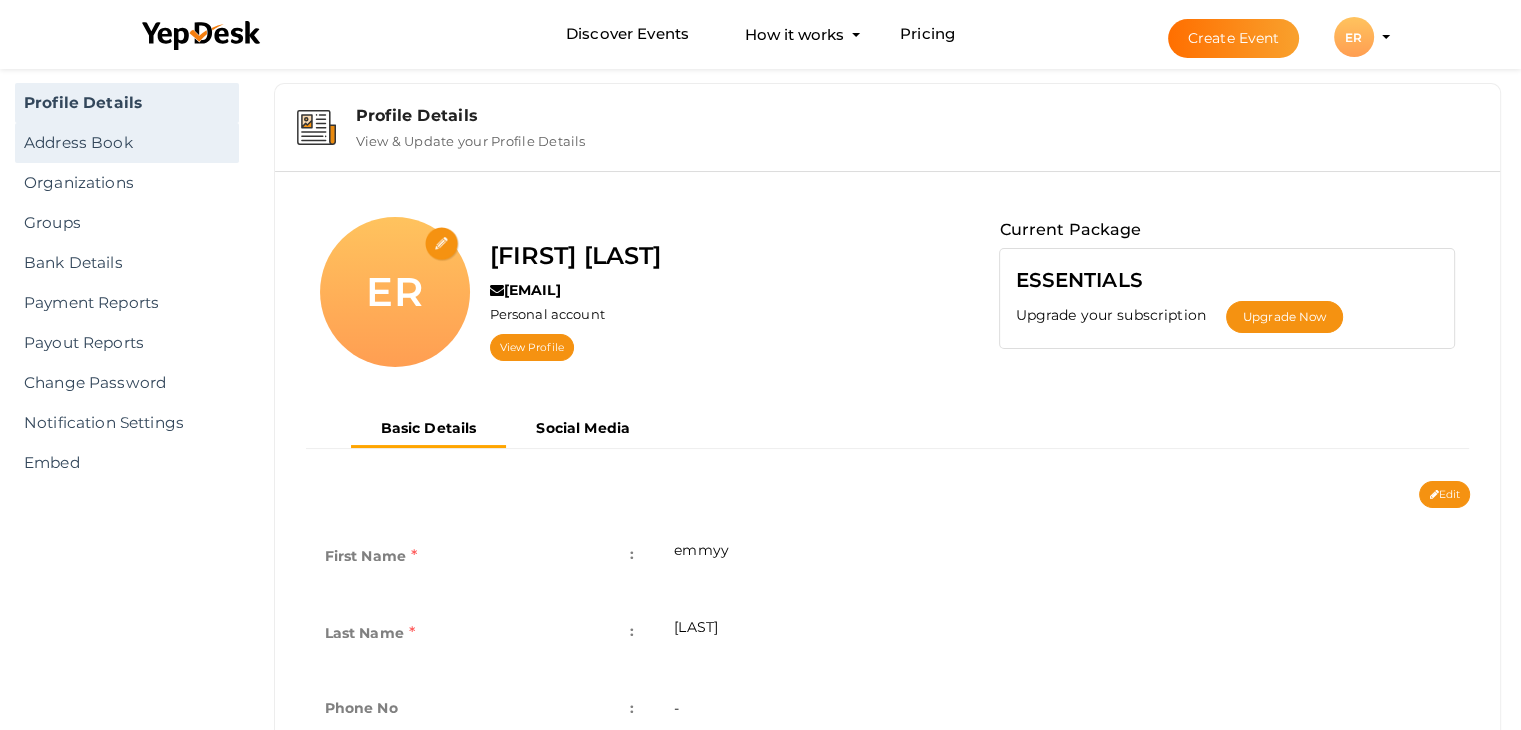 click on "Address
Book" at bounding box center [127, 143] 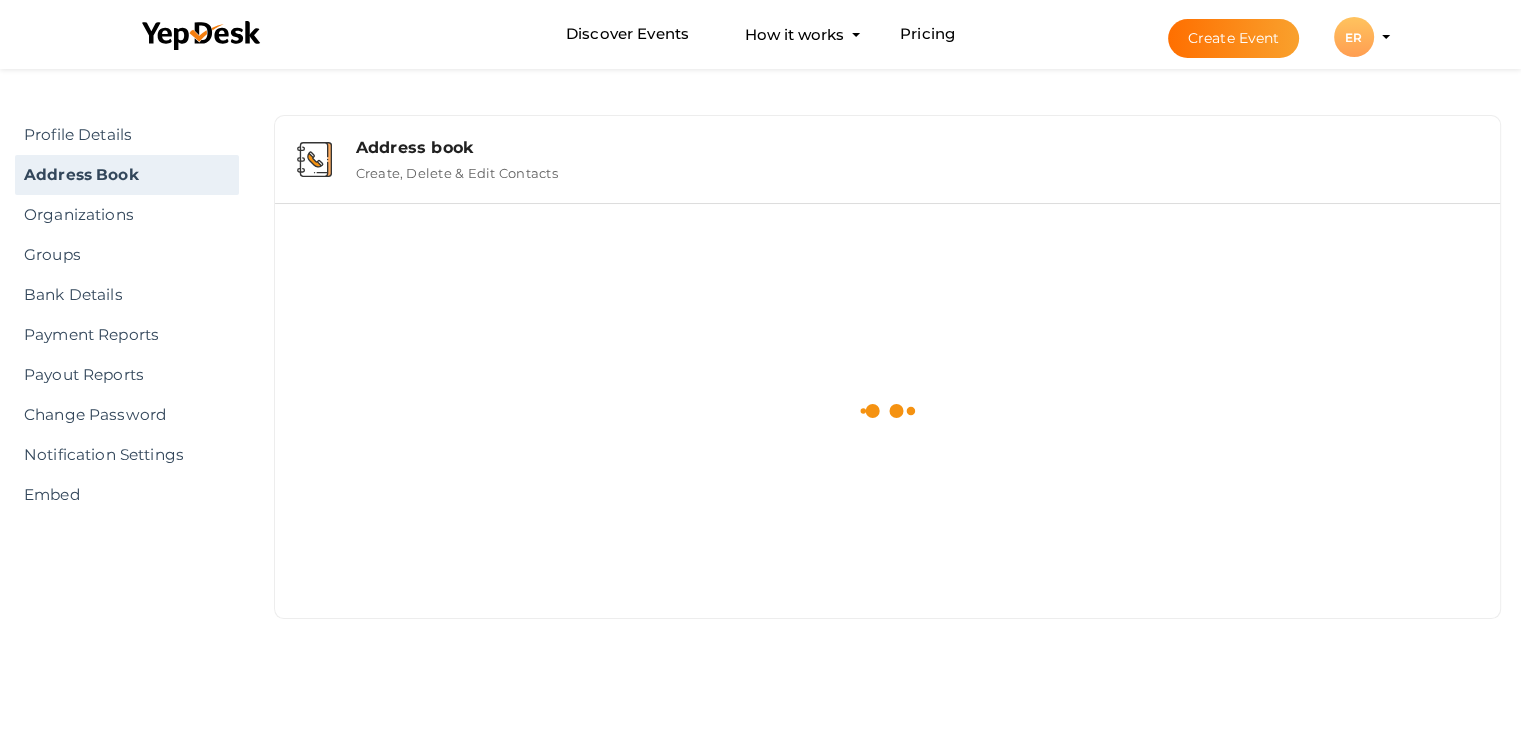 scroll, scrollTop: 0, scrollLeft: 0, axis: both 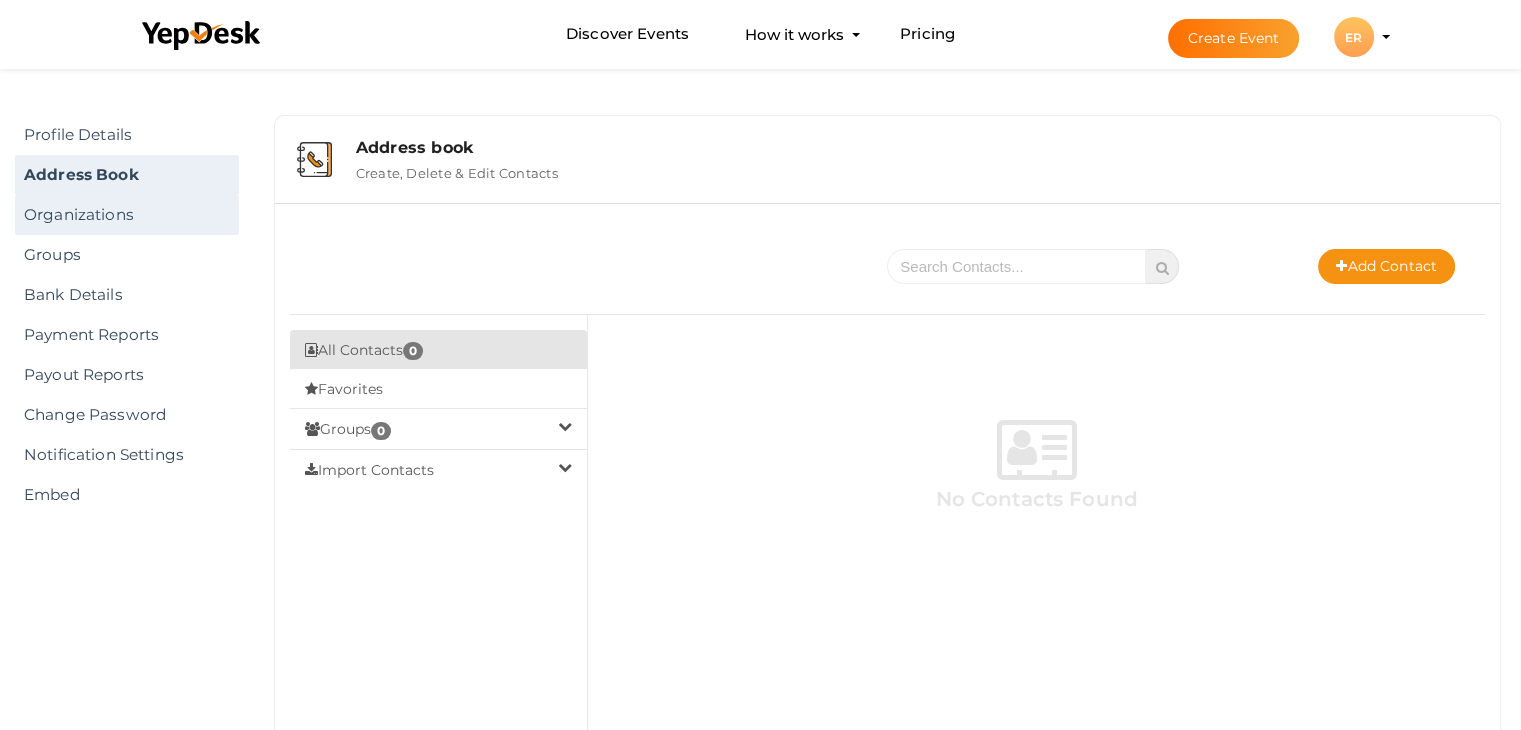 click on "Organizations" at bounding box center (127, 215) 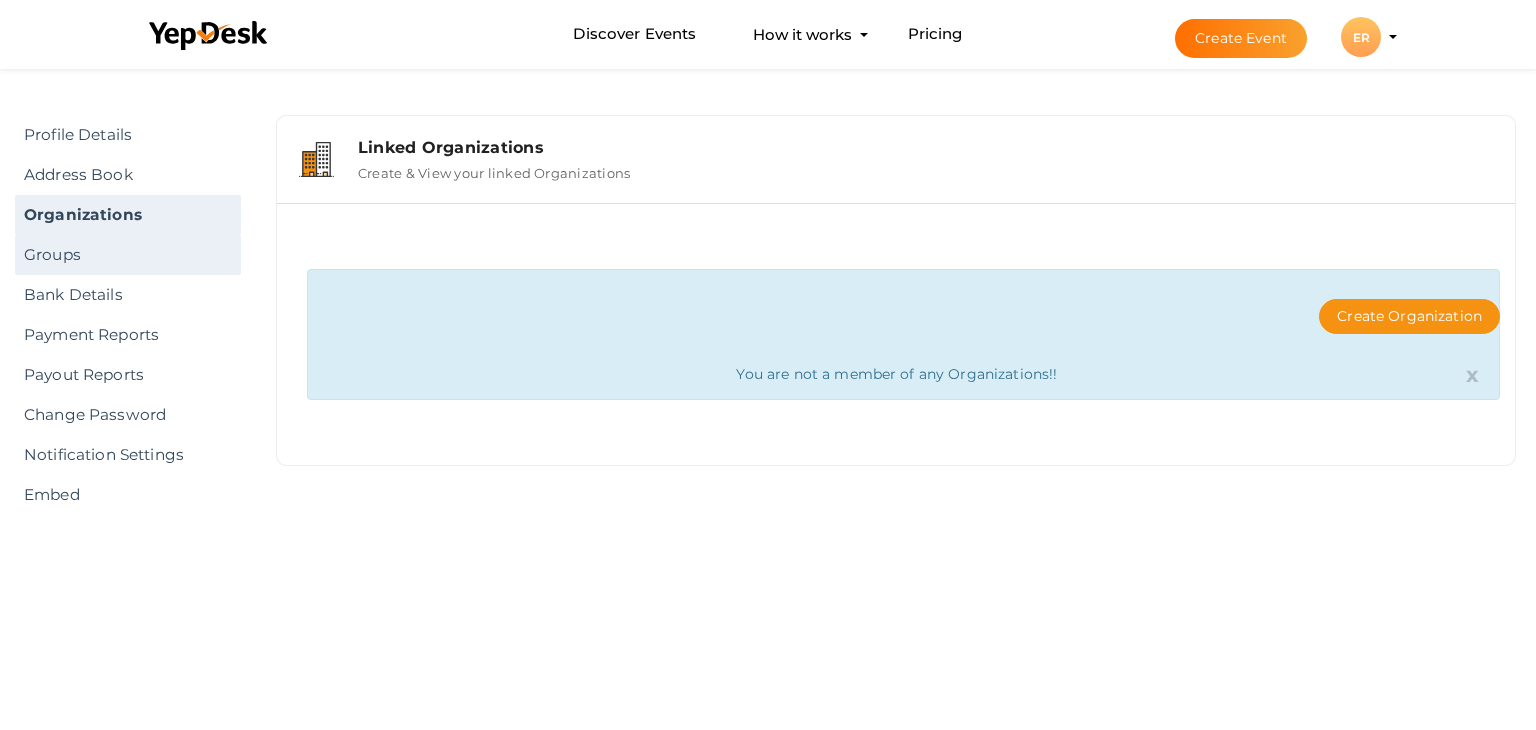 click on "Groups" at bounding box center [128, 255] 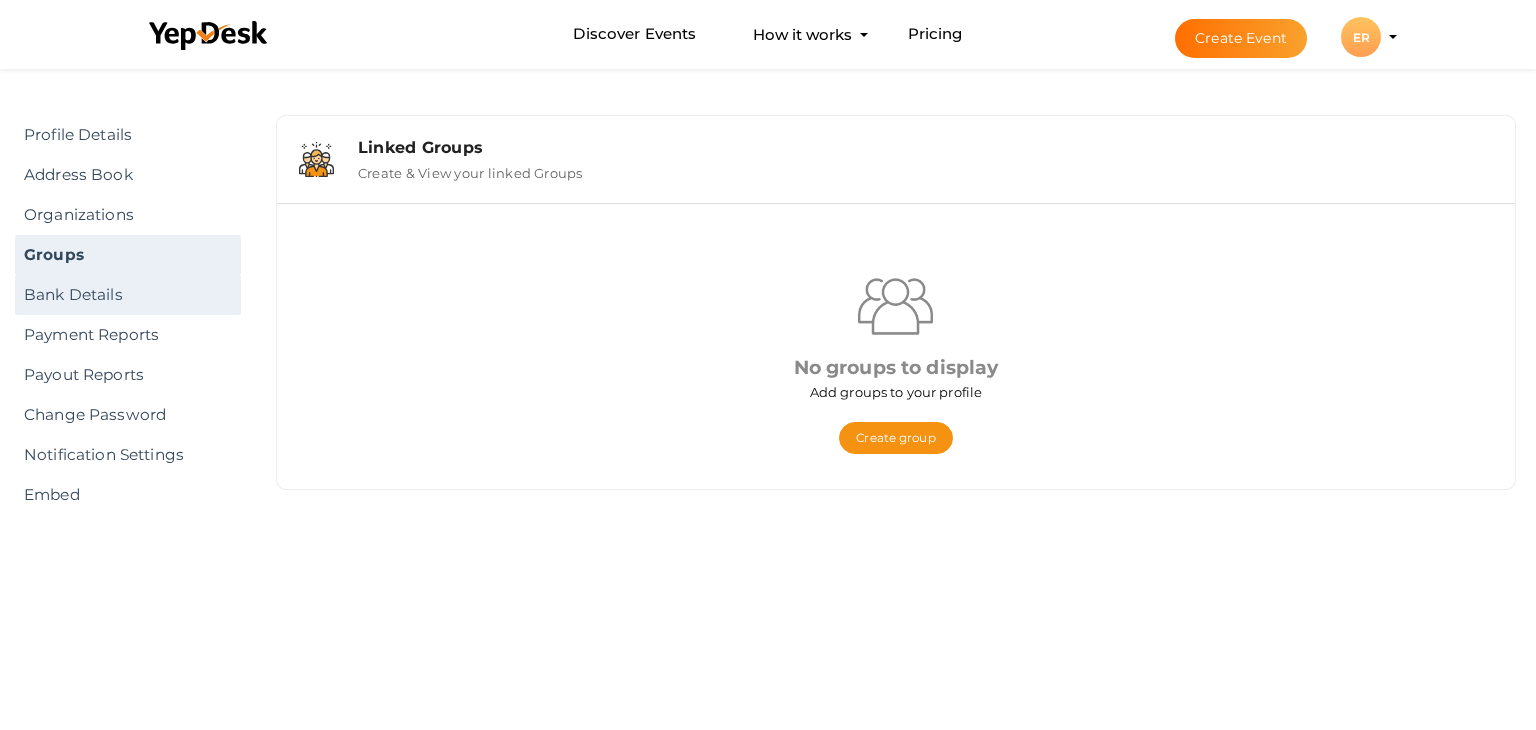 click on "Bank
Details" at bounding box center [128, 295] 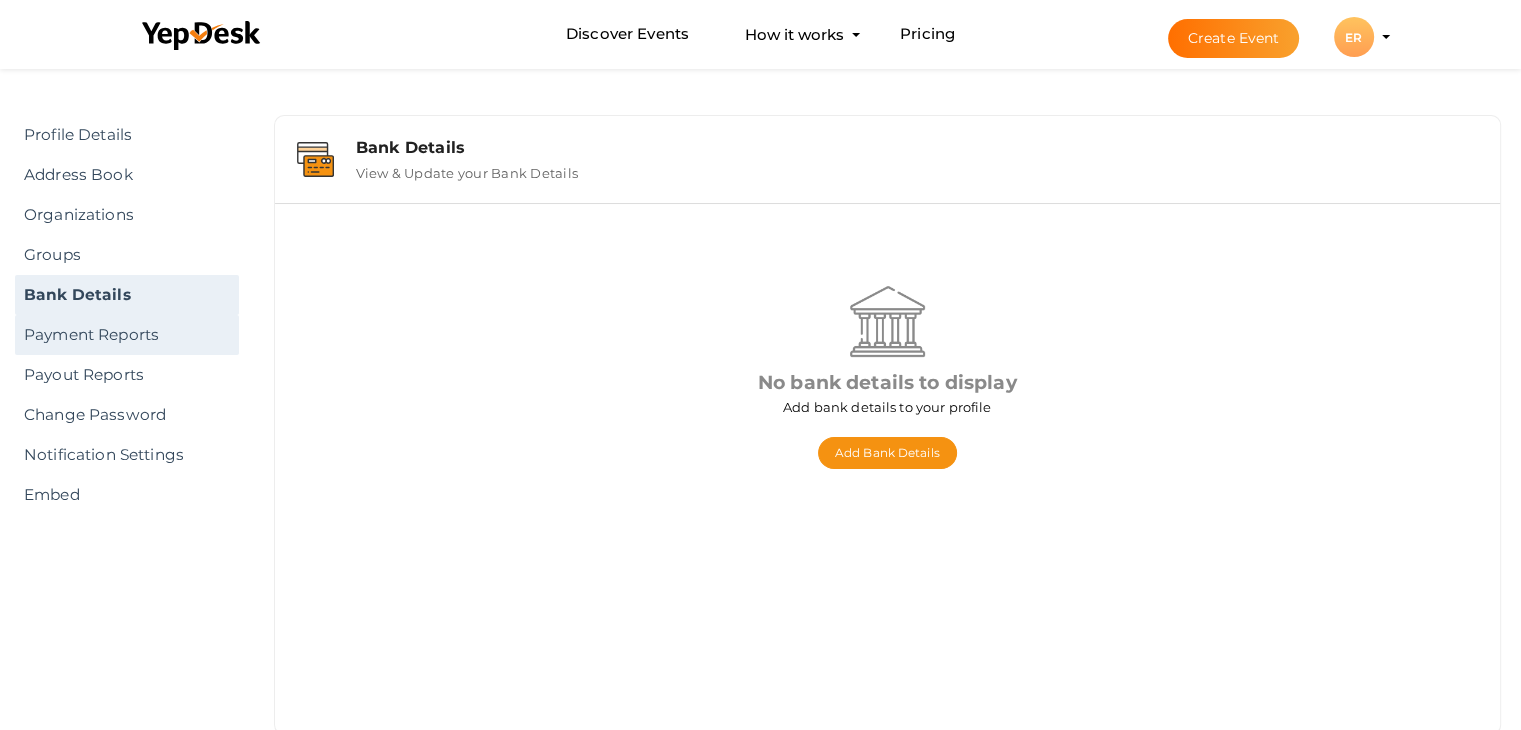 click on "Payment Reports" at bounding box center [127, 335] 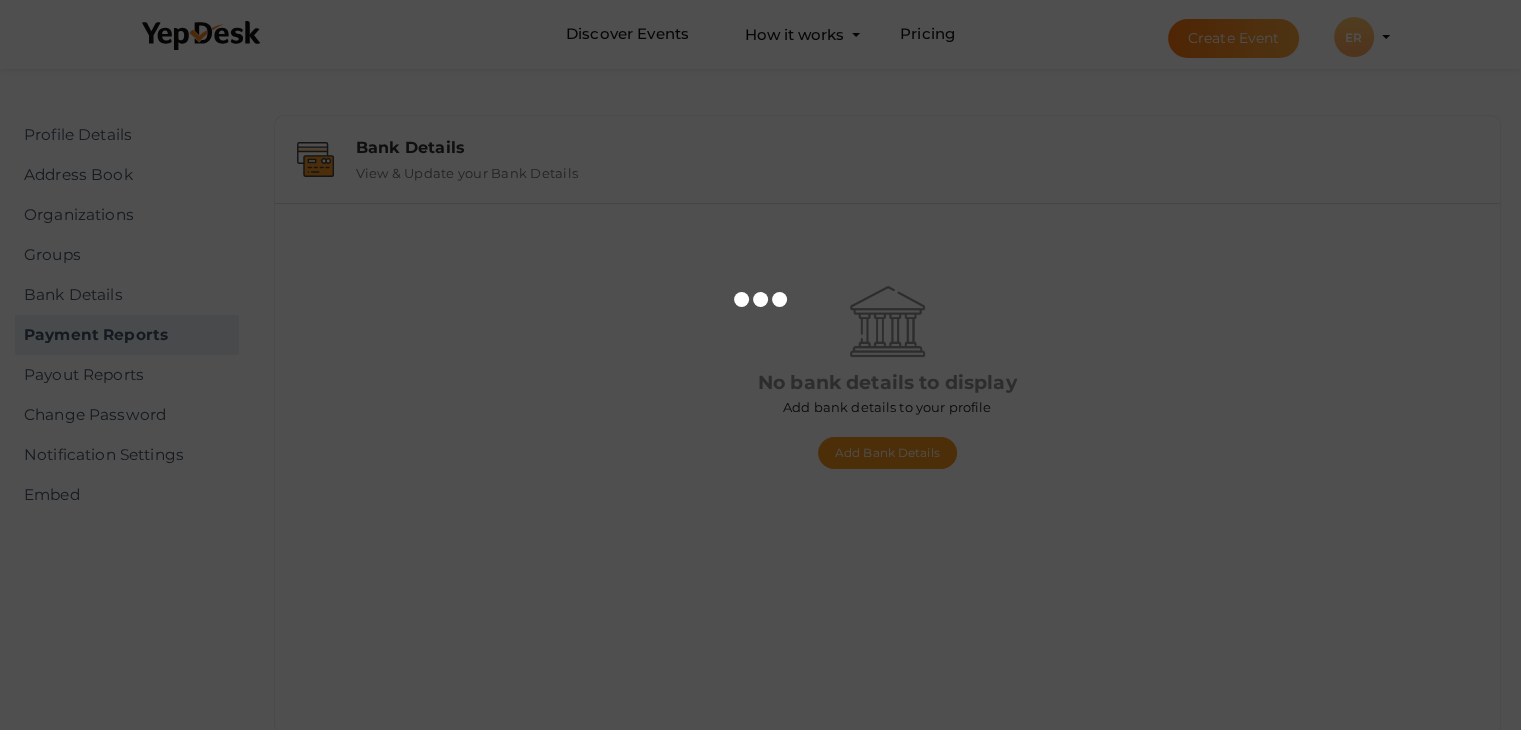 click at bounding box center (760, 365) 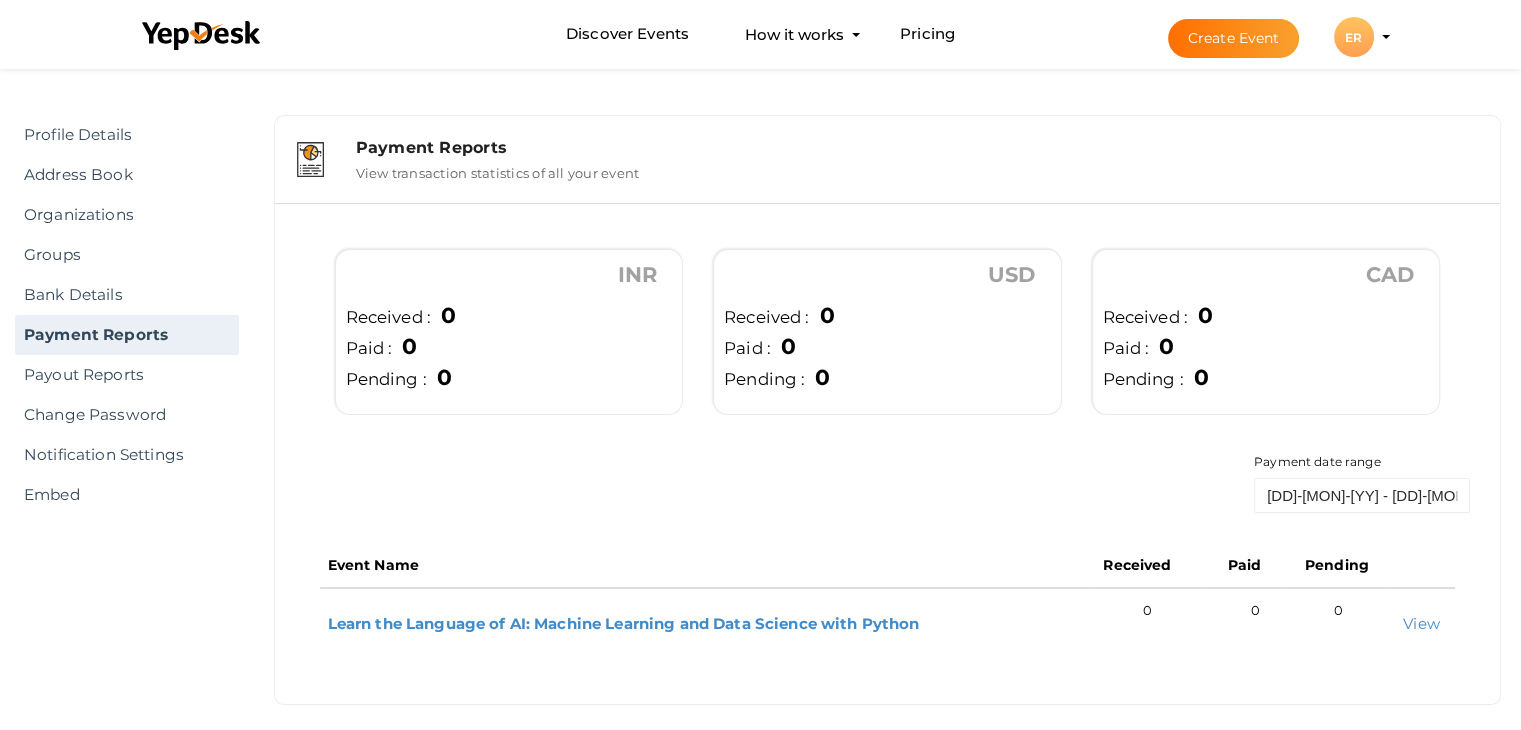 click on "ER" at bounding box center (1354, 37) 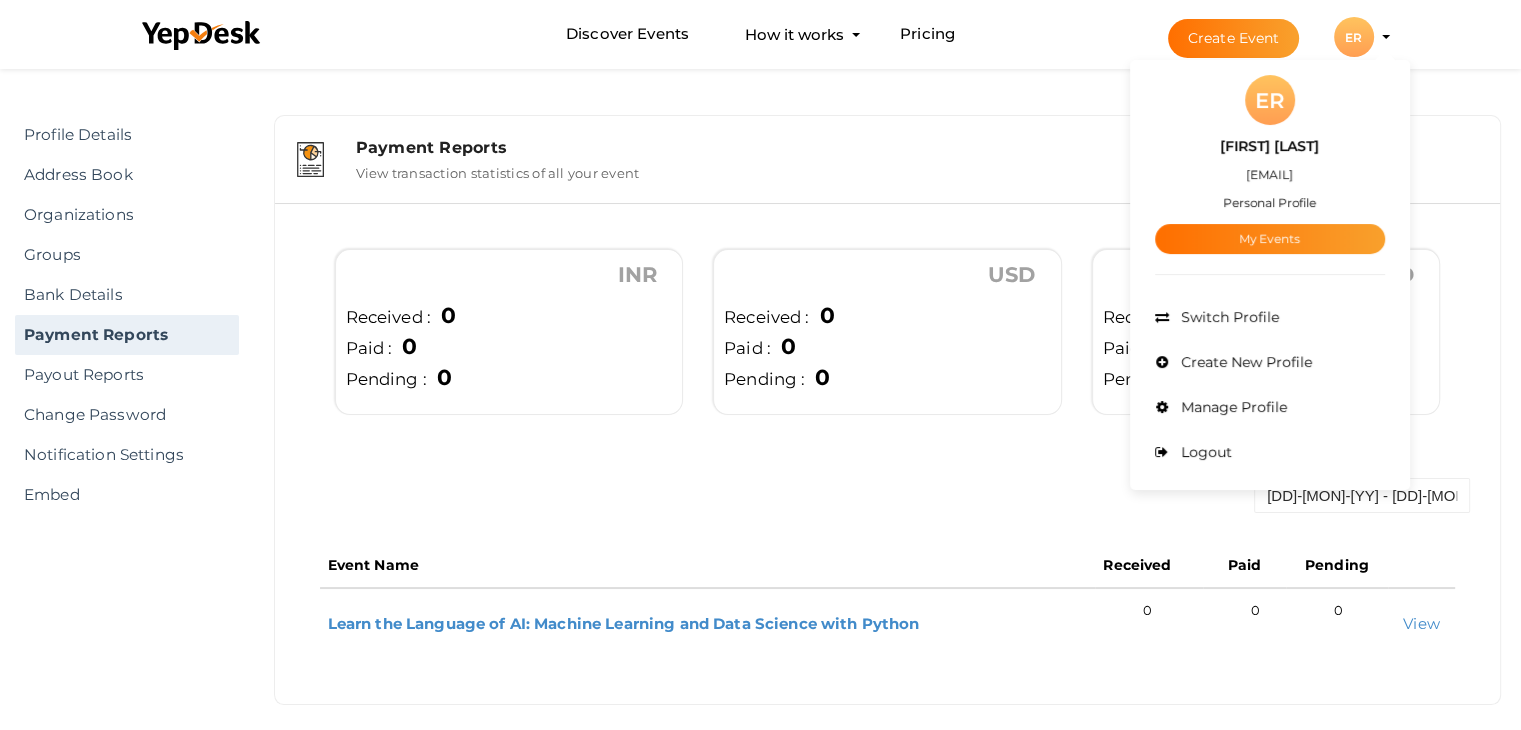 click on "[FIRST] [LAST]
[EMAIL]
Personal Profile
My Events" at bounding box center (1270, 189) 